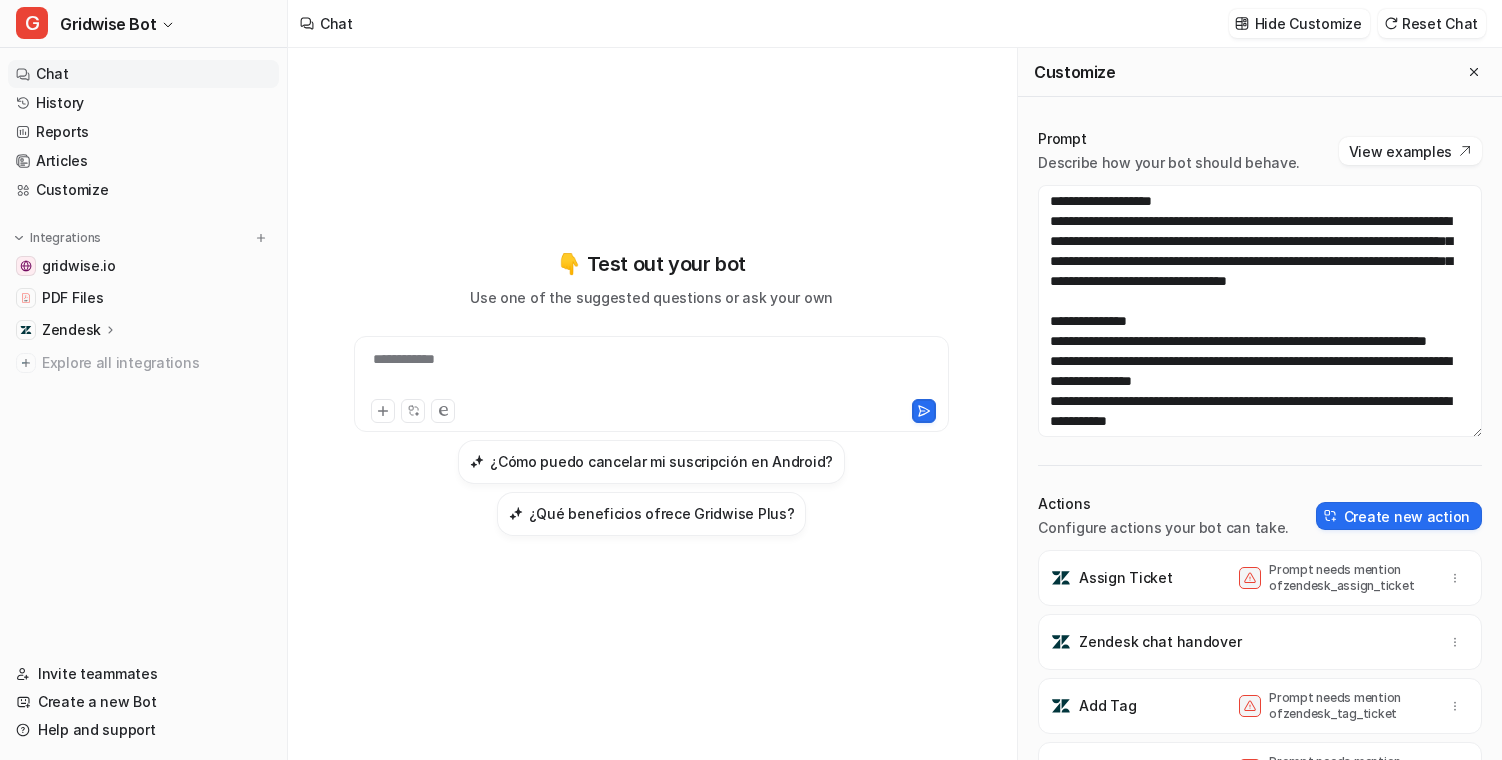 scroll, scrollTop: 0, scrollLeft: 0, axis: both 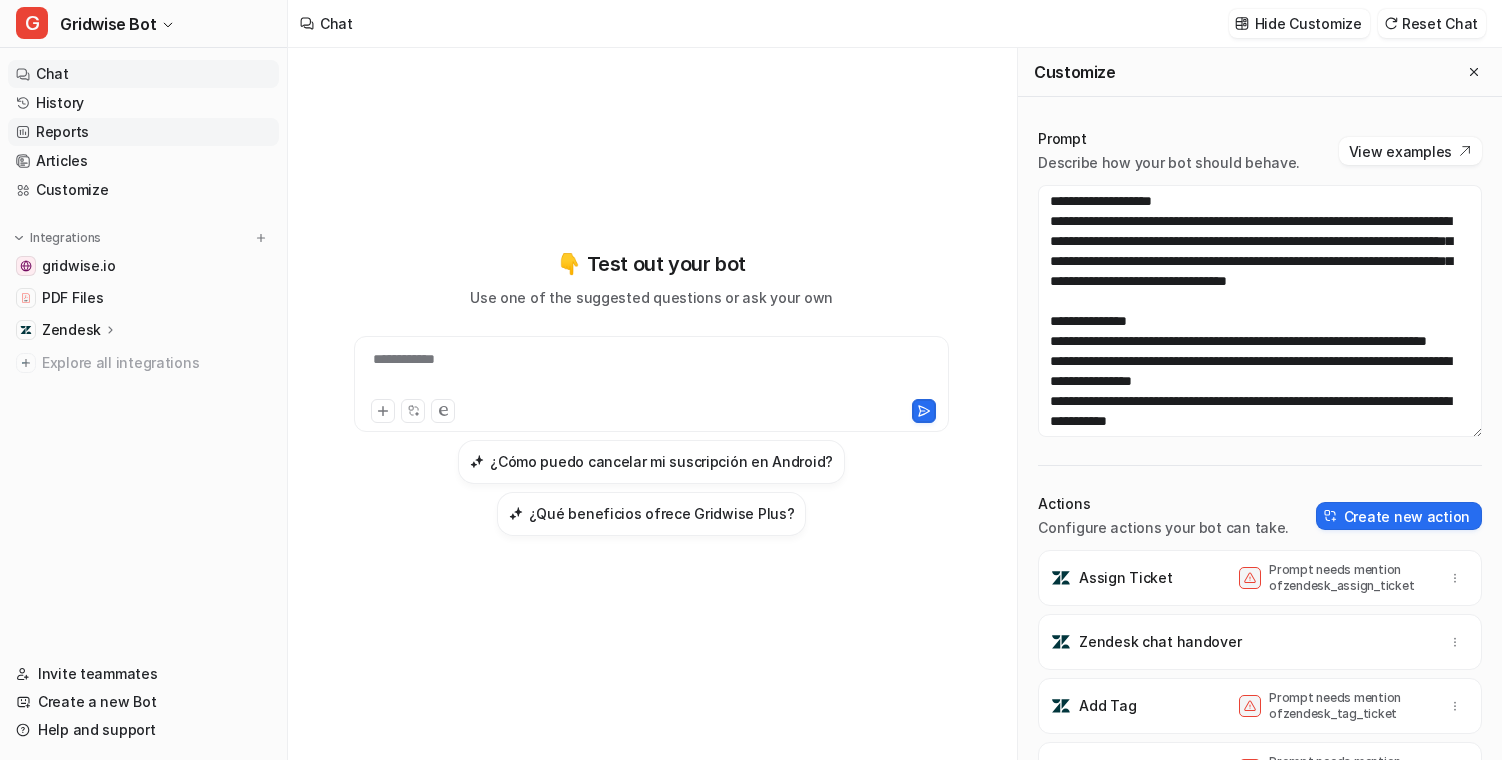 click on "Reports" at bounding box center (143, 132) 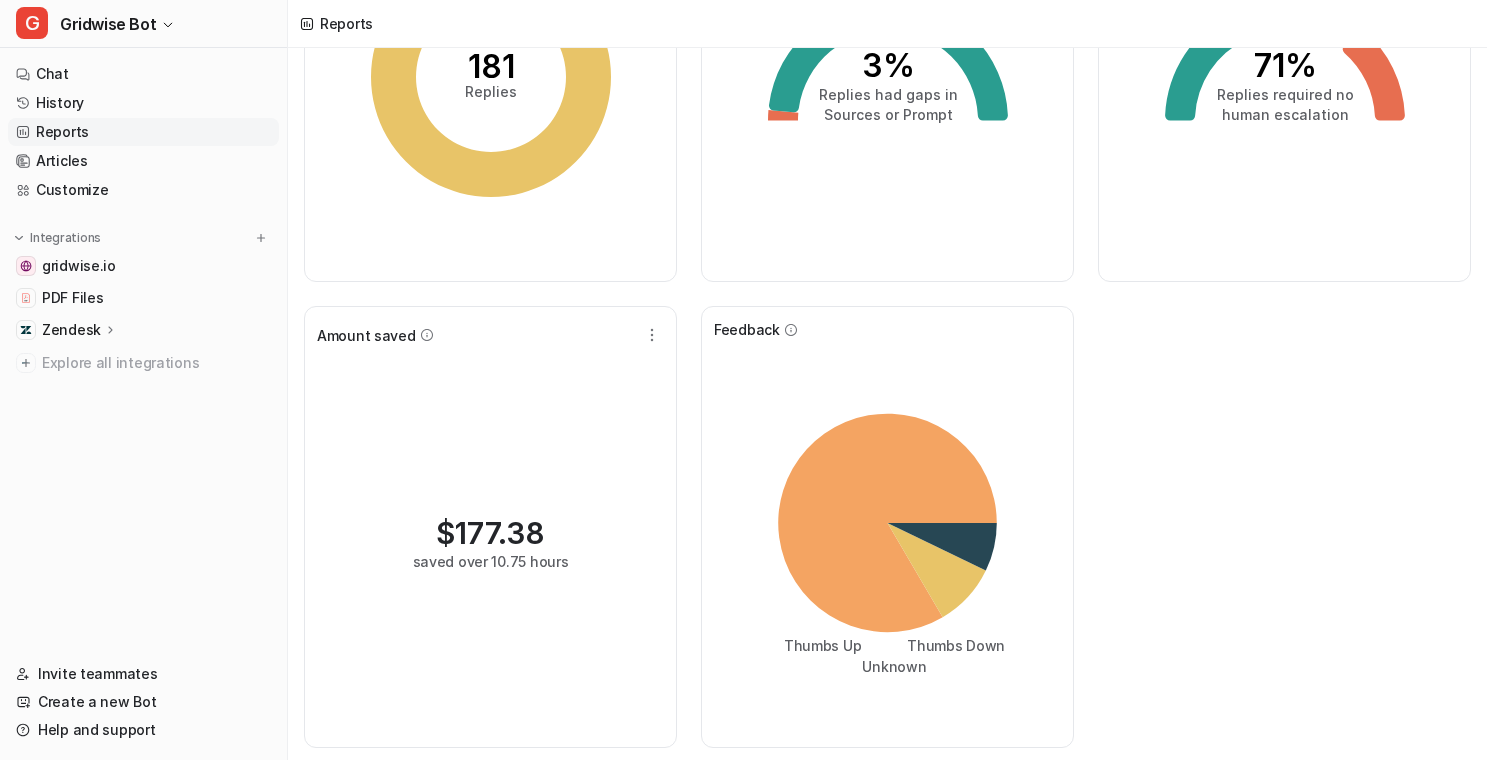 click on "Replies created 181 Replies Gaps in training 3% Replies had gaps in Sources or Prompt Deflection rate 71% Replies required no human escalation Amount saved $ 177.38 saved over 10.75 hours Feedback Thumbs Up Thumbs Down Unknown" at bounding box center [887, 299] 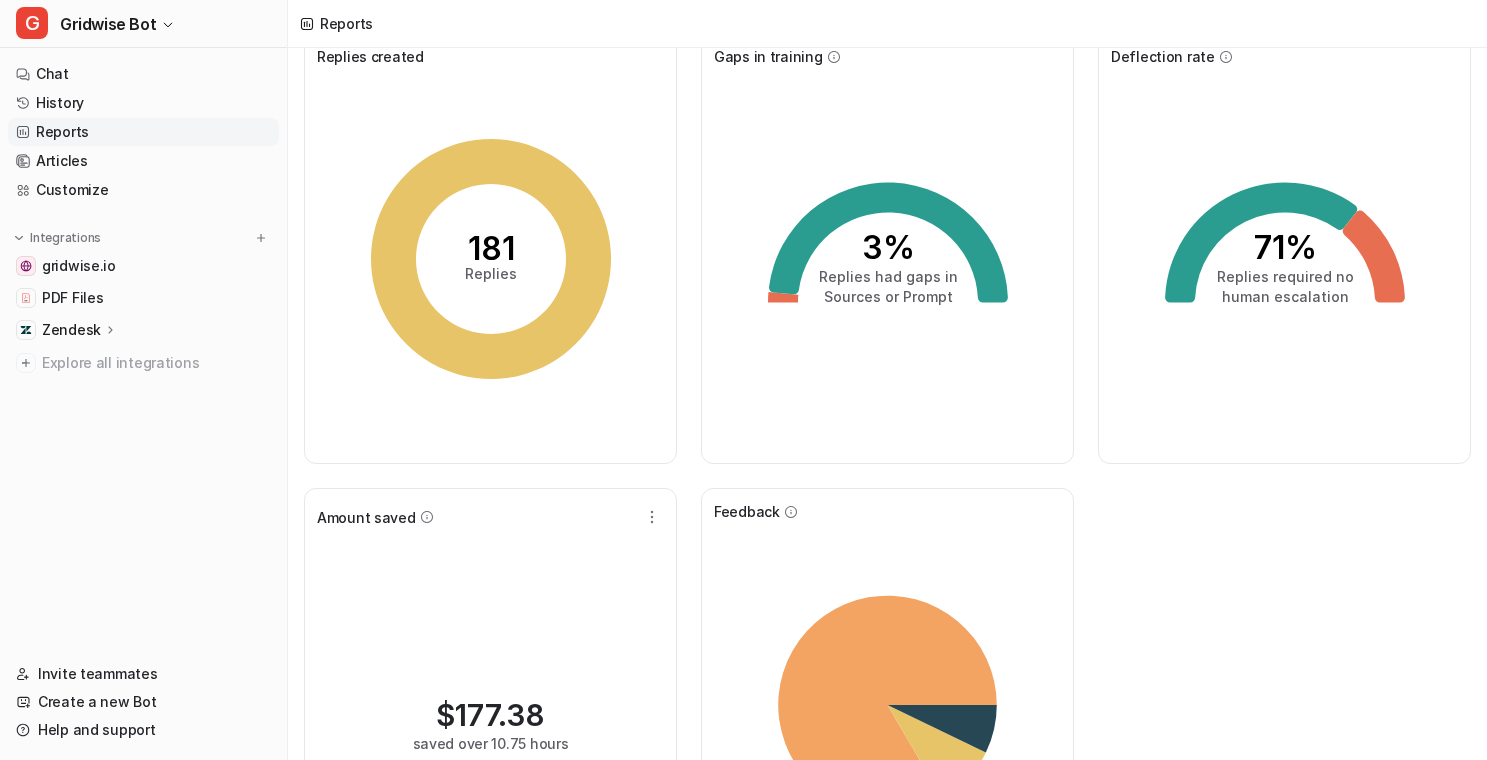 scroll, scrollTop: 0, scrollLeft: 0, axis: both 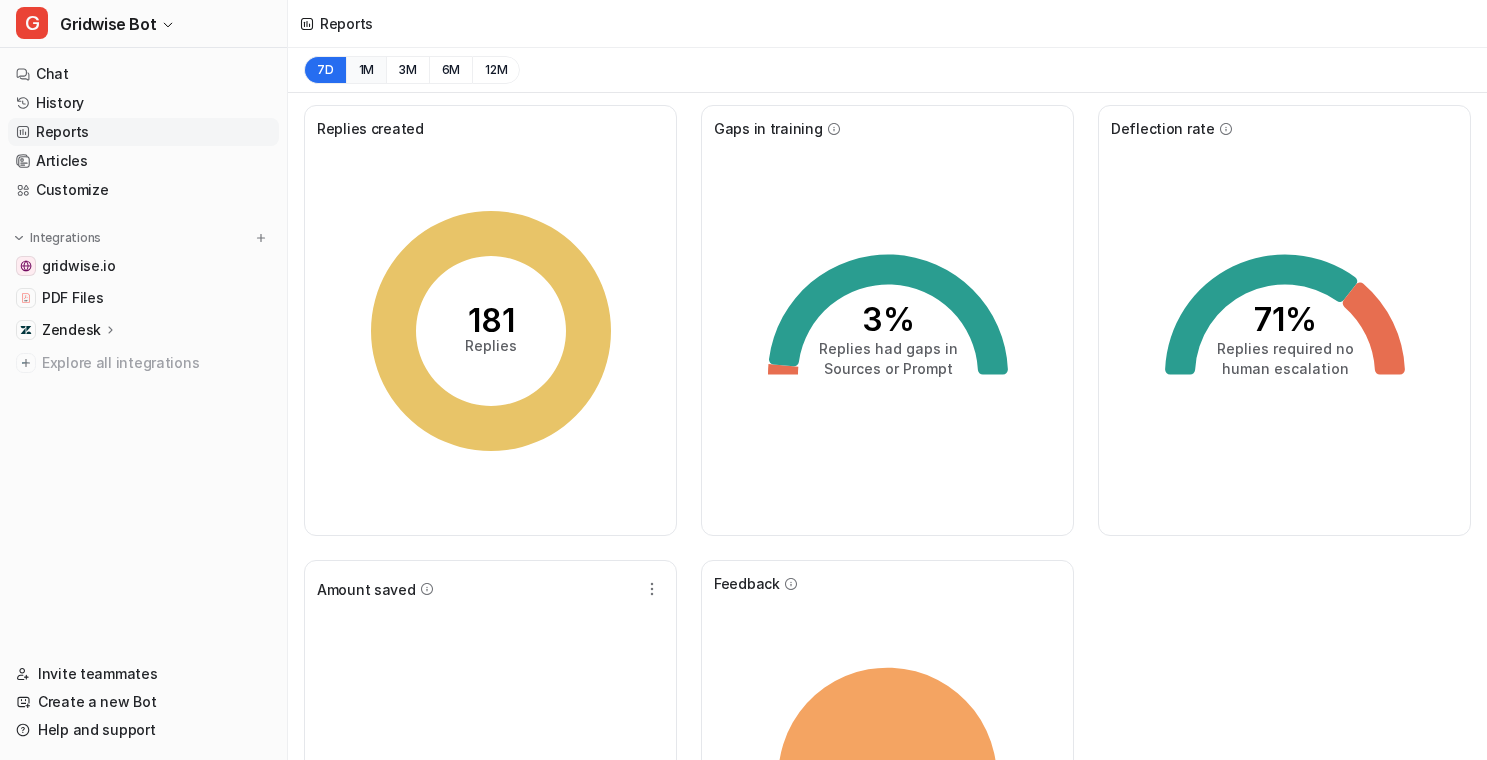 click on "1M" at bounding box center (366, 70) 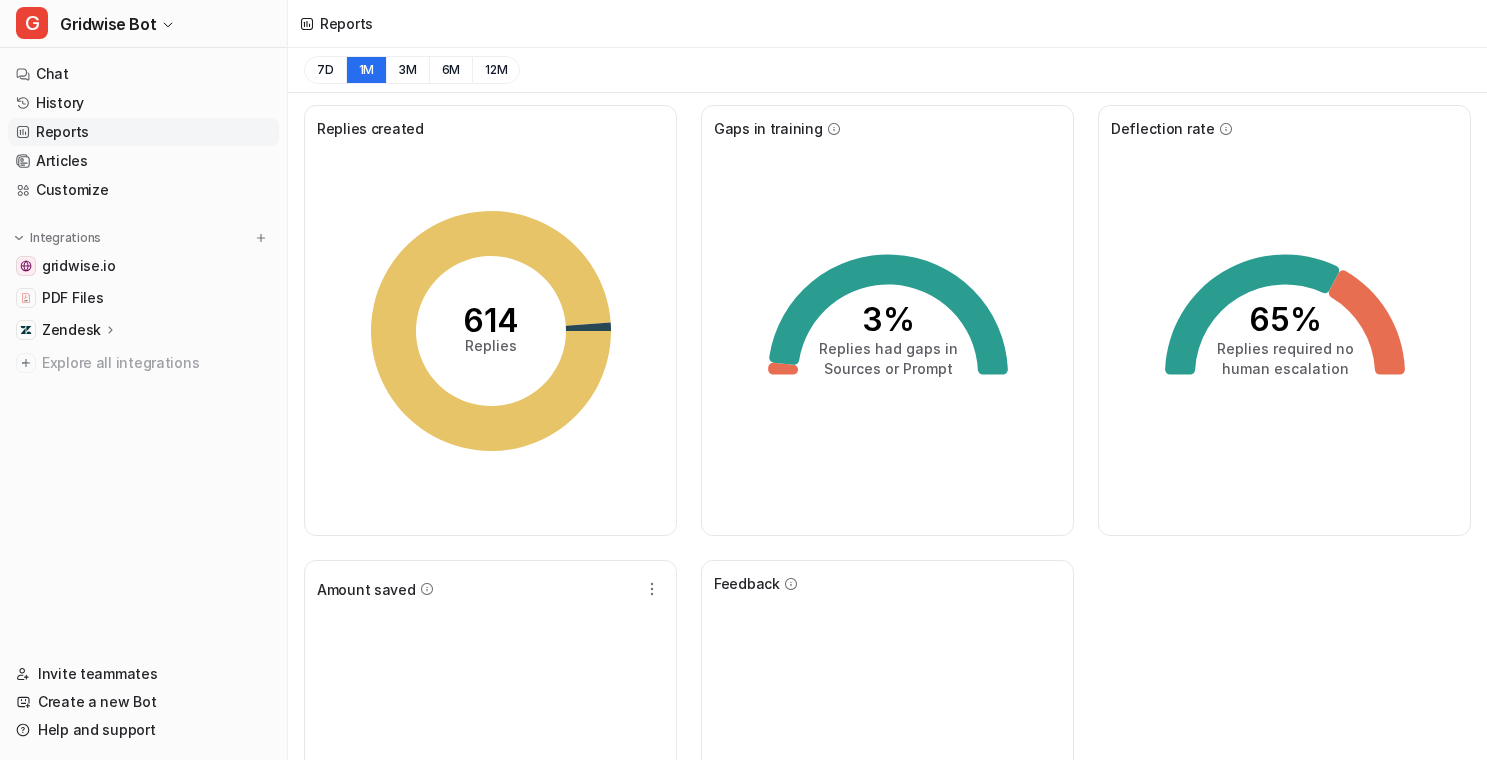 click on "Replies created 614 Replies Gaps in training 3% Replies had gaps in Sources or Prompt Deflection rate 65% Replies required no human escalation Amount saved $ 552.75 saved over 33.50 hours Feedback Thumbs Up Thumbs Down Unknown" at bounding box center [887, 553] 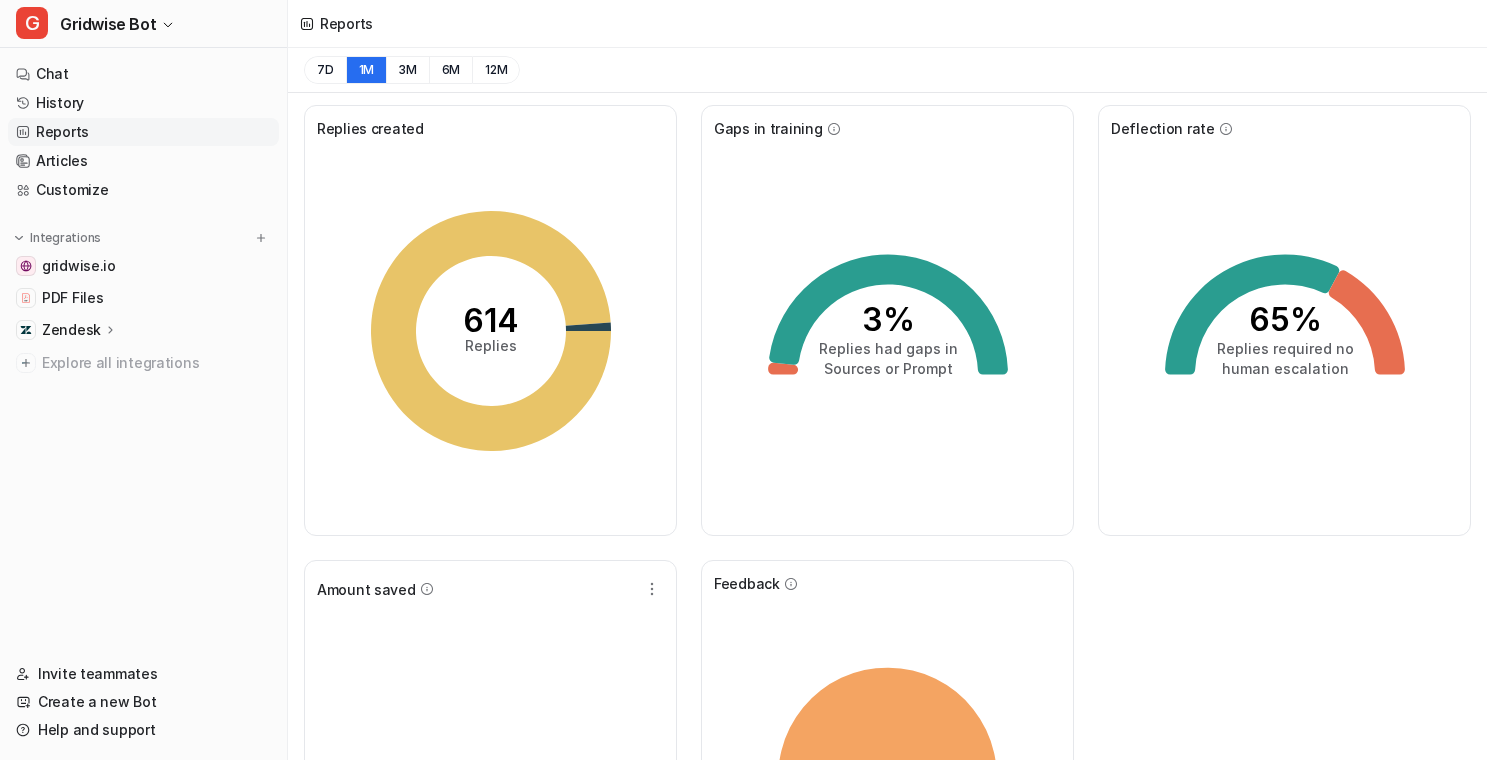 click on "Replies created 614 Replies Gaps in training 3% Replies had gaps in Sources or Prompt Deflection rate 65% Replies required no human escalation Amount saved $ 552.75 saved over 33.50 hours Feedback Thumbs Up Thumbs Down Unknown" at bounding box center [887, 553] 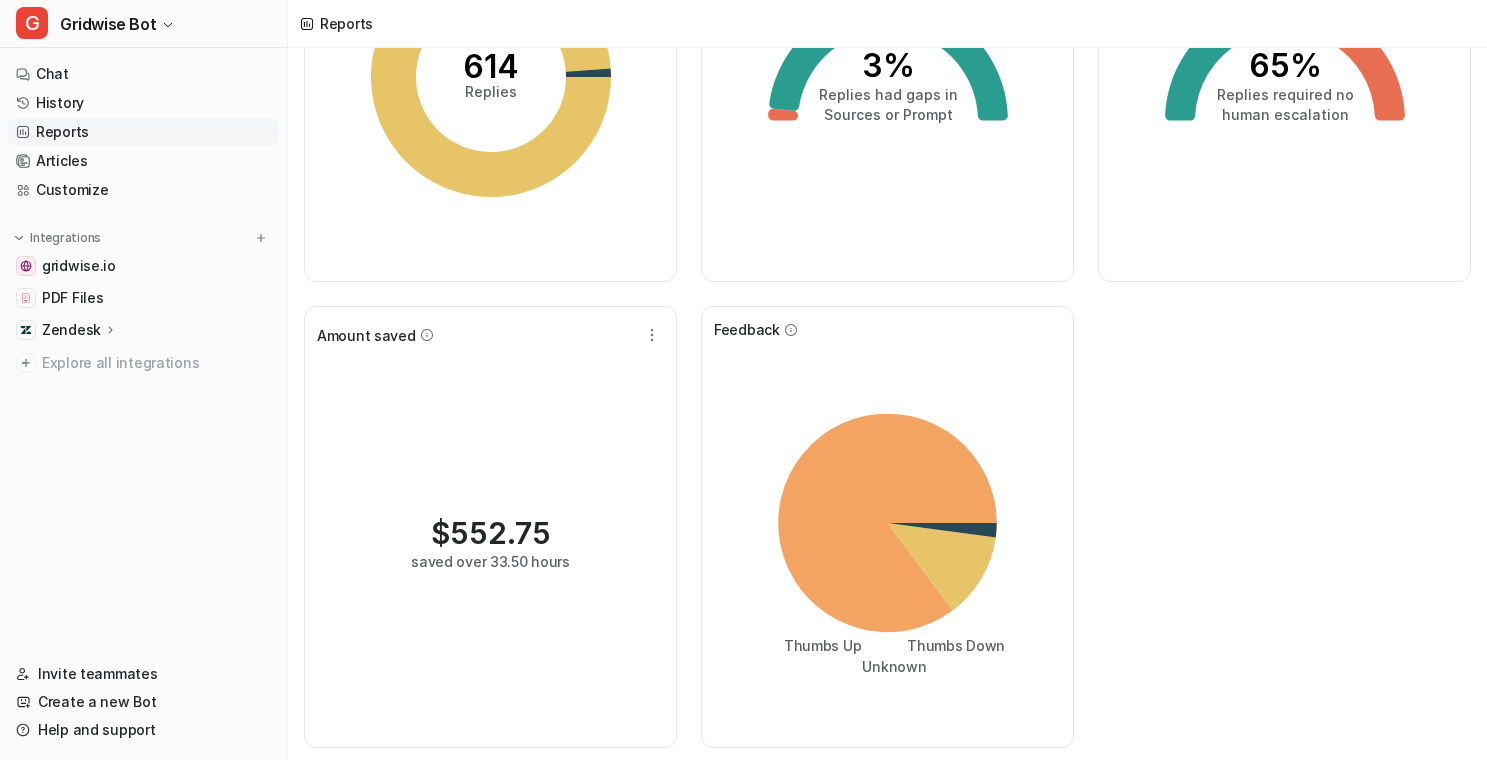 click on "Replies created 614 Replies Gaps in training 3% Replies had gaps in Sources or Prompt Deflection rate 65% Replies required no human escalation Amount saved $ 552.75 saved over 33.50 hours Feedback Thumbs Up Thumbs Down Unknown" at bounding box center [887, 299] 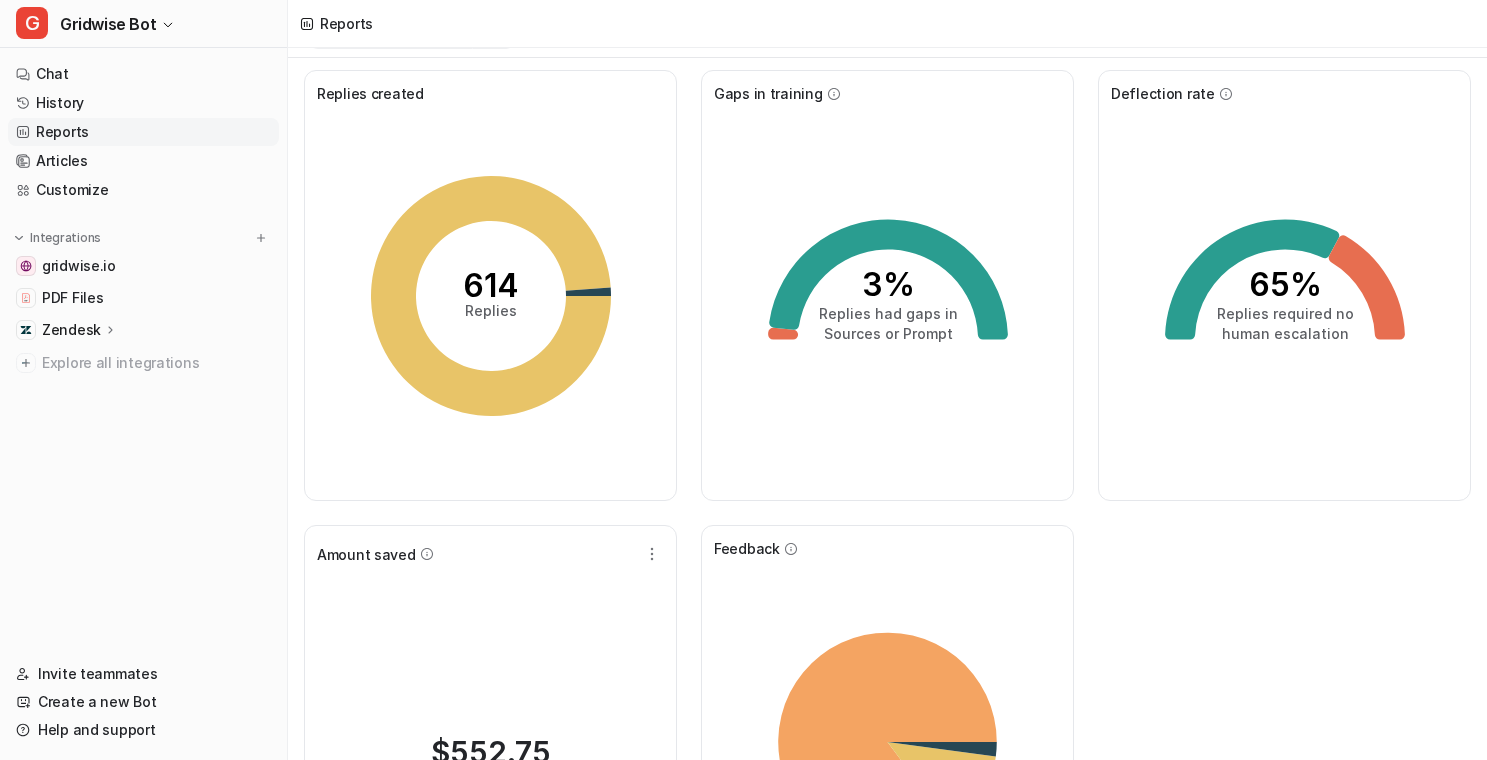 scroll, scrollTop: 0, scrollLeft: 0, axis: both 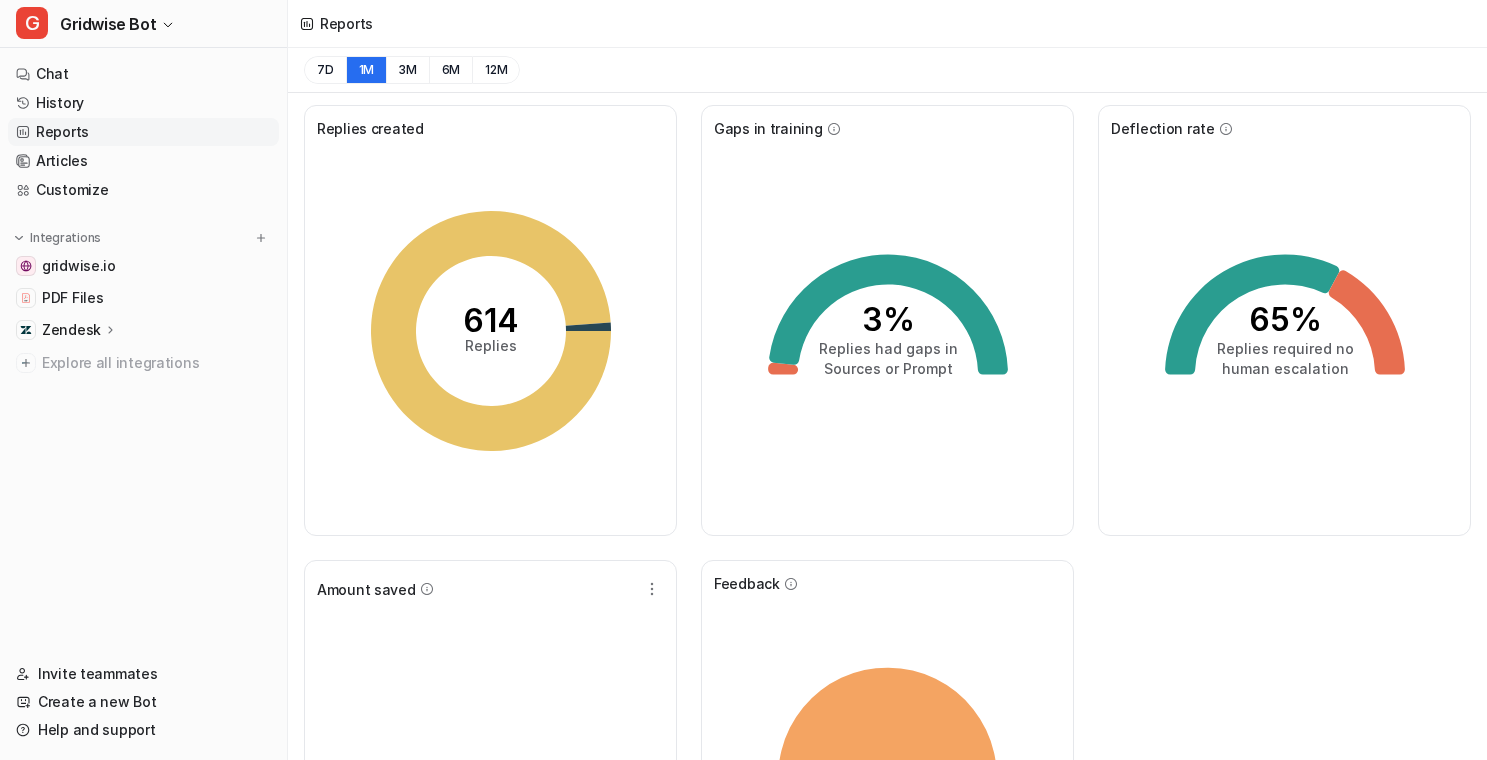 click on "Replies created 614 Replies Gaps in training 3% Replies had gaps in Sources or Prompt Deflection rate 65% Replies required no human escalation Amount saved $ 552.75 saved over 33.50 hours Feedback Thumbs Up Thumbs Down Unknown" at bounding box center (887, 553) 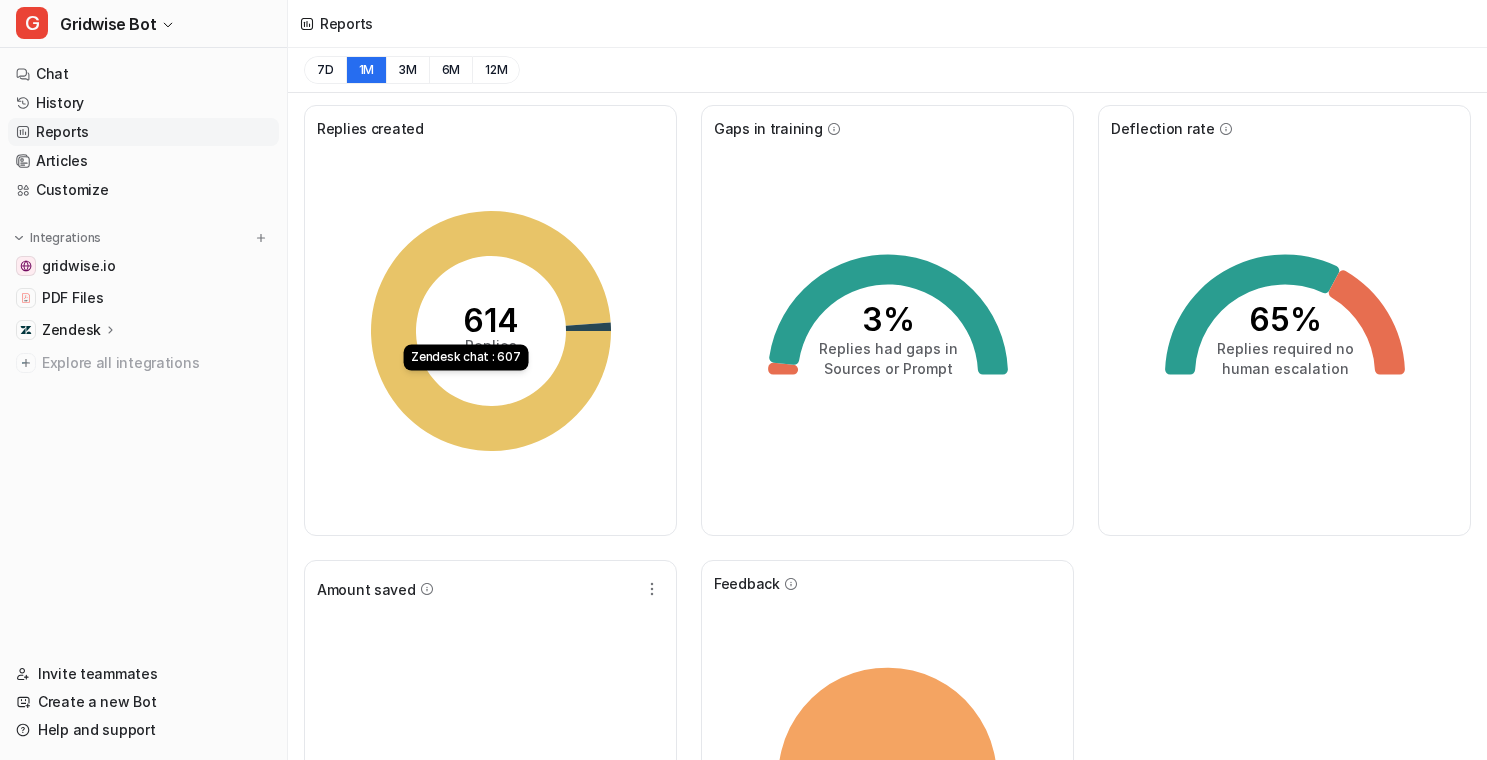 click on "Replies created 614 Replies Zendesk chat : 607 Gaps in training 3% Replies had gaps in Sources or Prompt Deflection rate 65% Replies required no human escalation Amount saved $ 552.75 saved over 33.50 hours Feedback Thumbs Up Thumbs Down Unknown" at bounding box center [887, 553] 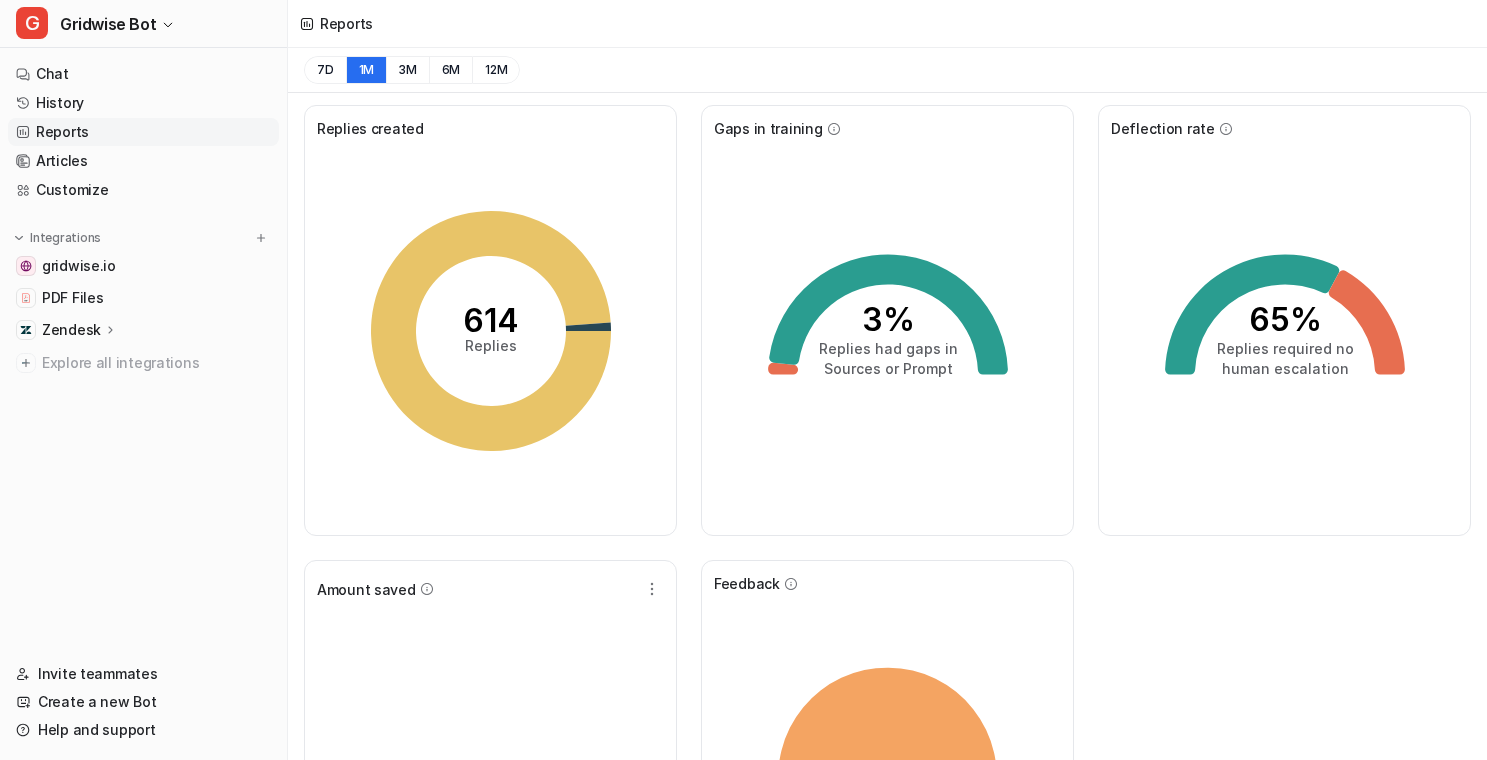 click on "Replies created 614 Replies Gaps in training 3% Replies had gaps in Sources or Prompt Deflection rate 65% Replies required no human escalation Amount saved $ 552.75 saved over 33.50 hours Feedback Thumbs Up Thumbs Down Unknown" at bounding box center [887, 553] 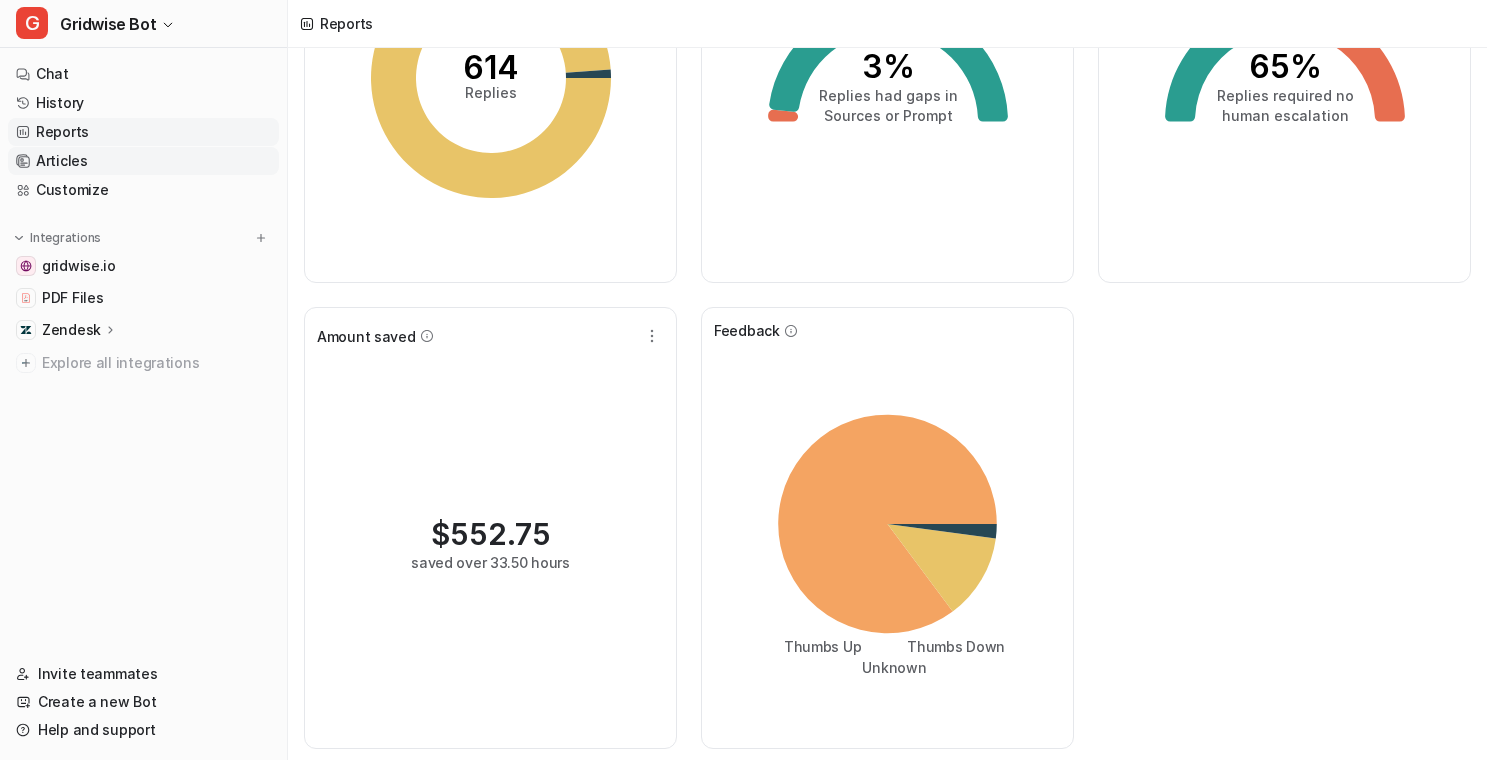 scroll, scrollTop: 254, scrollLeft: 0, axis: vertical 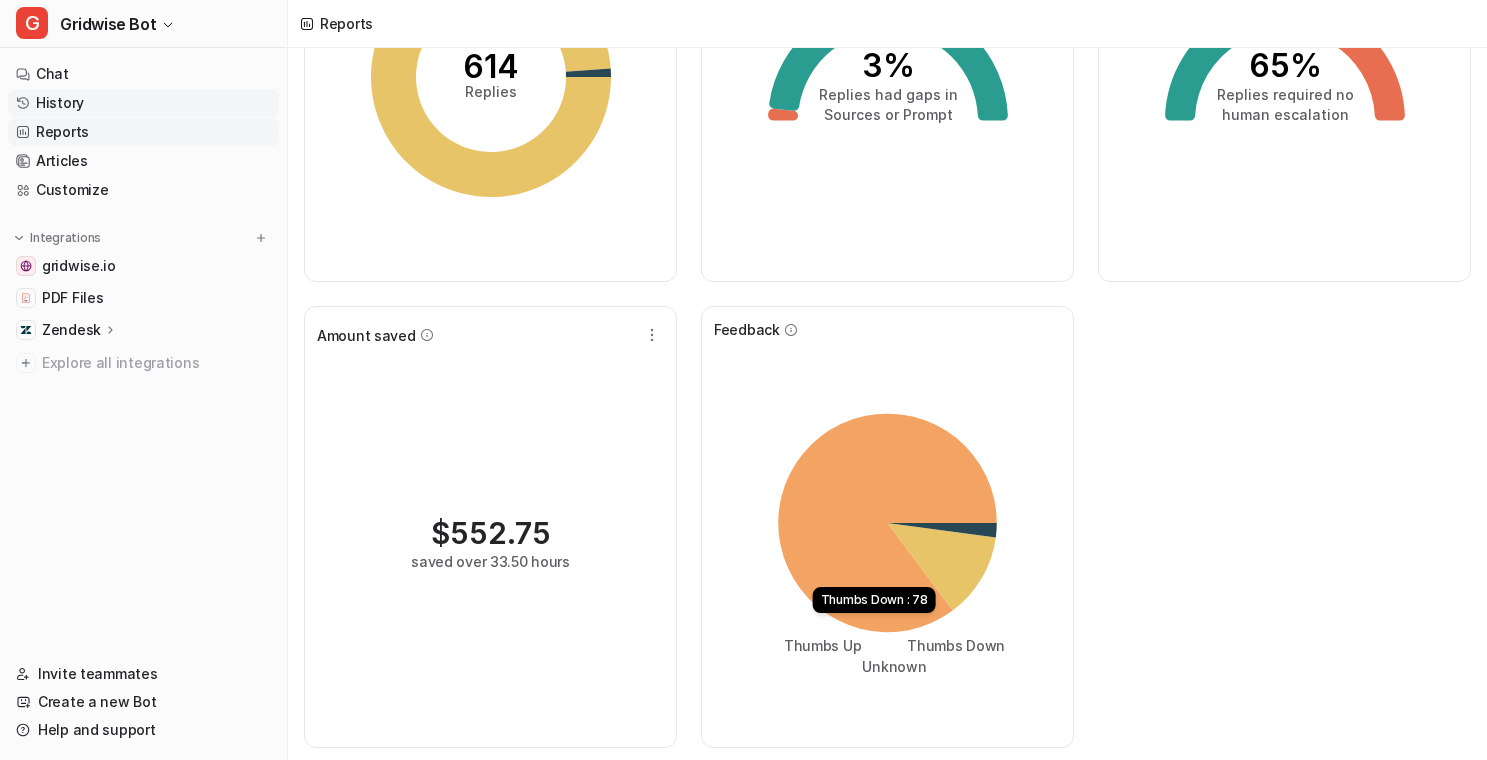 click on "History" at bounding box center [143, 103] 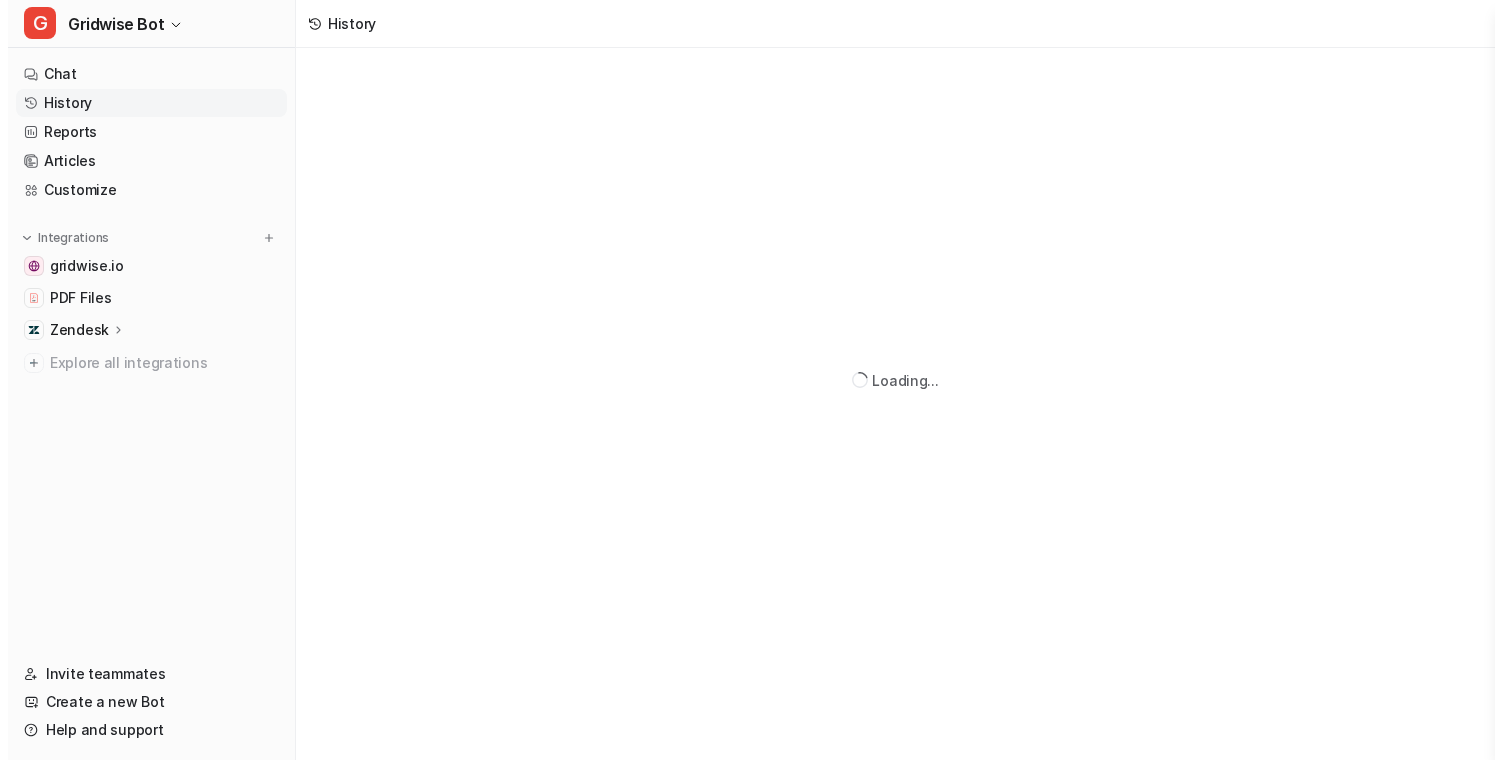scroll, scrollTop: 0, scrollLeft: 0, axis: both 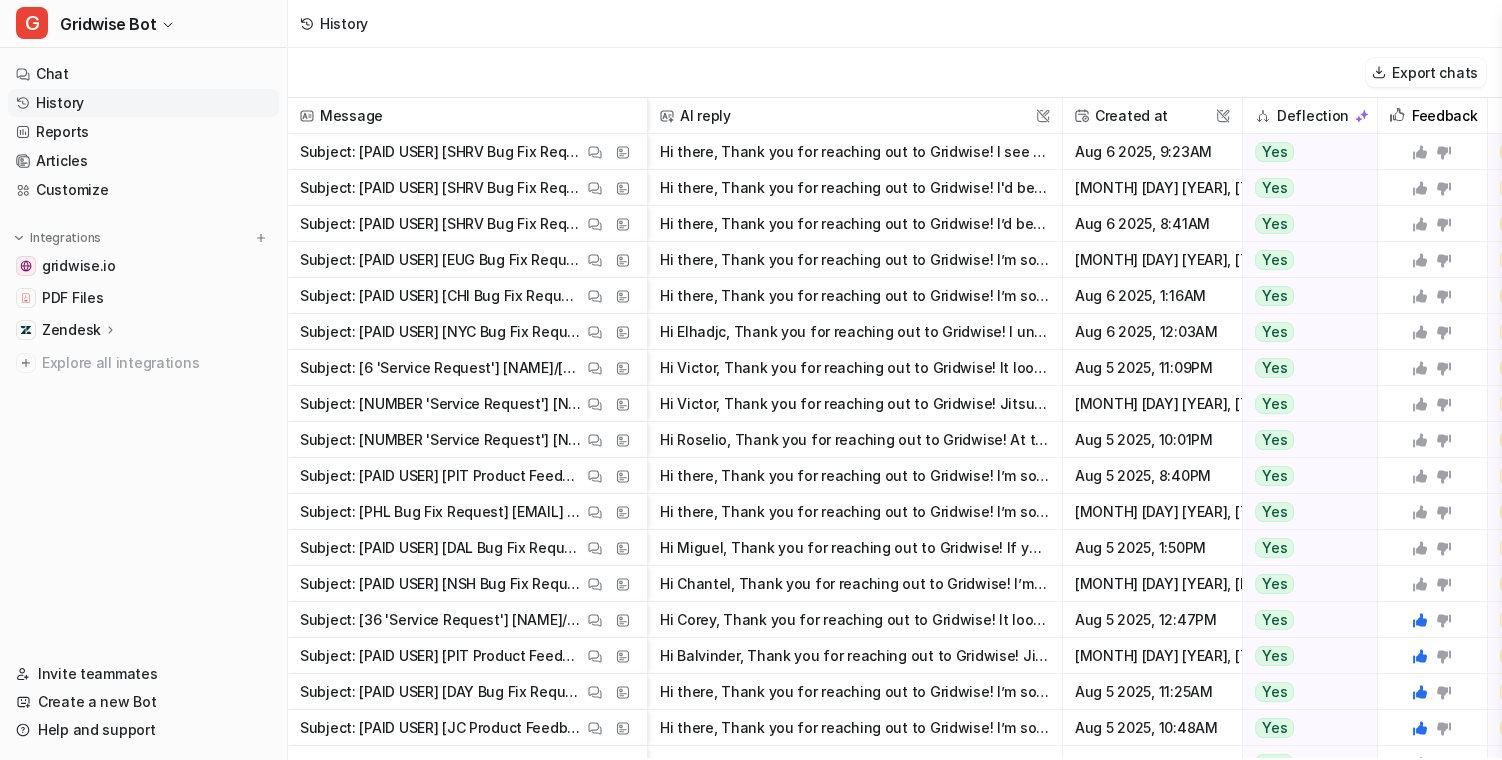 click on "Hi Chantel,
Thank you for reaching out to Gridwise! I’m sorry to hear you’re having trouble syncing your earnings. As a Gridwise Plus member, your earnings should update automatically every 24 hours." at bounding box center [855, 584] 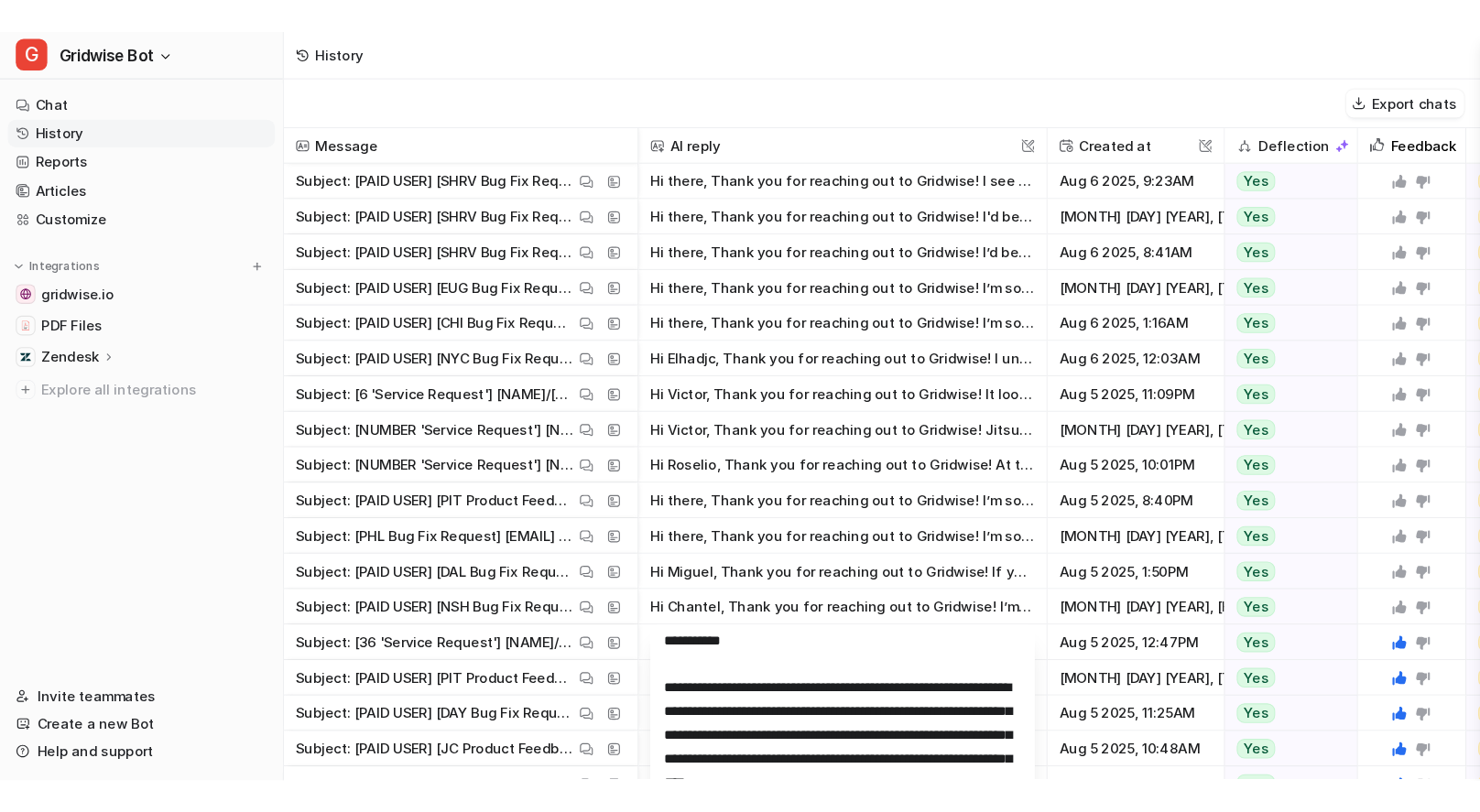 scroll, scrollTop: 24, scrollLeft: 0, axis: vertical 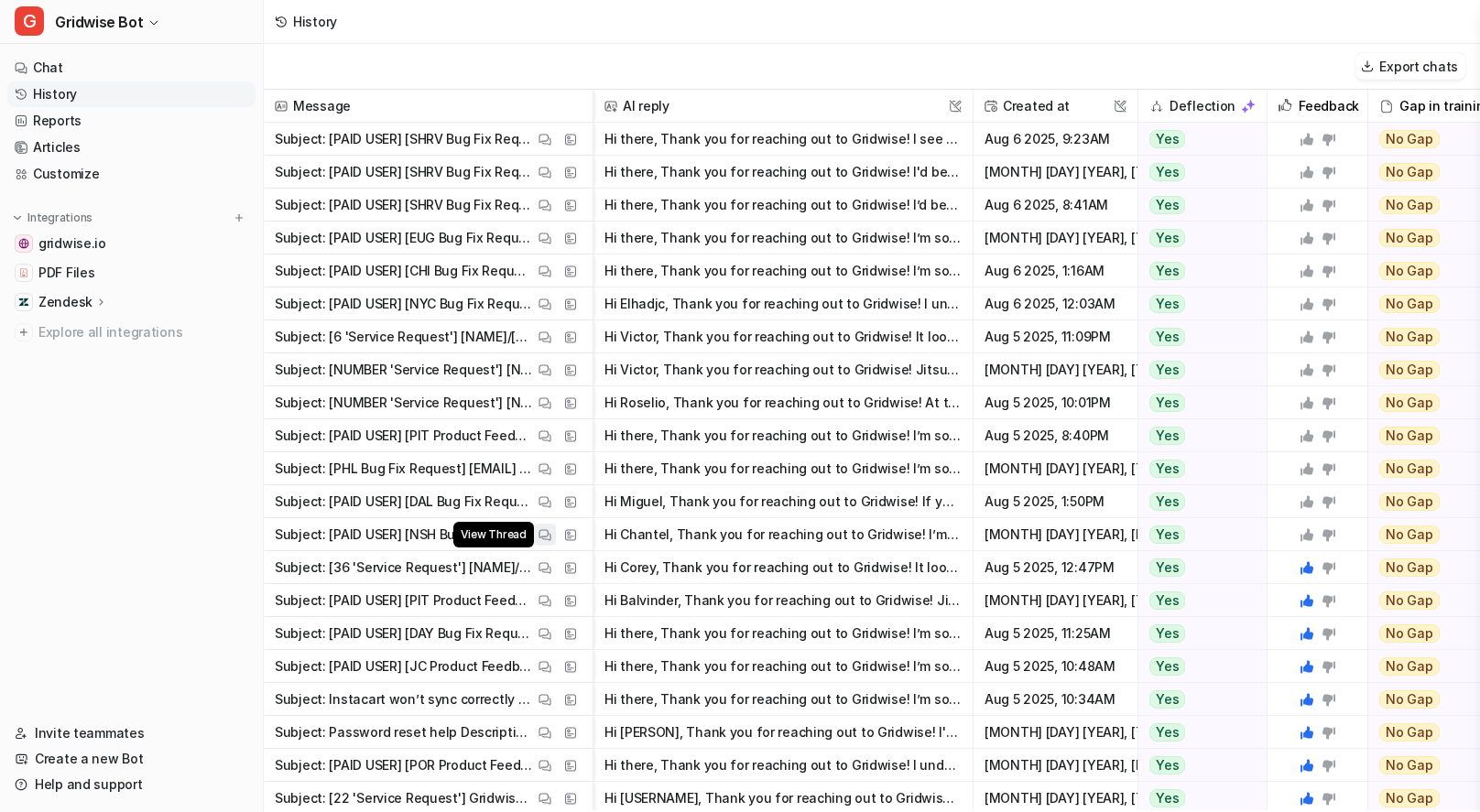 click at bounding box center (545, 535) 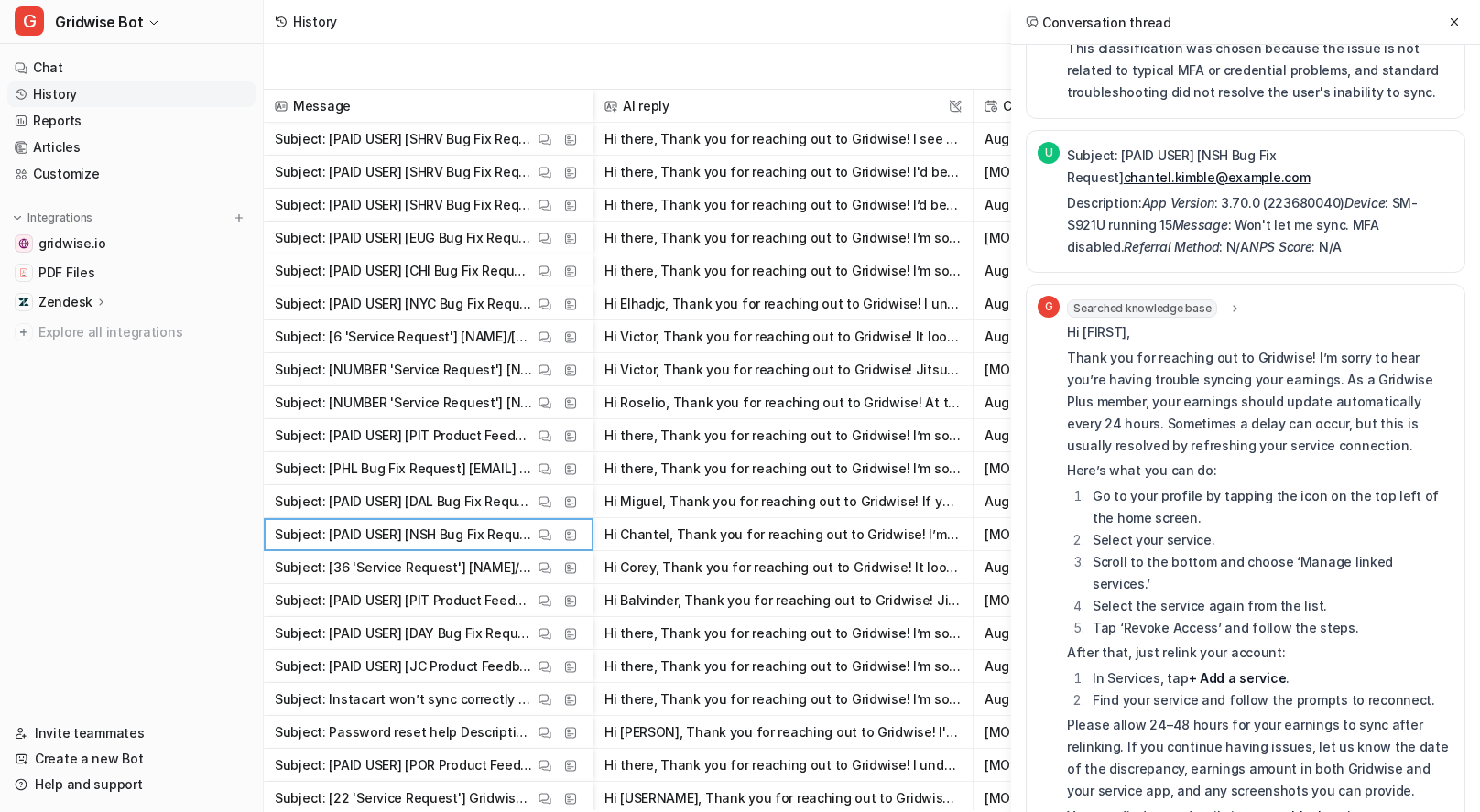 scroll, scrollTop: 775, scrollLeft: 0, axis: vertical 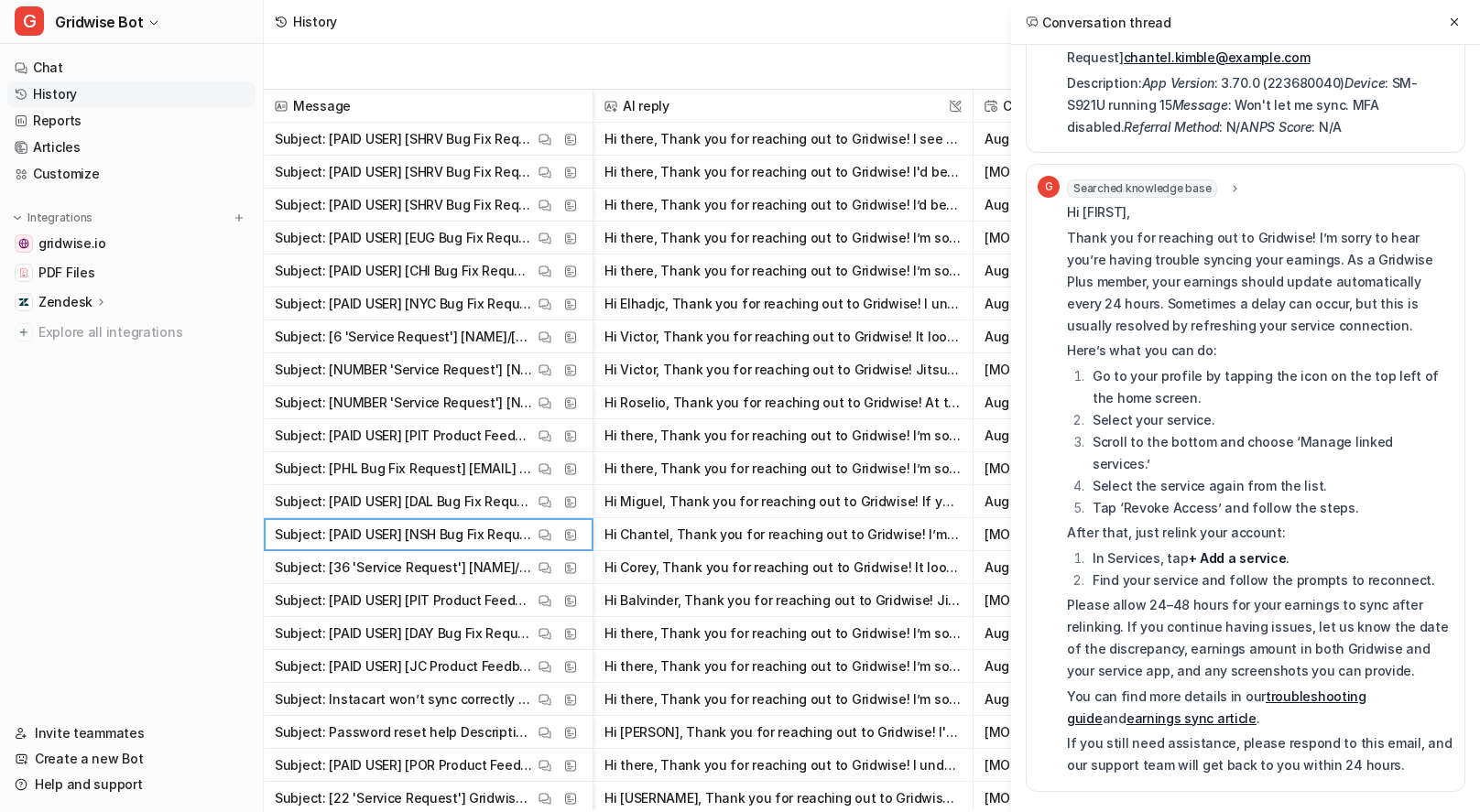 drag, startPoint x: 1149, startPoint y: 319, endPoint x: 1440, endPoint y: 651, distance: 441.48046 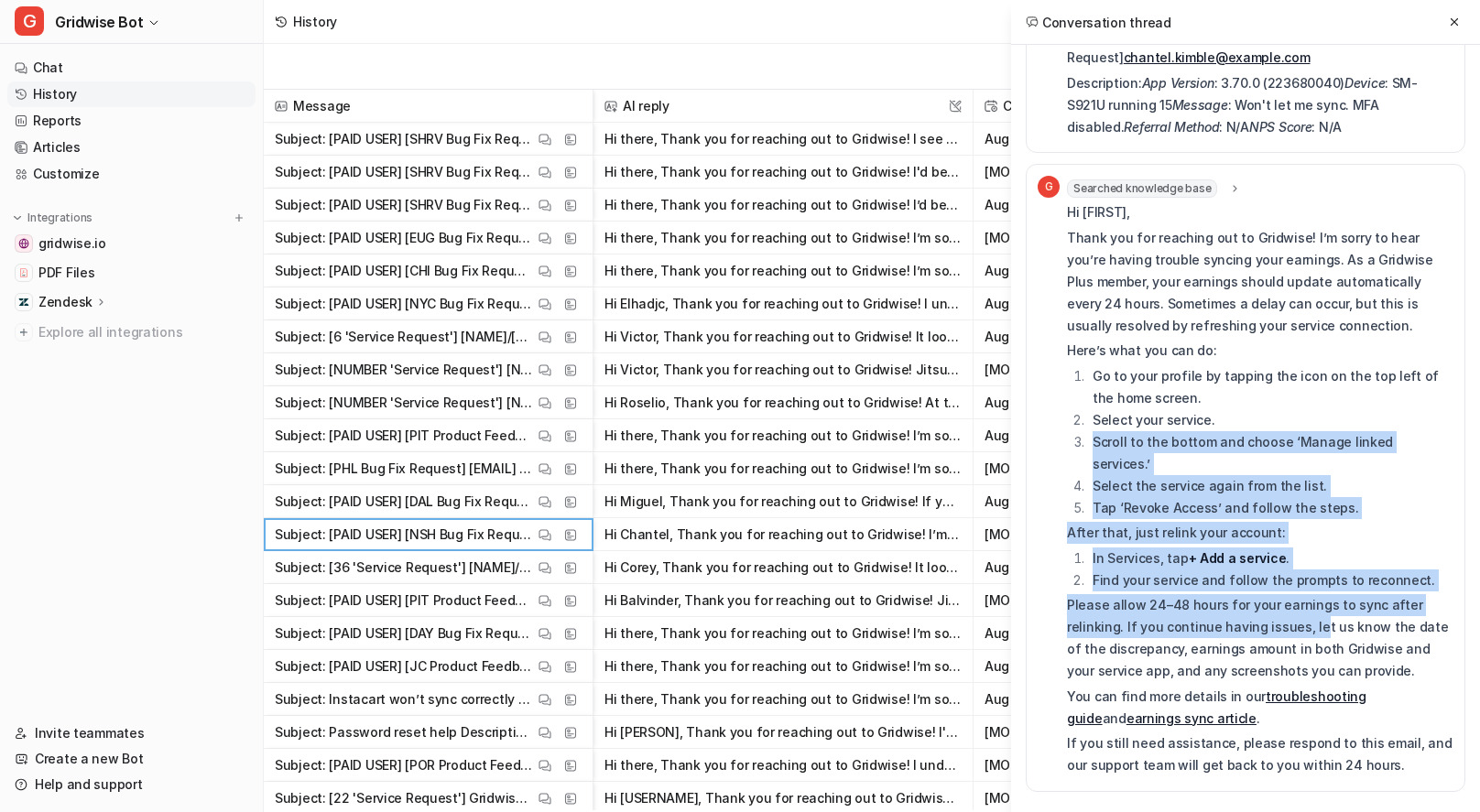 drag, startPoint x: 1311, startPoint y: 593, endPoint x: 1216, endPoint y: 414, distance: 202.64748 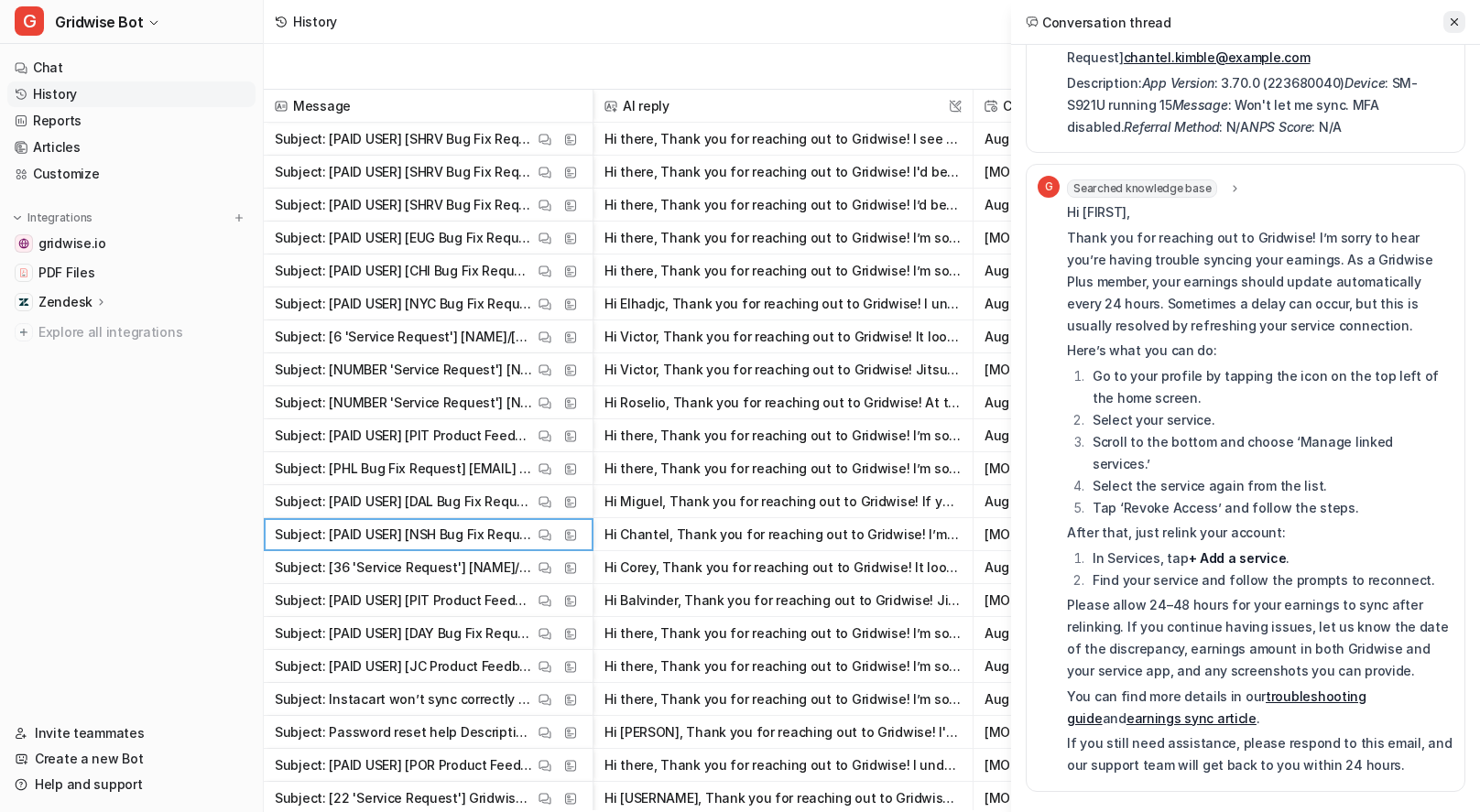 click 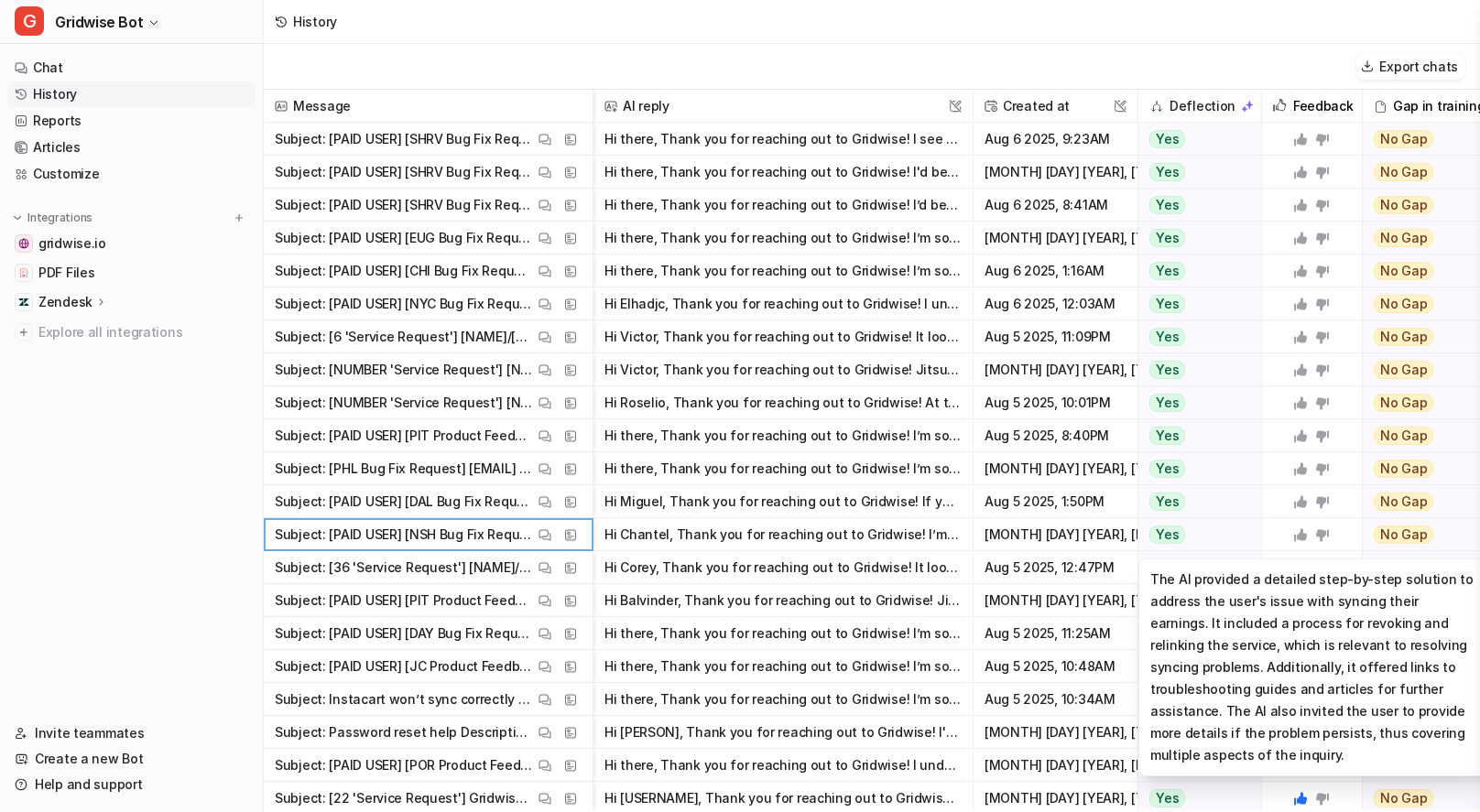 drag, startPoint x: 1326, startPoint y: 530, endPoint x: 1237, endPoint y: 533, distance: 89.05055 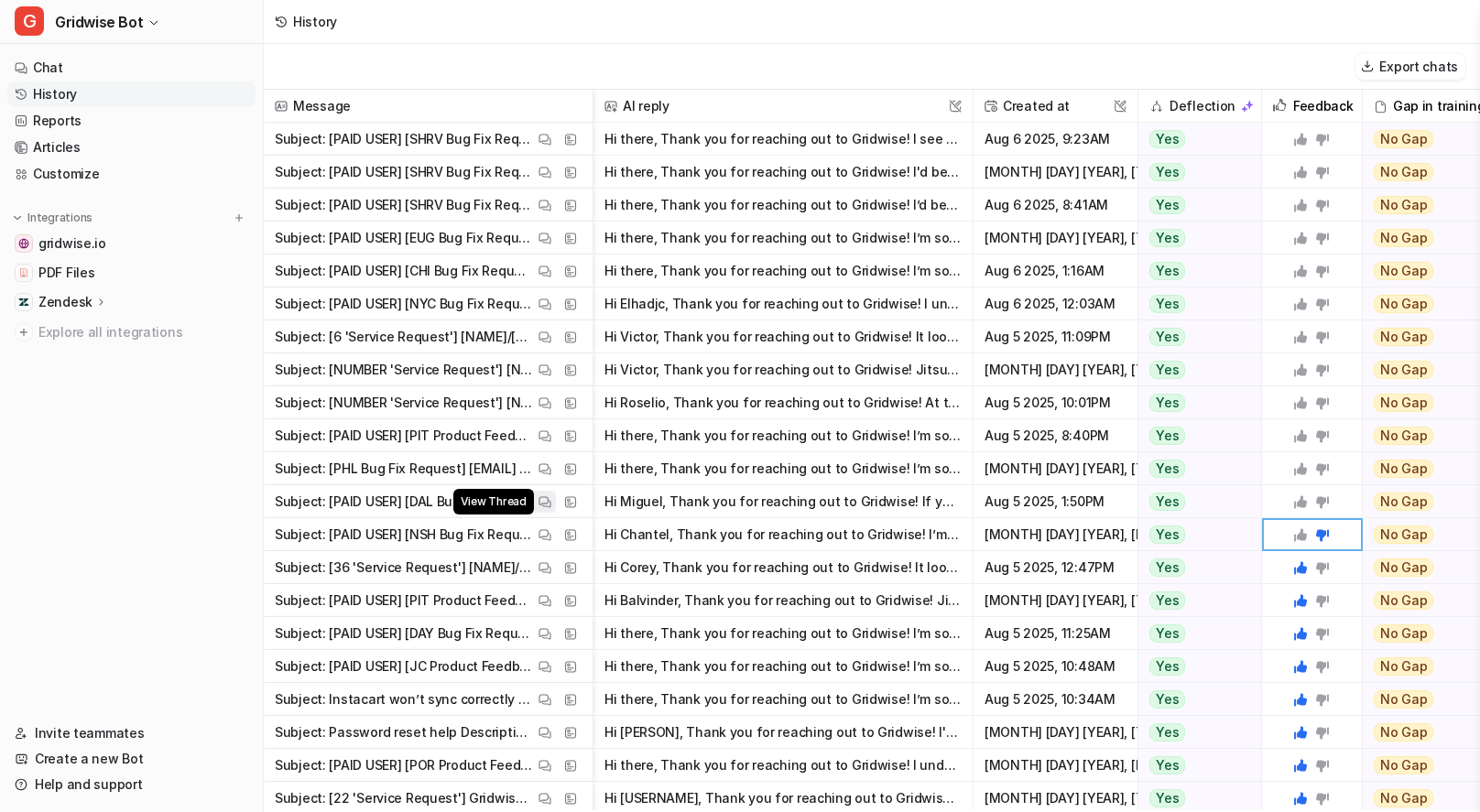 click at bounding box center (545, 502) 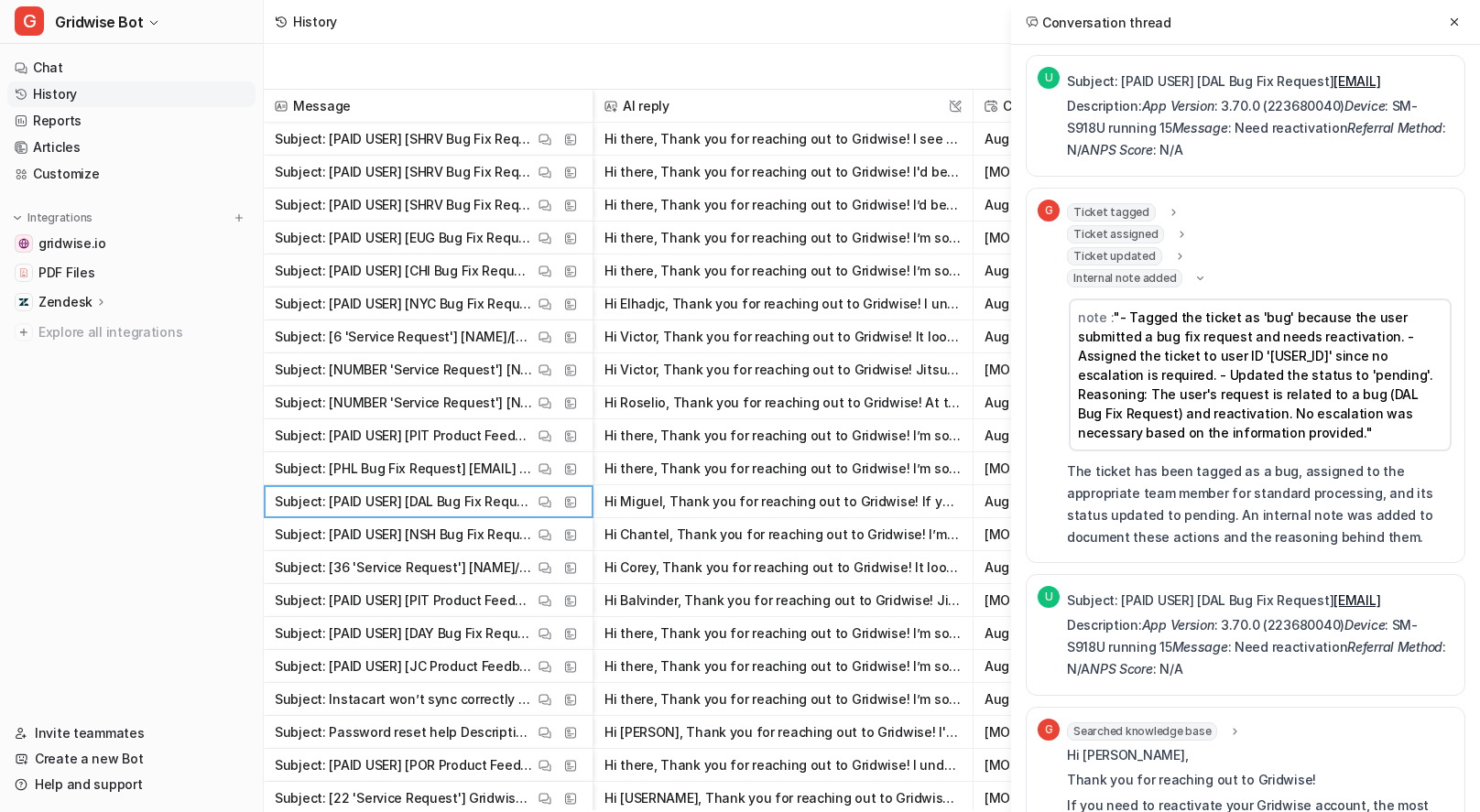 scroll, scrollTop: 0, scrollLeft: 0, axis: both 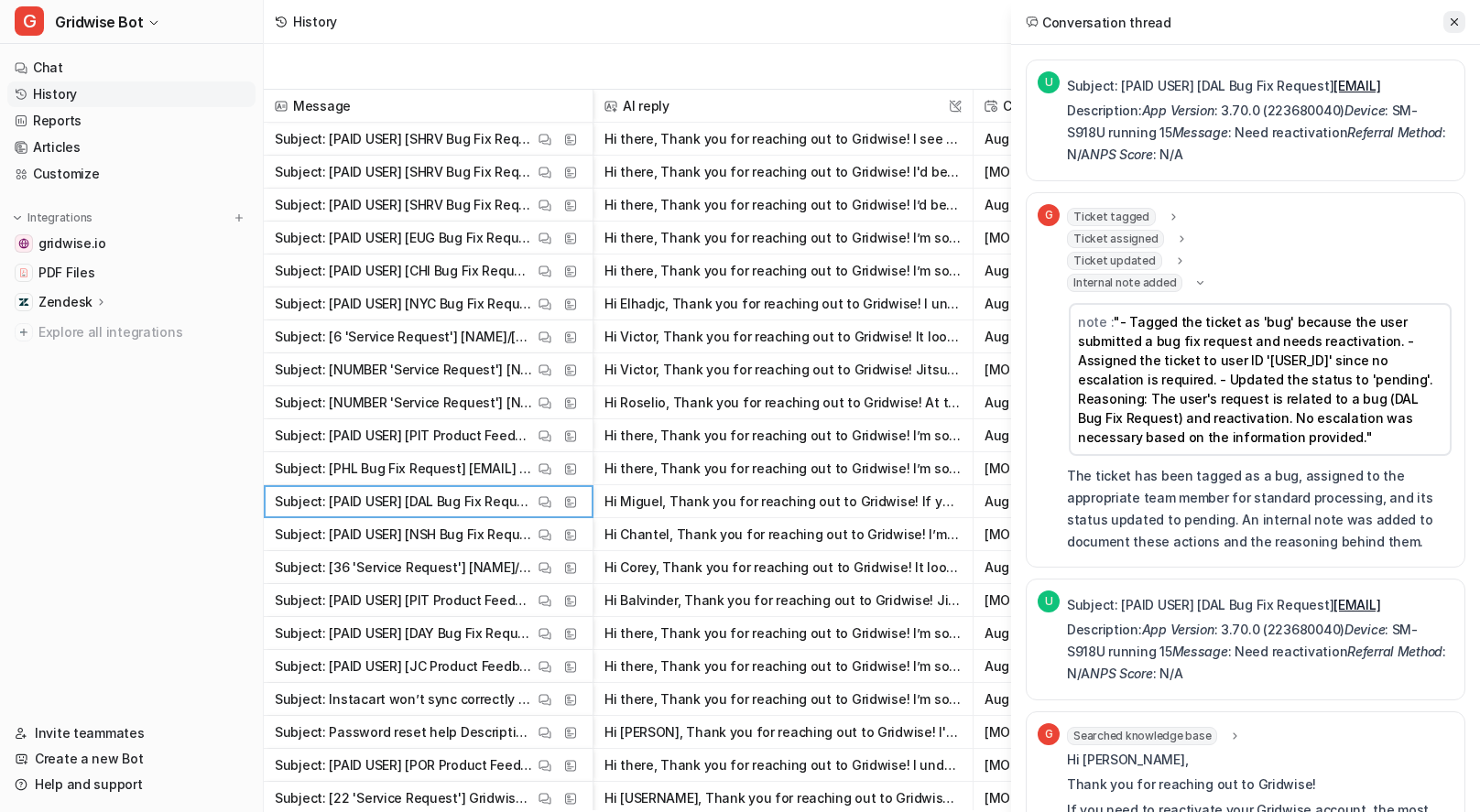 click 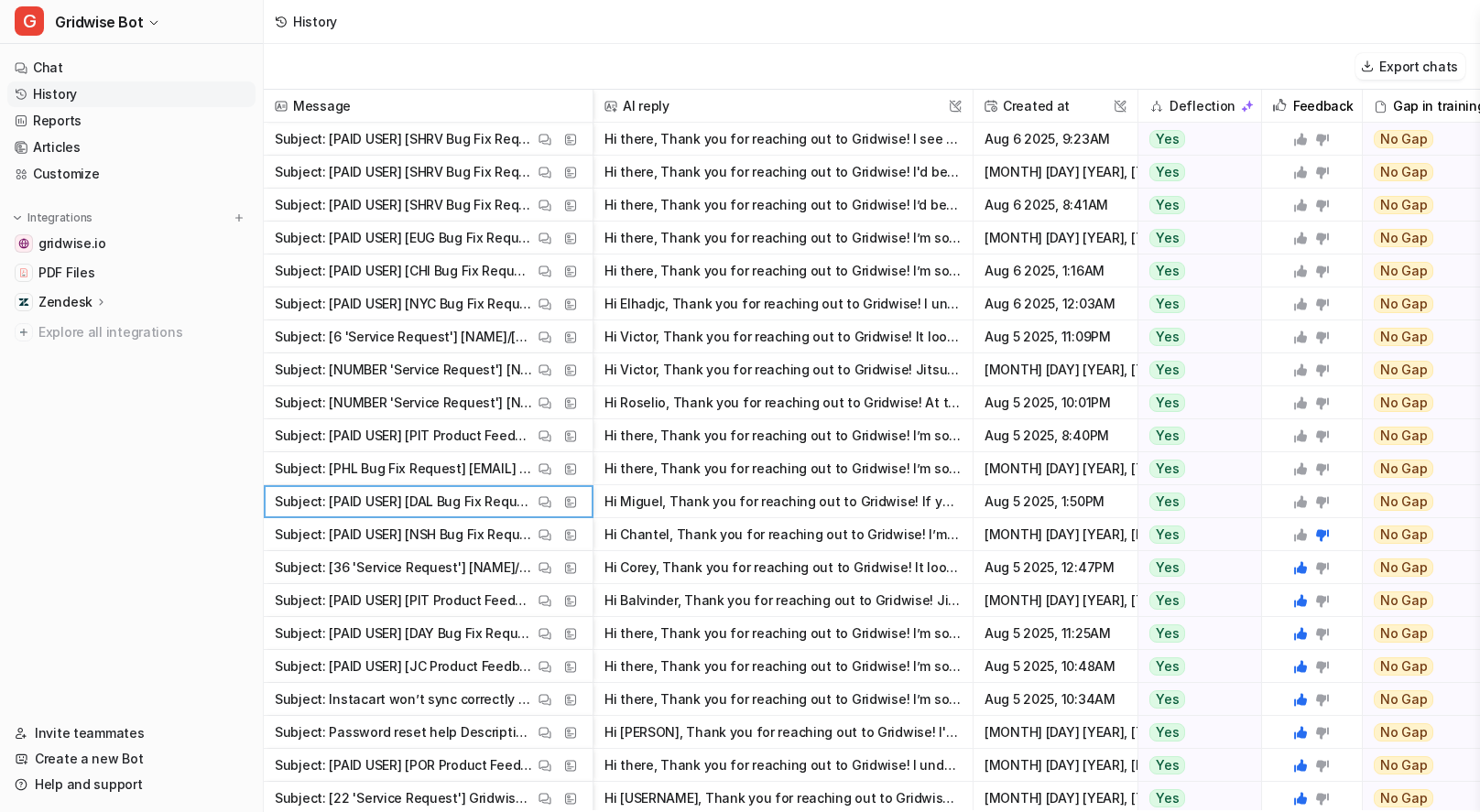 click 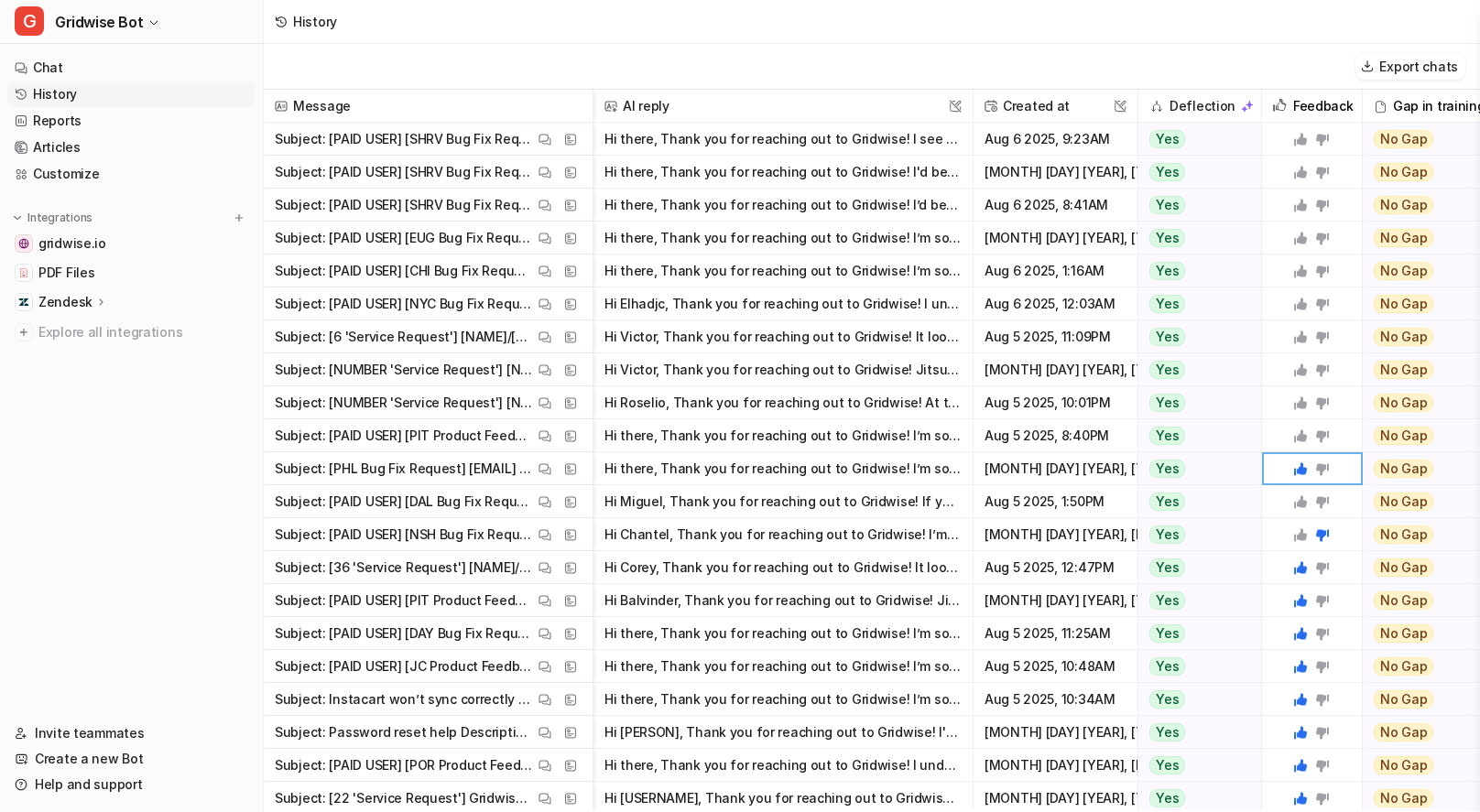 click 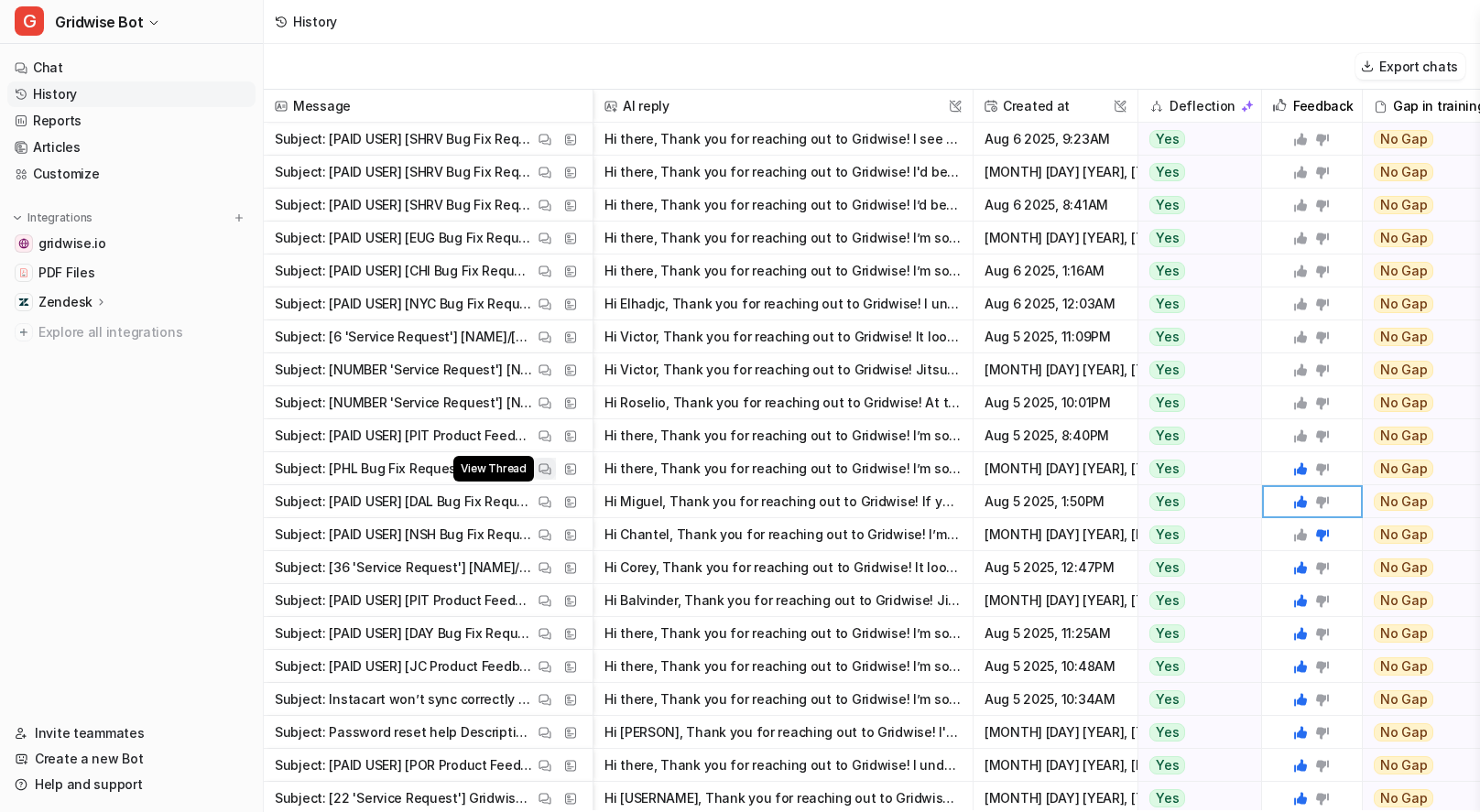 click on "View Thread" at bounding box center [545, 469] 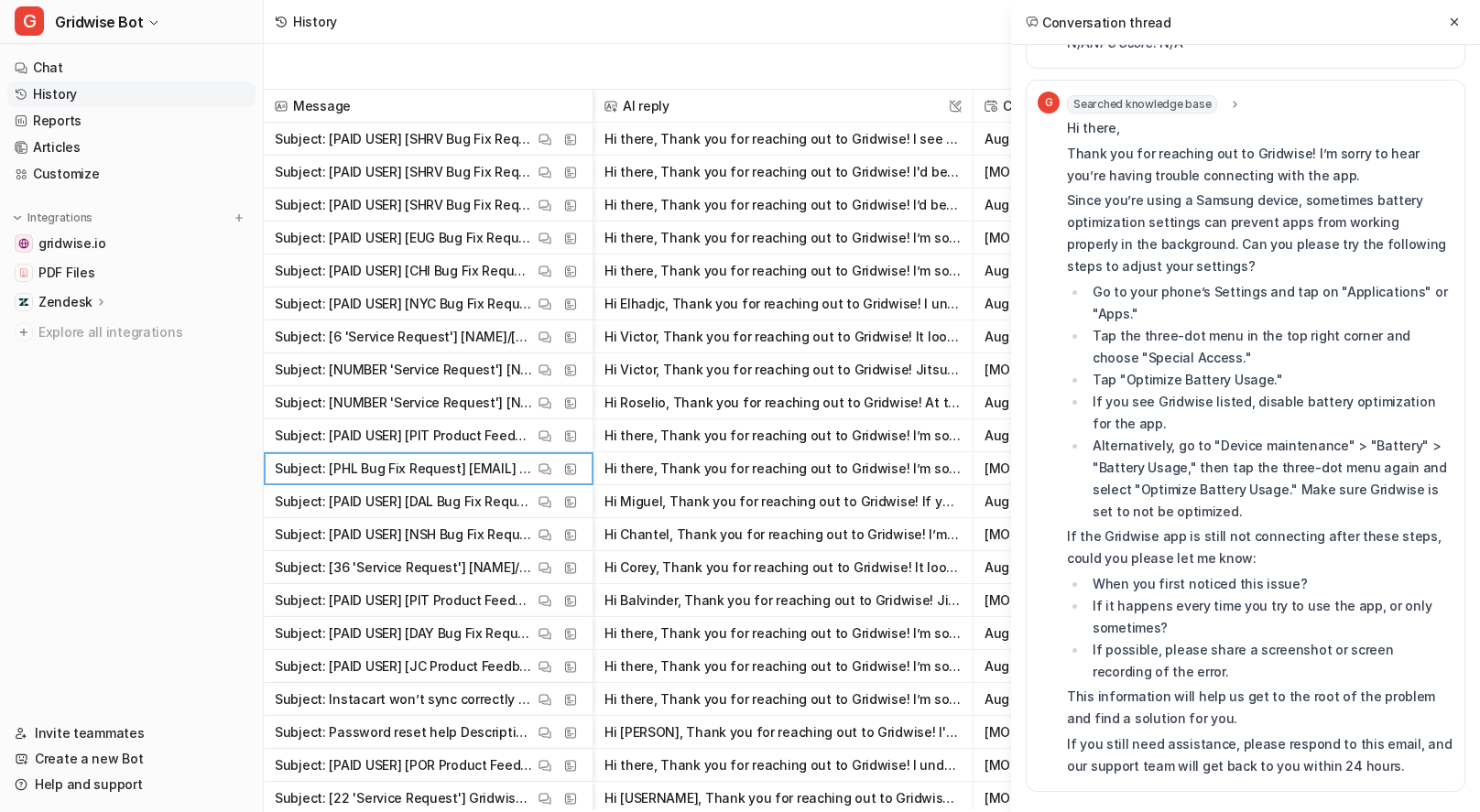 scroll, scrollTop: 0, scrollLeft: 0, axis: both 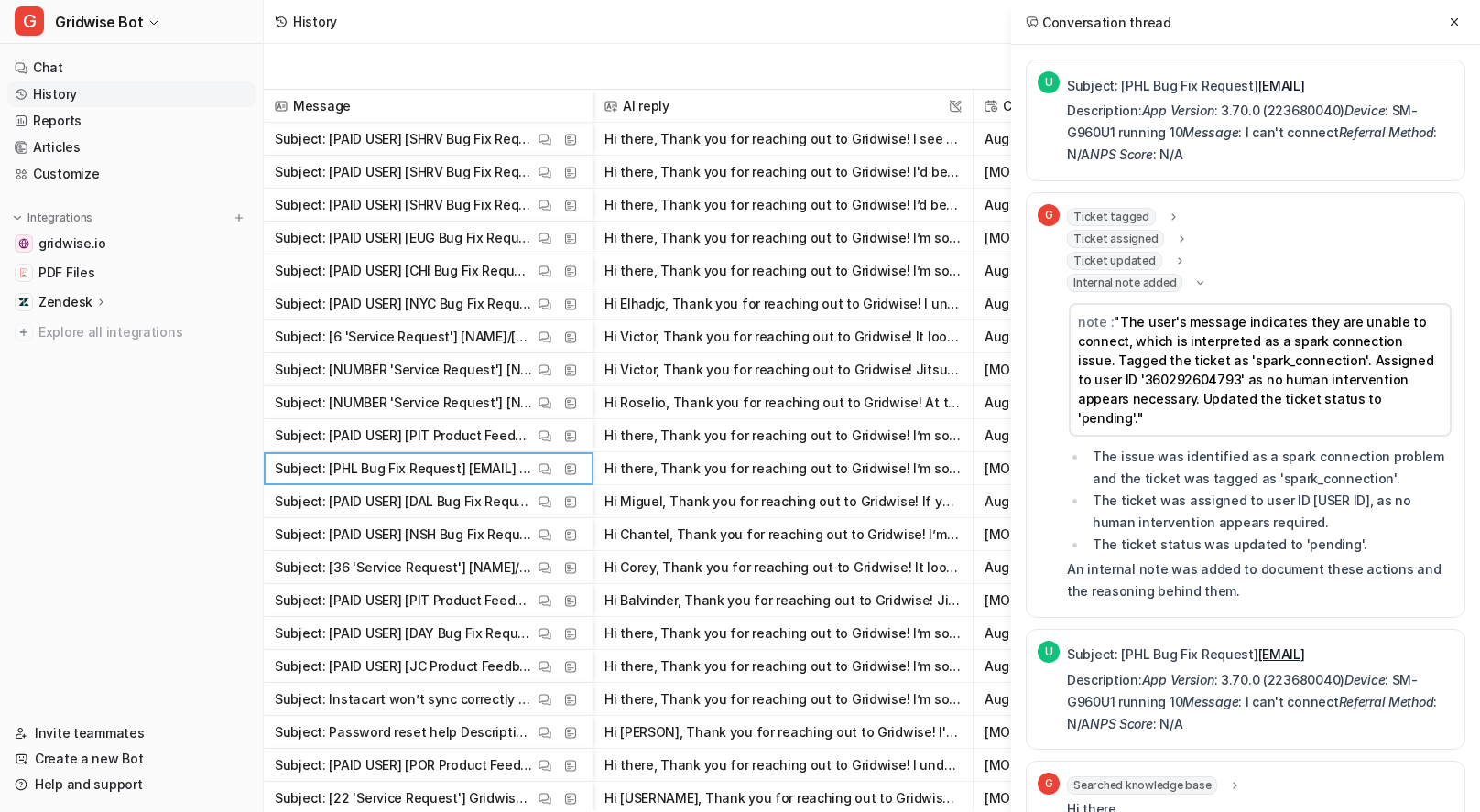 click at bounding box center [1454, 22] 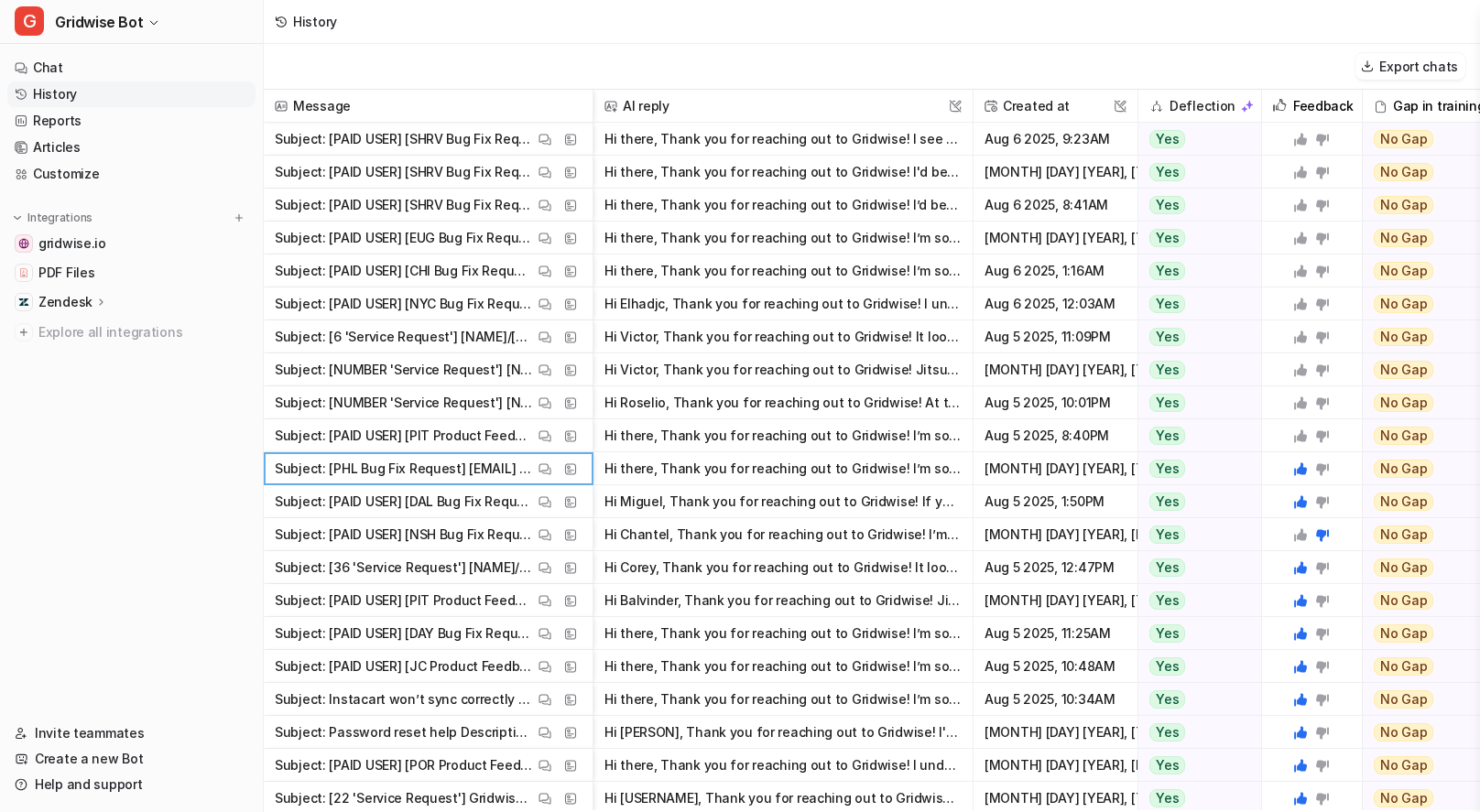 click 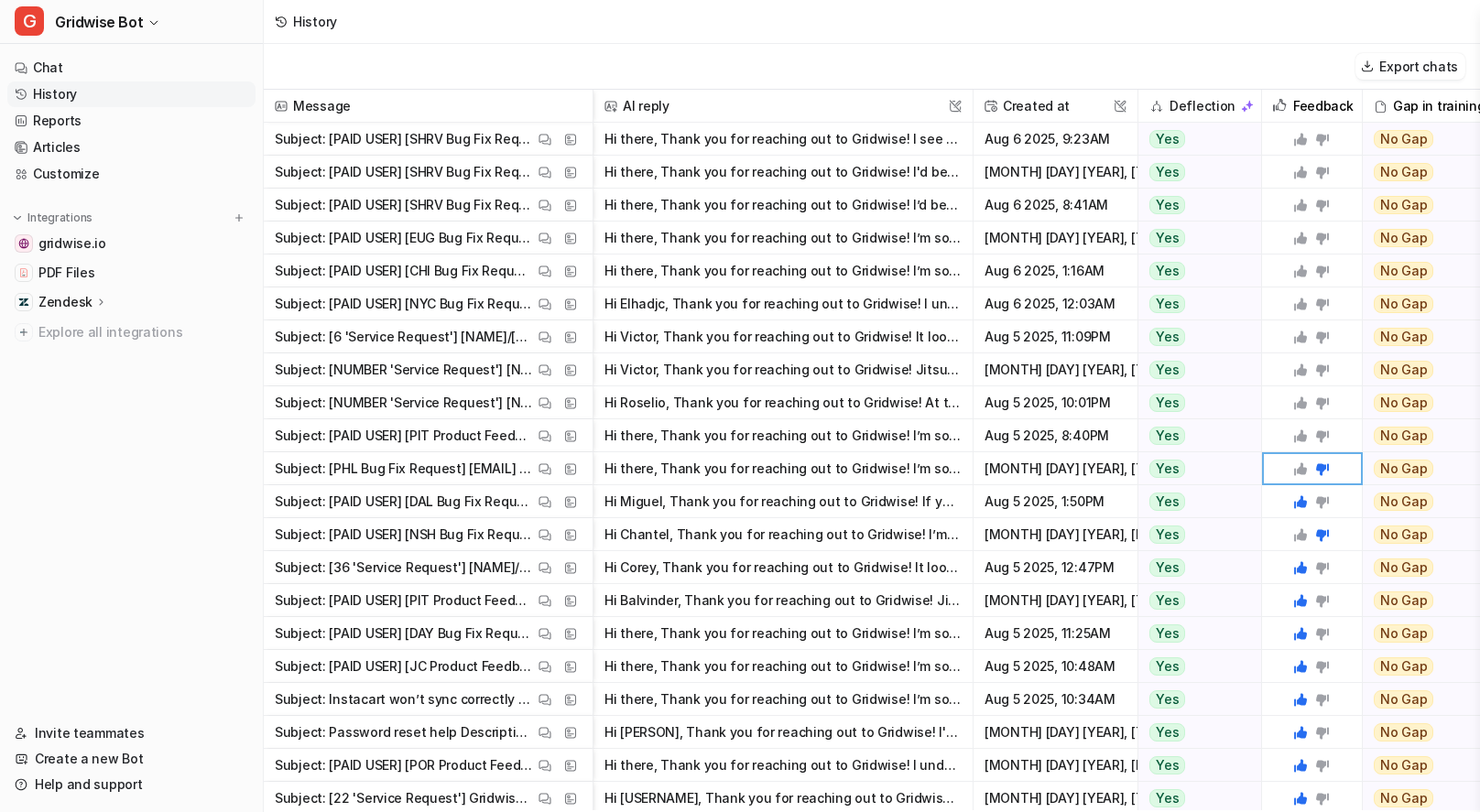 click on "Hi there,
Thank you for reaching out to Gridwise! I’m sorry to hear you’re having trouble syncing your Spark earnings.
Sometimes, it can take up to 24 hours for your earnings to appear in the app. S" at bounding box center [783, 436] 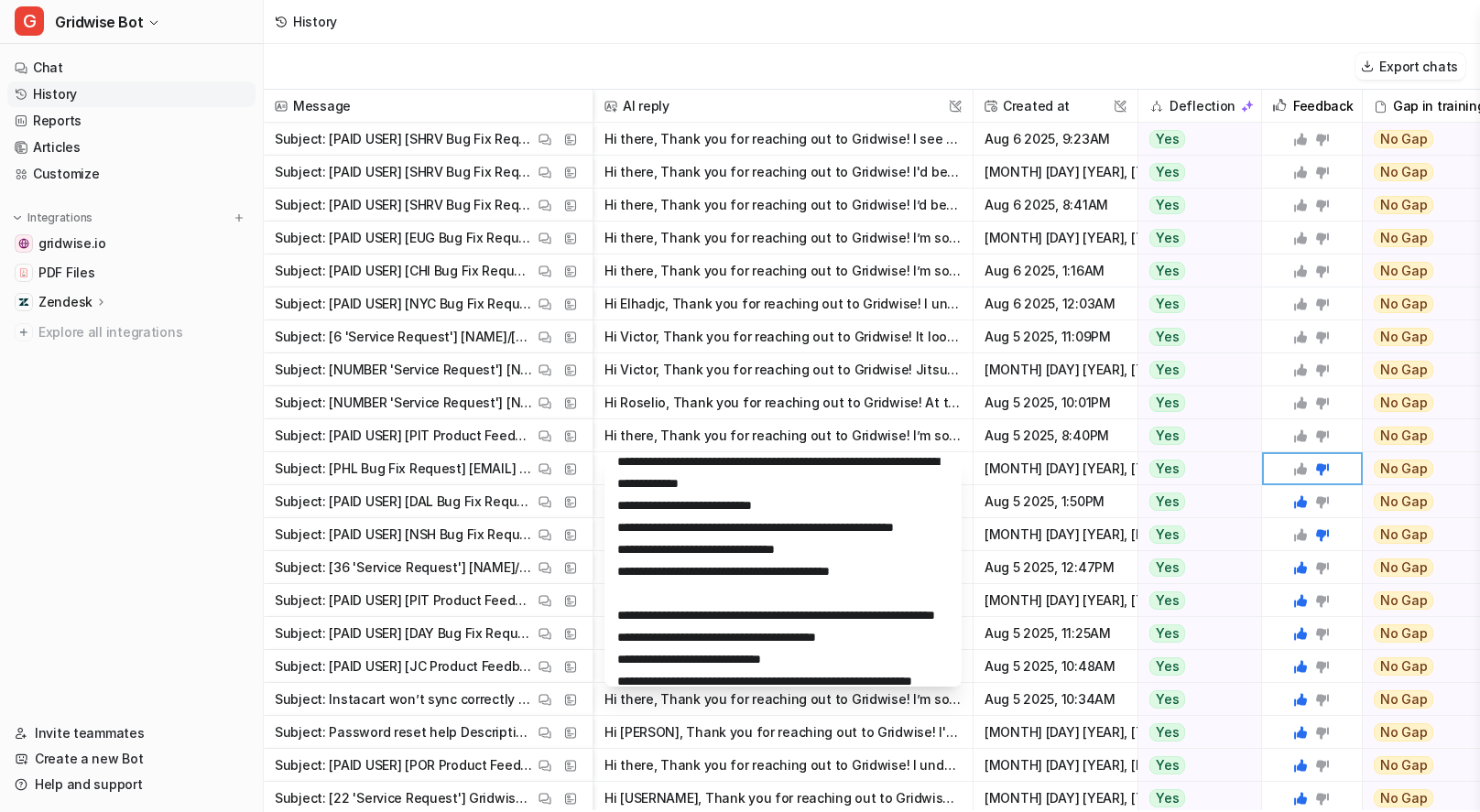 scroll, scrollTop: 309, scrollLeft: 0, axis: vertical 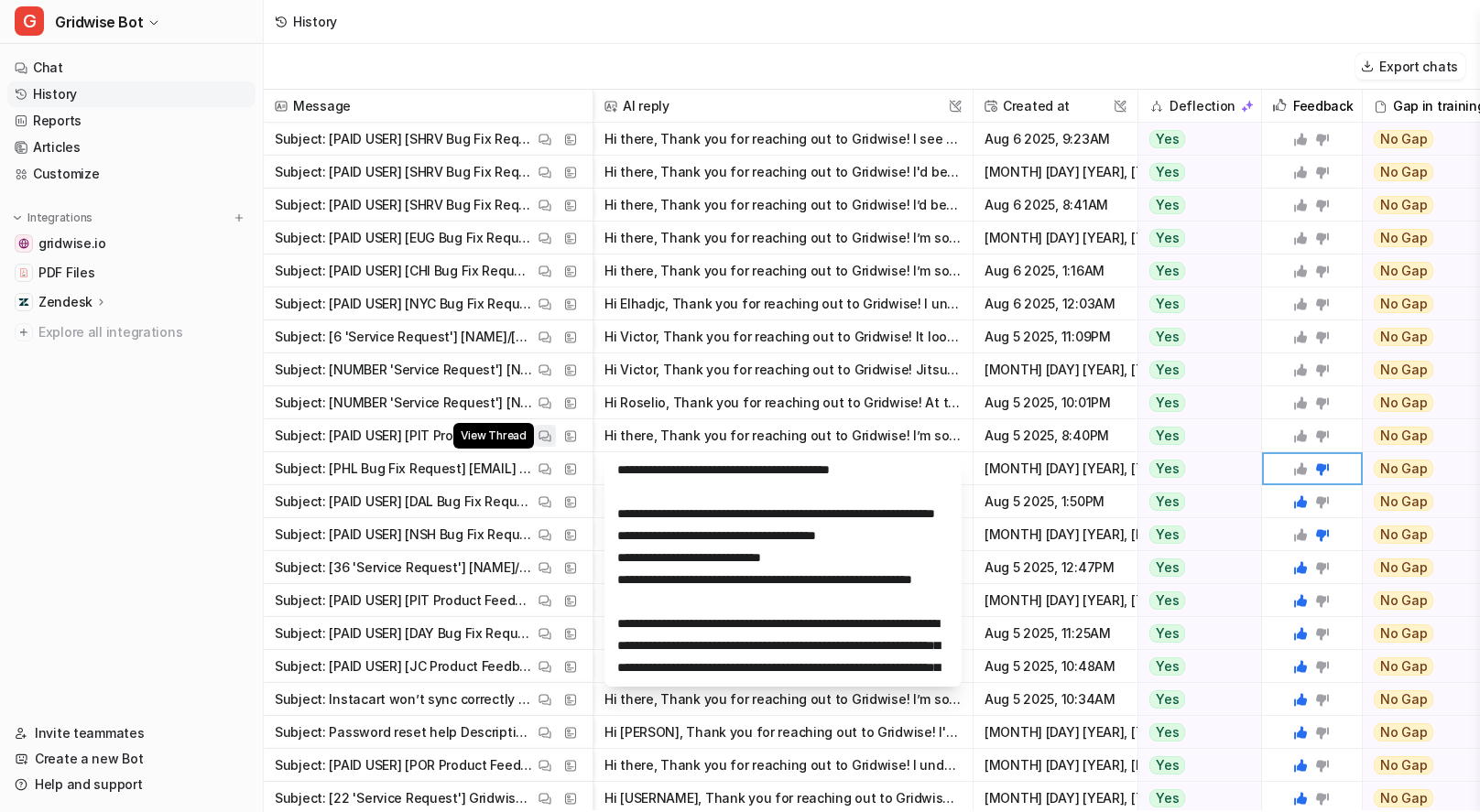 click on "View Thread" at bounding box center (545, 436) 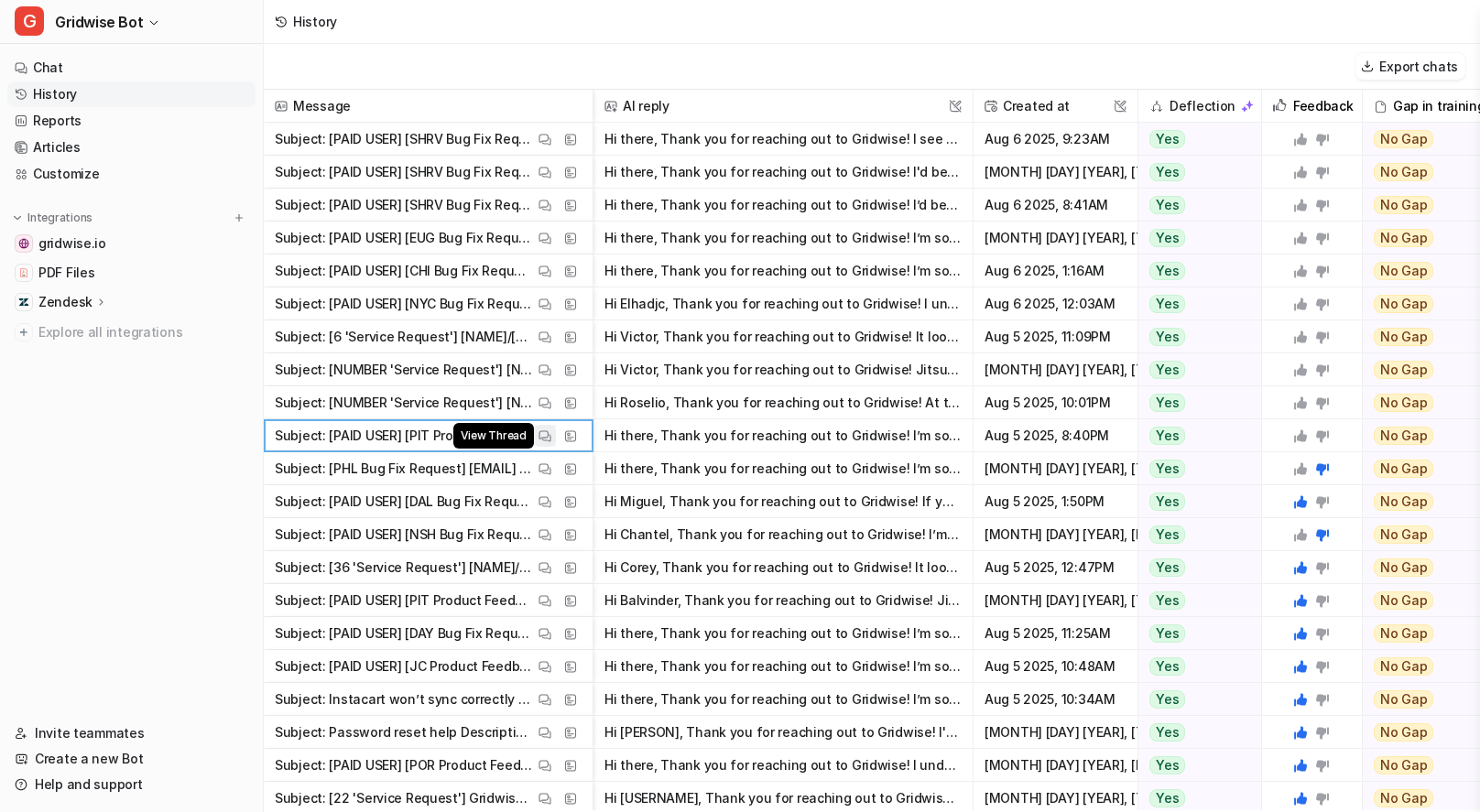 click at bounding box center (545, 436) 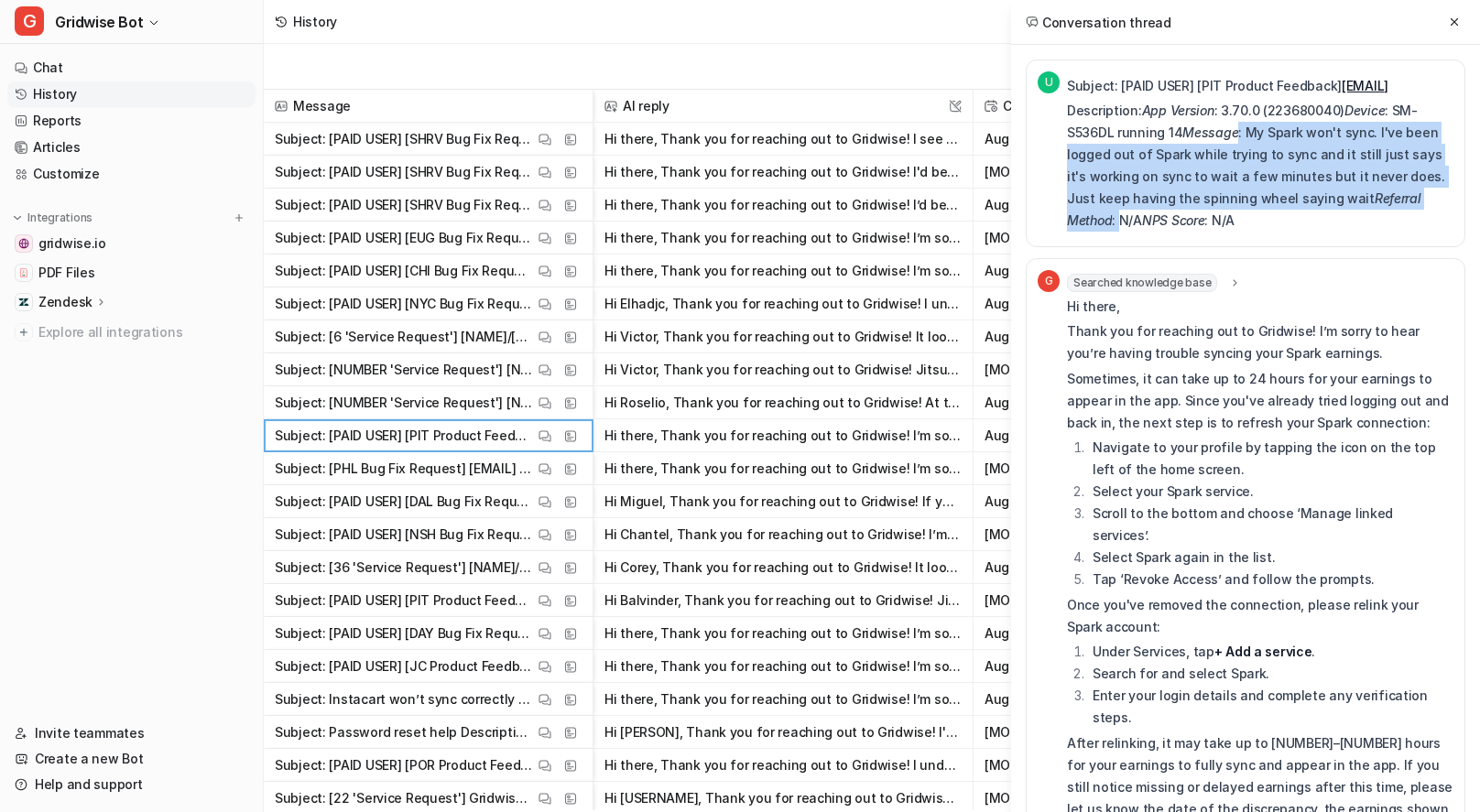 drag, startPoint x: 1325, startPoint y: 190, endPoint x: 1427, endPoint y: 214, distance: 104.7855 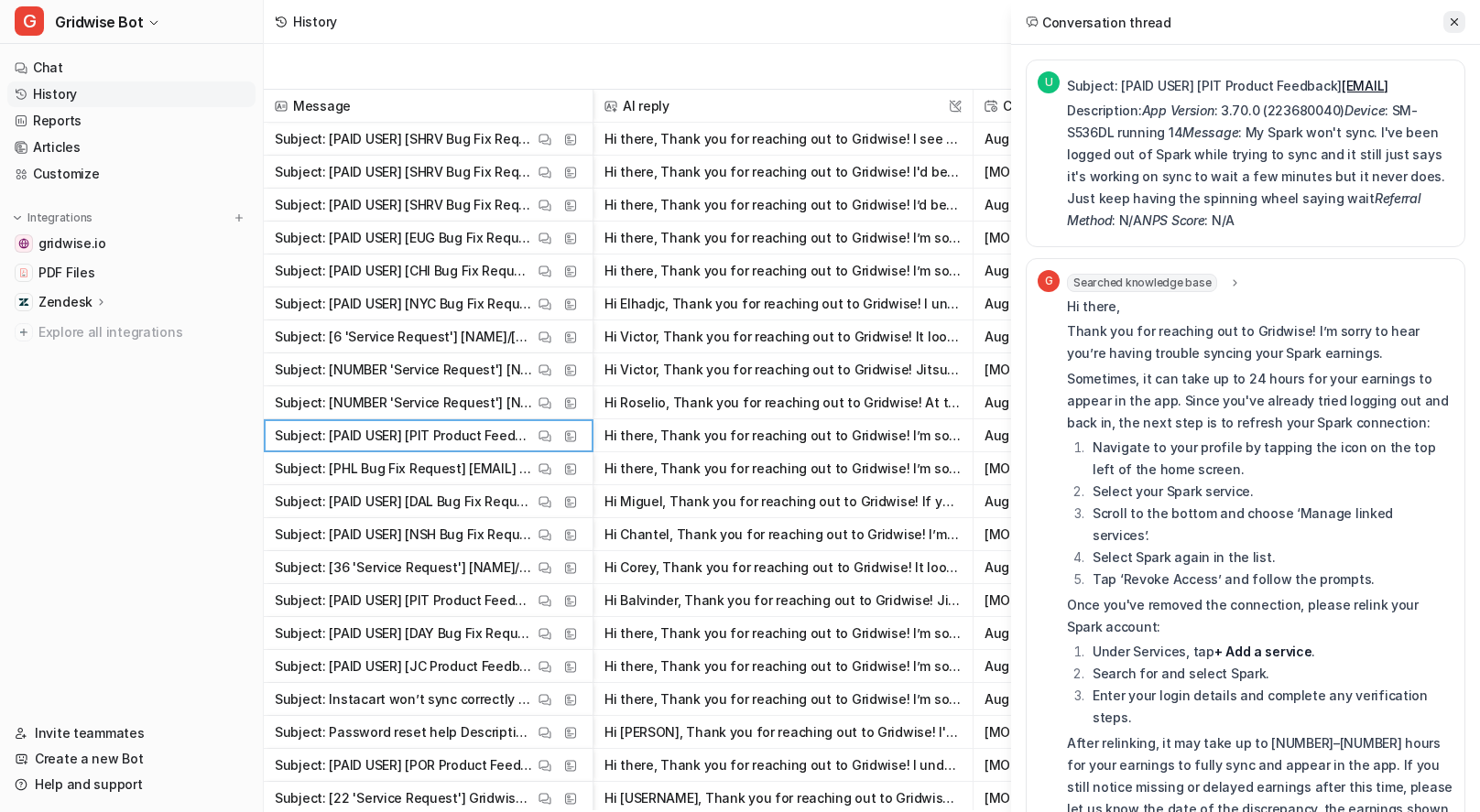 click 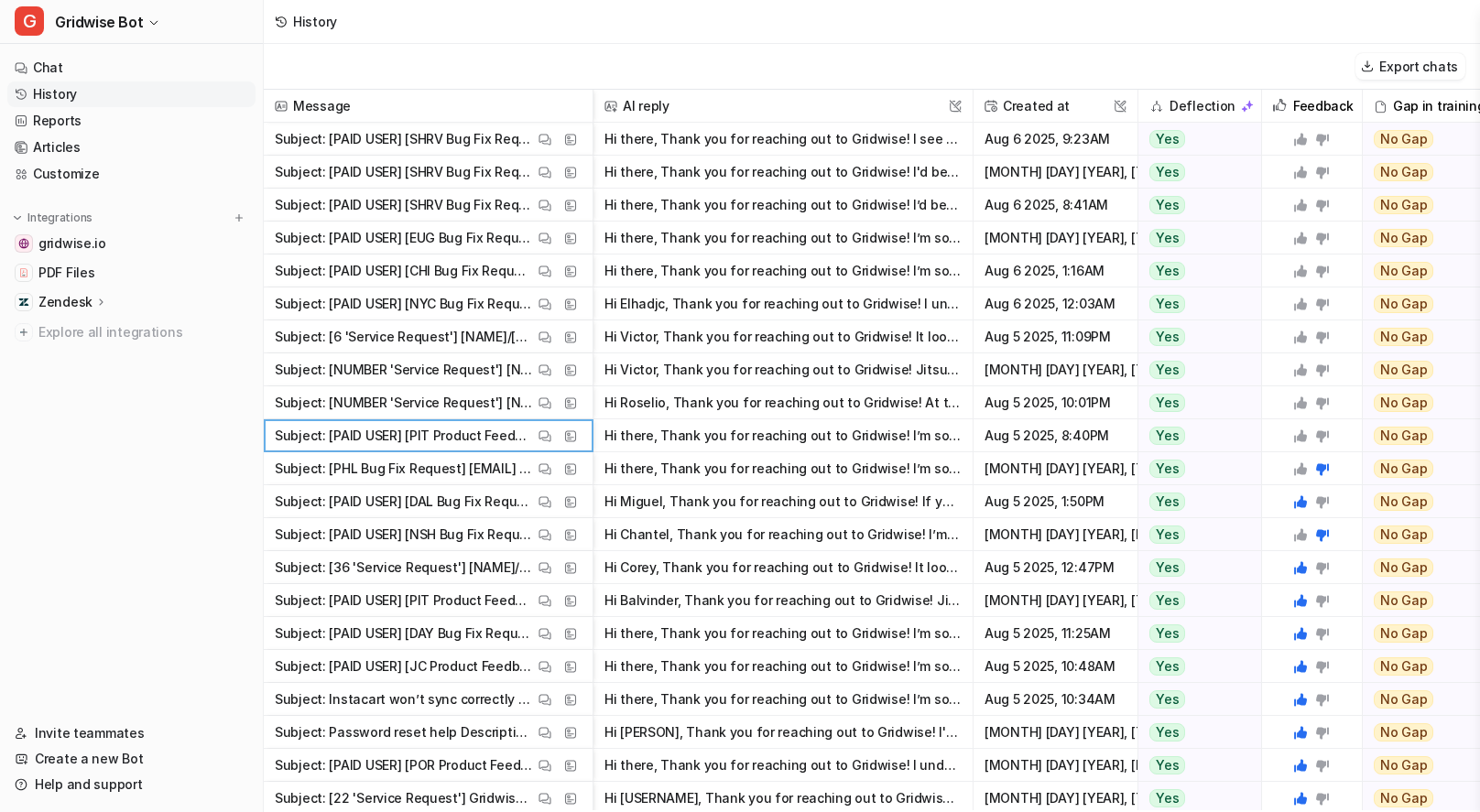 click 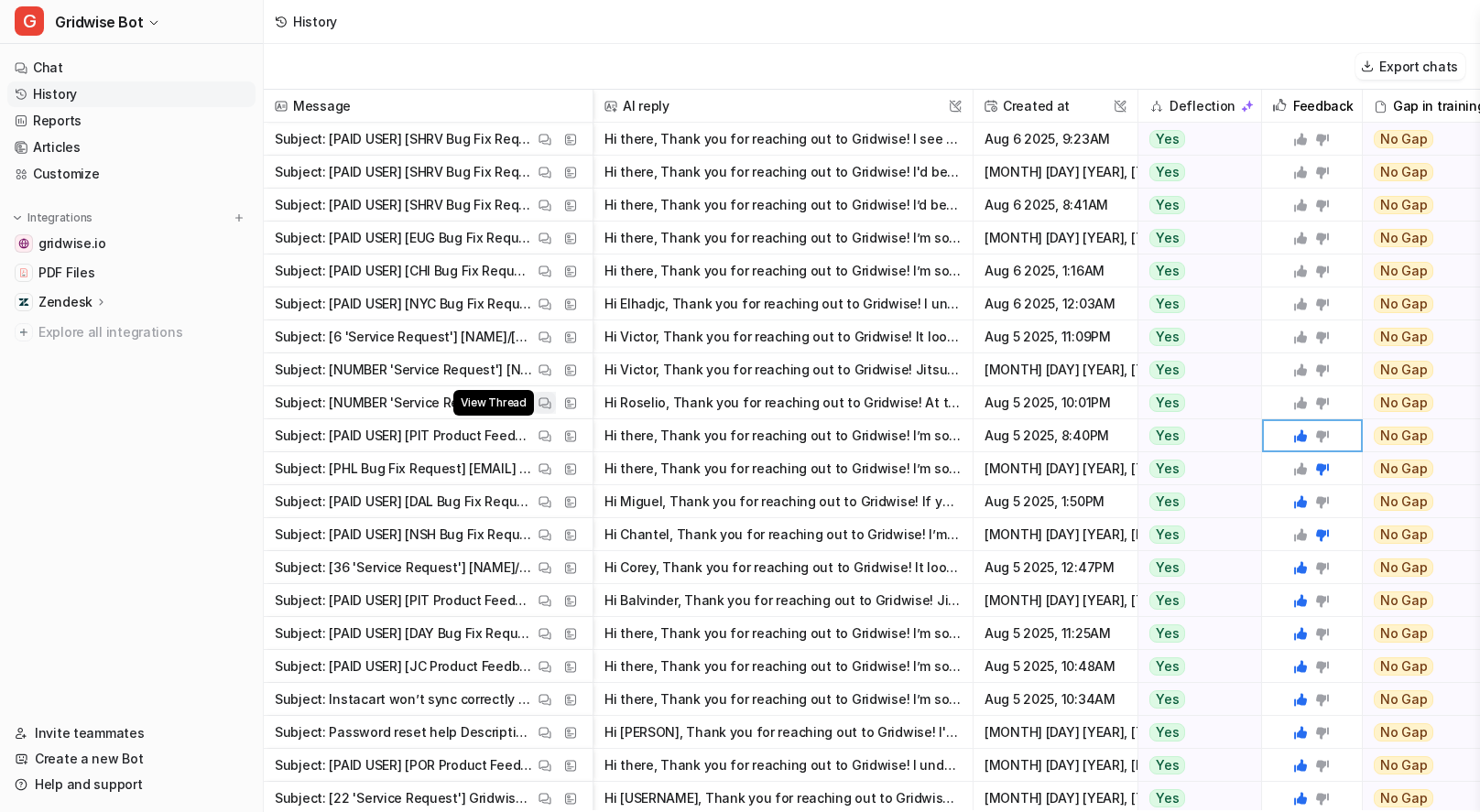 click at bounding box center (545, 403) 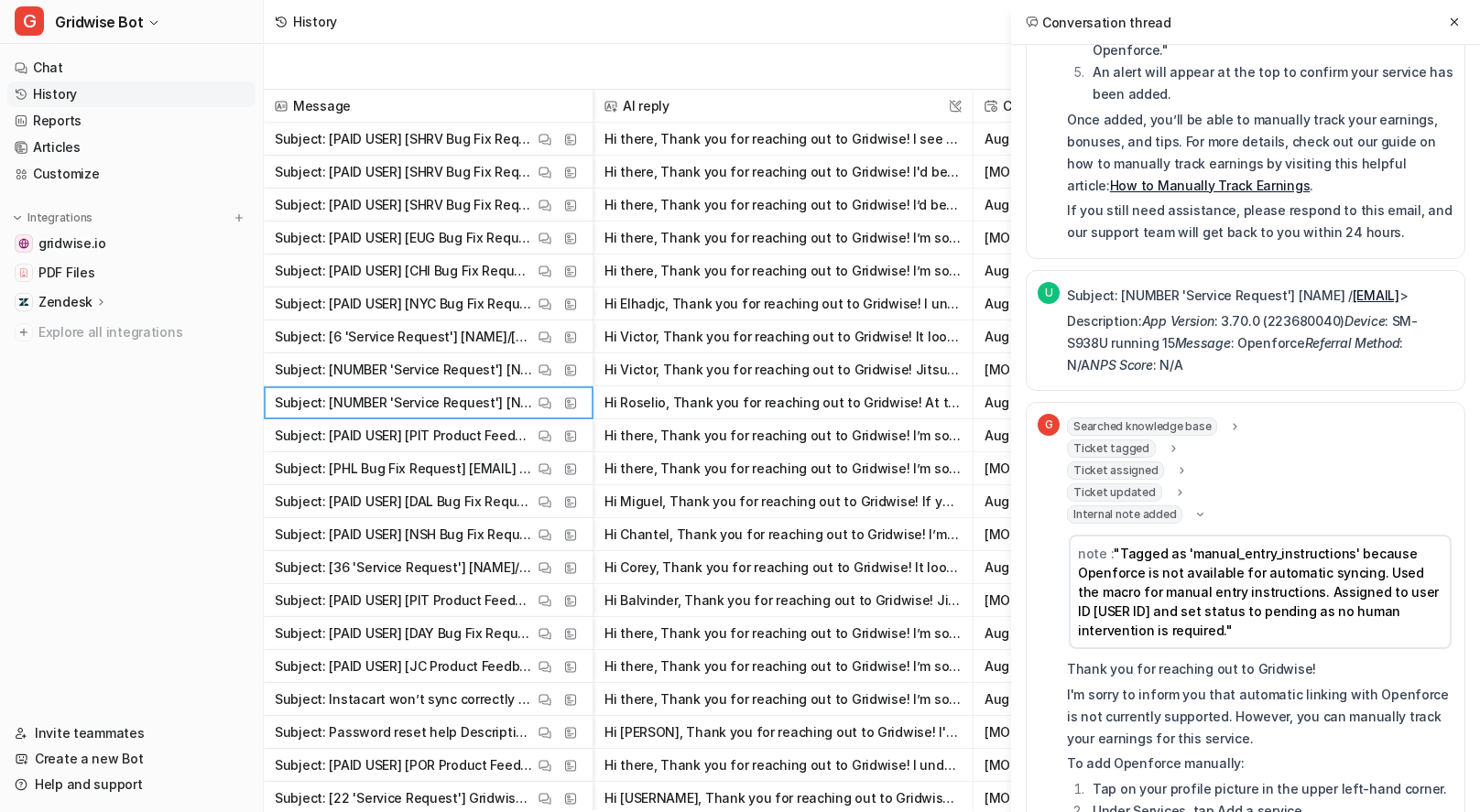 scroll, scrollTop: 418, scrollLeft: 0, axis: vertical 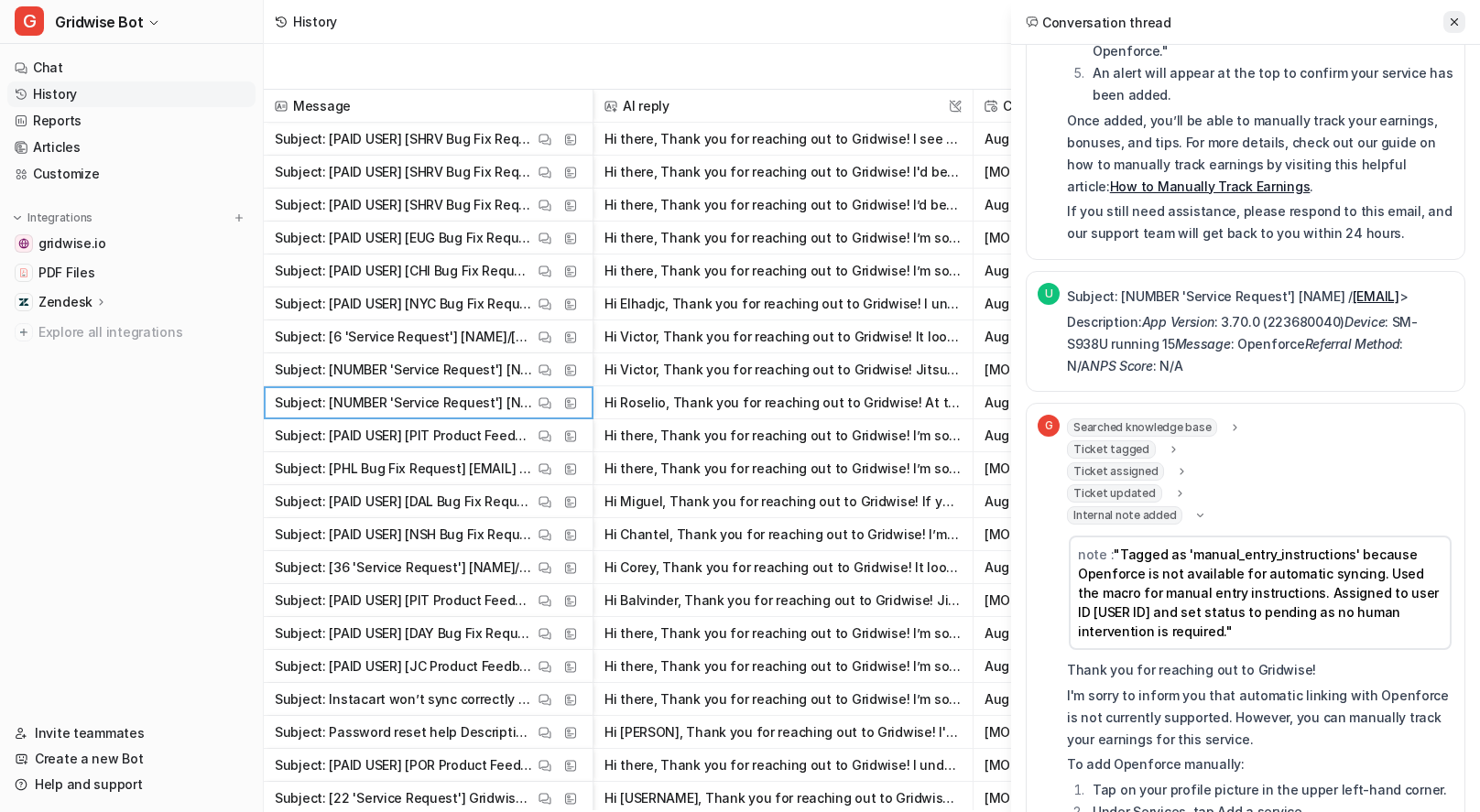 click 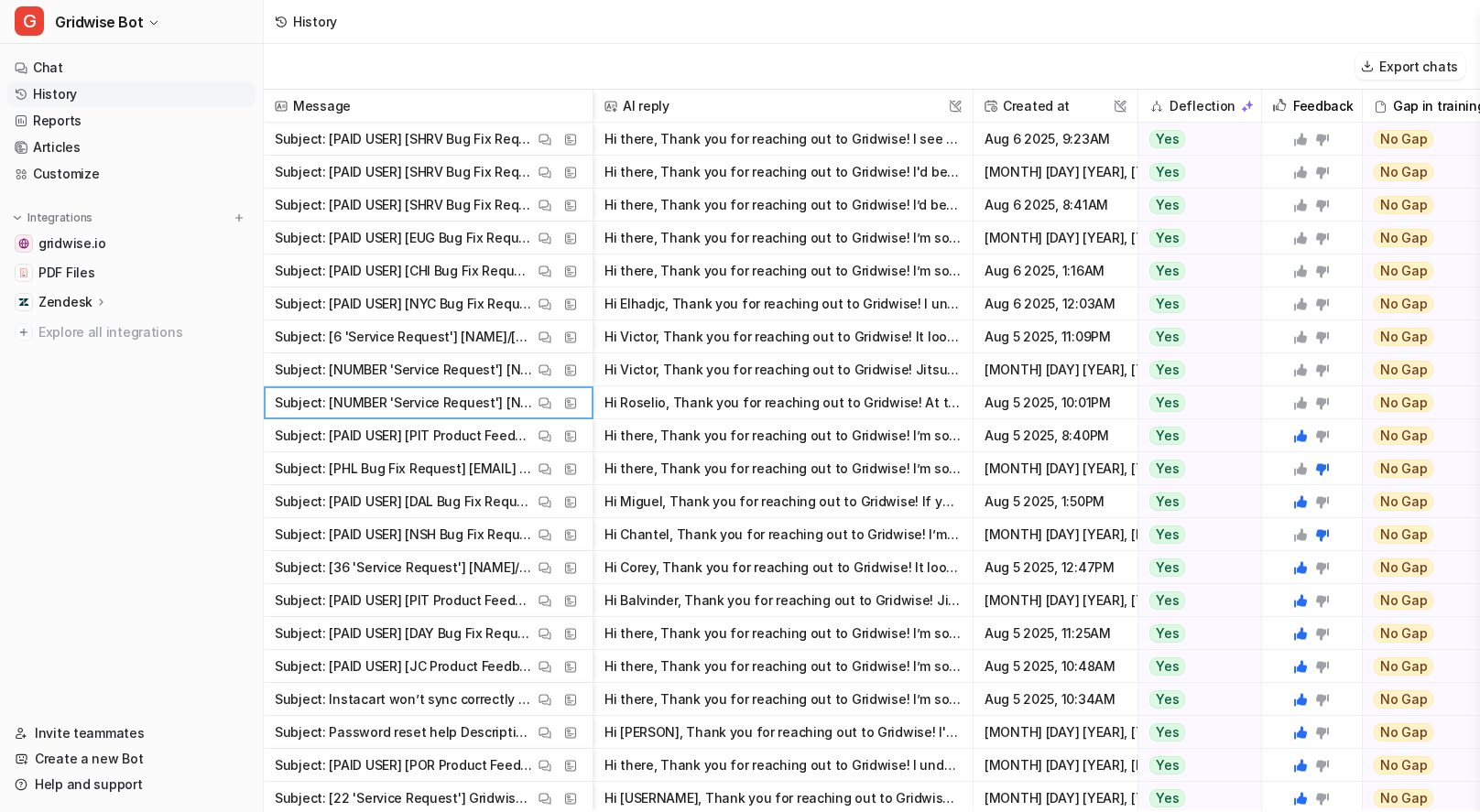 click 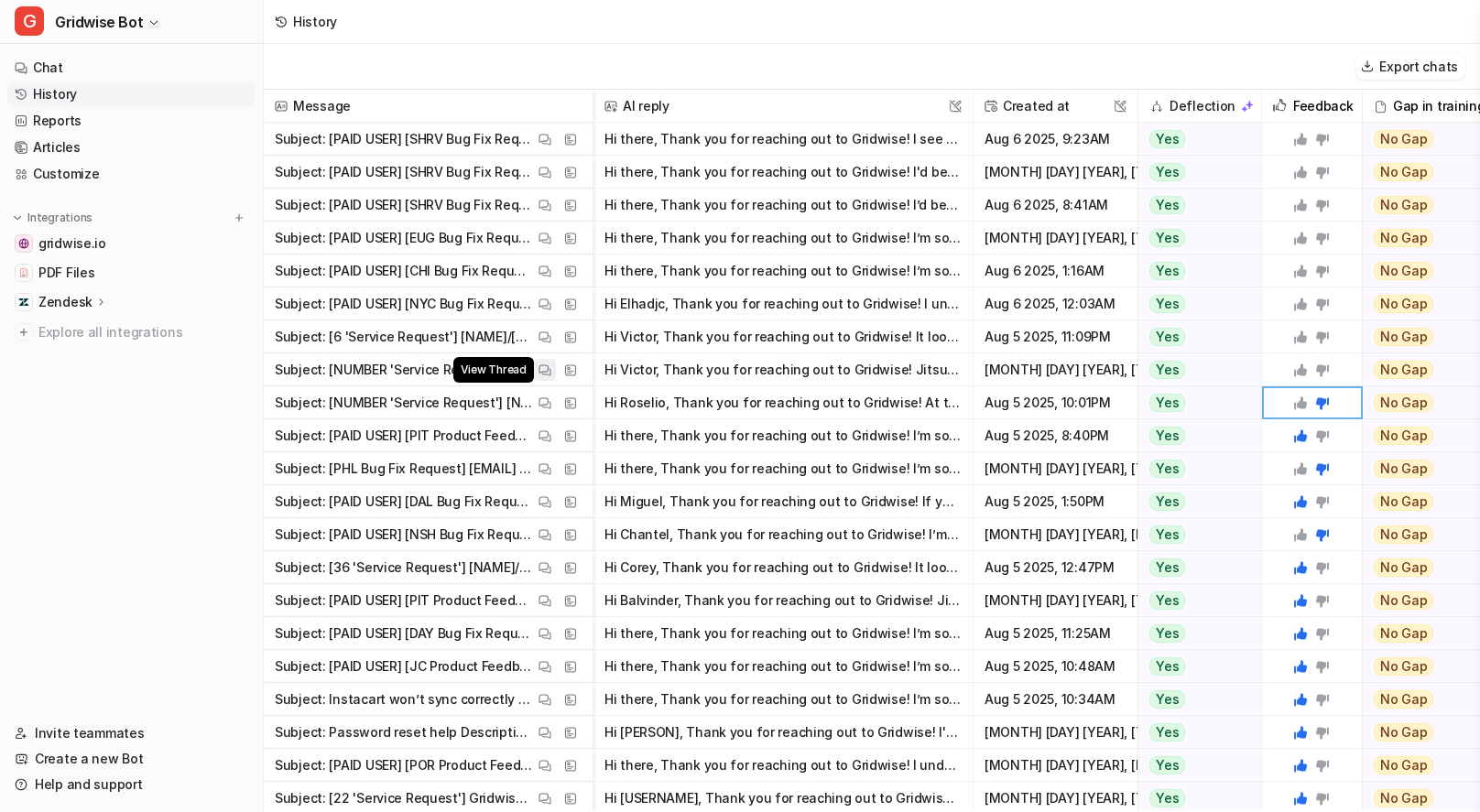 click at bounding box center (545, 370) 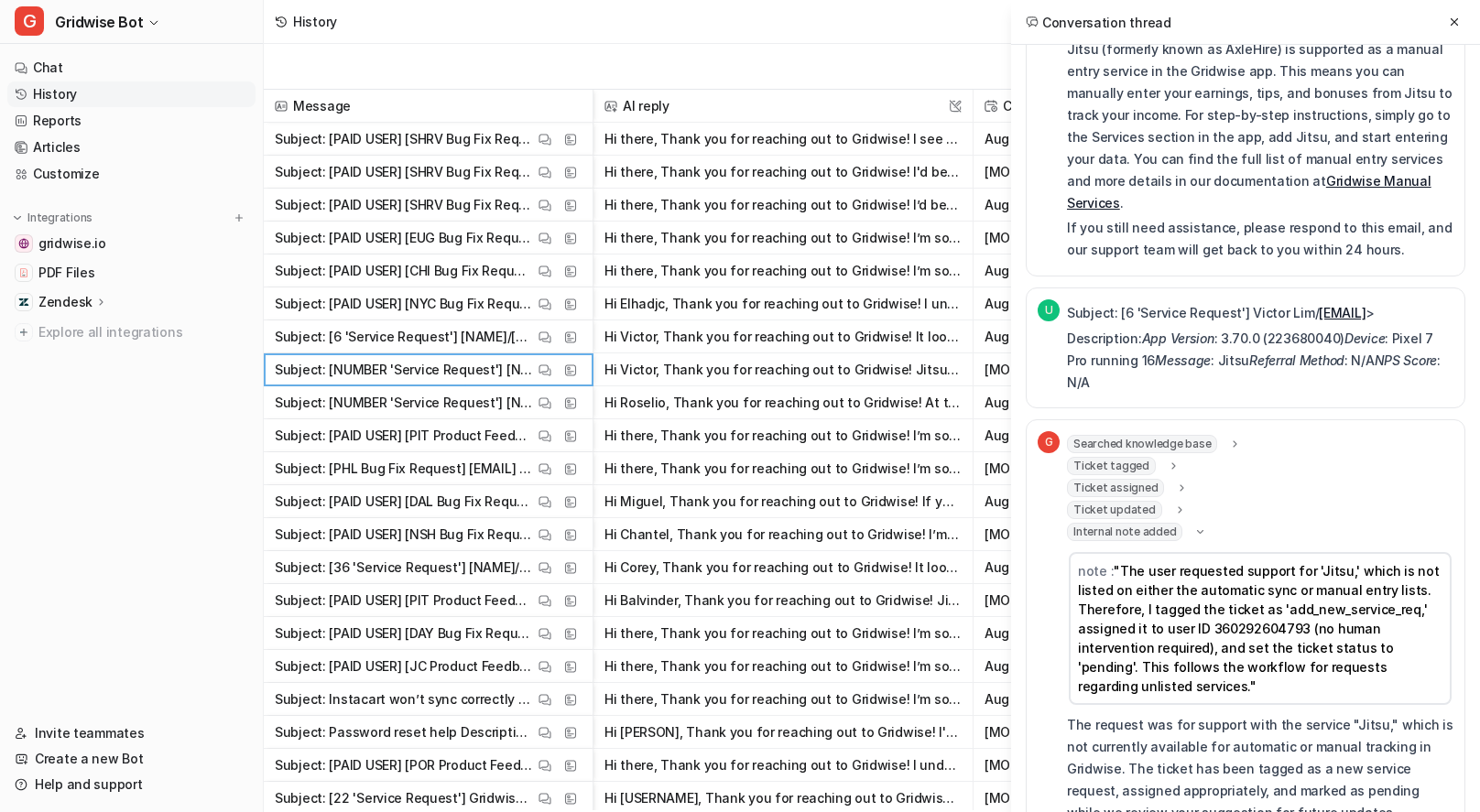 scroll, scrollTop: 270, scrollLeft: 0, axis: vertical 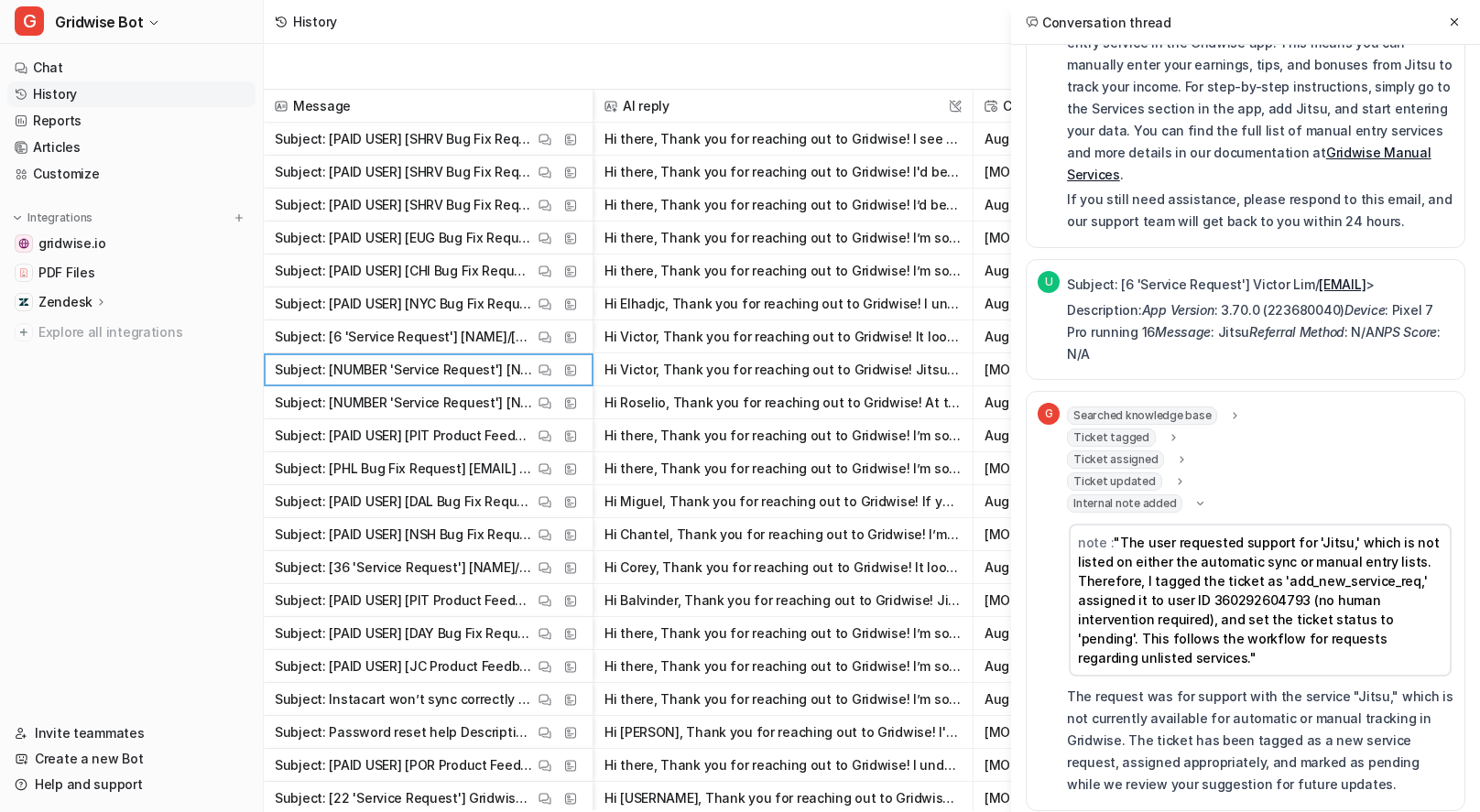 drag, startPoint x: 1444, startPoint y: 17, endPoint x: 1297, endPoint y: 186, distance: 223.98661 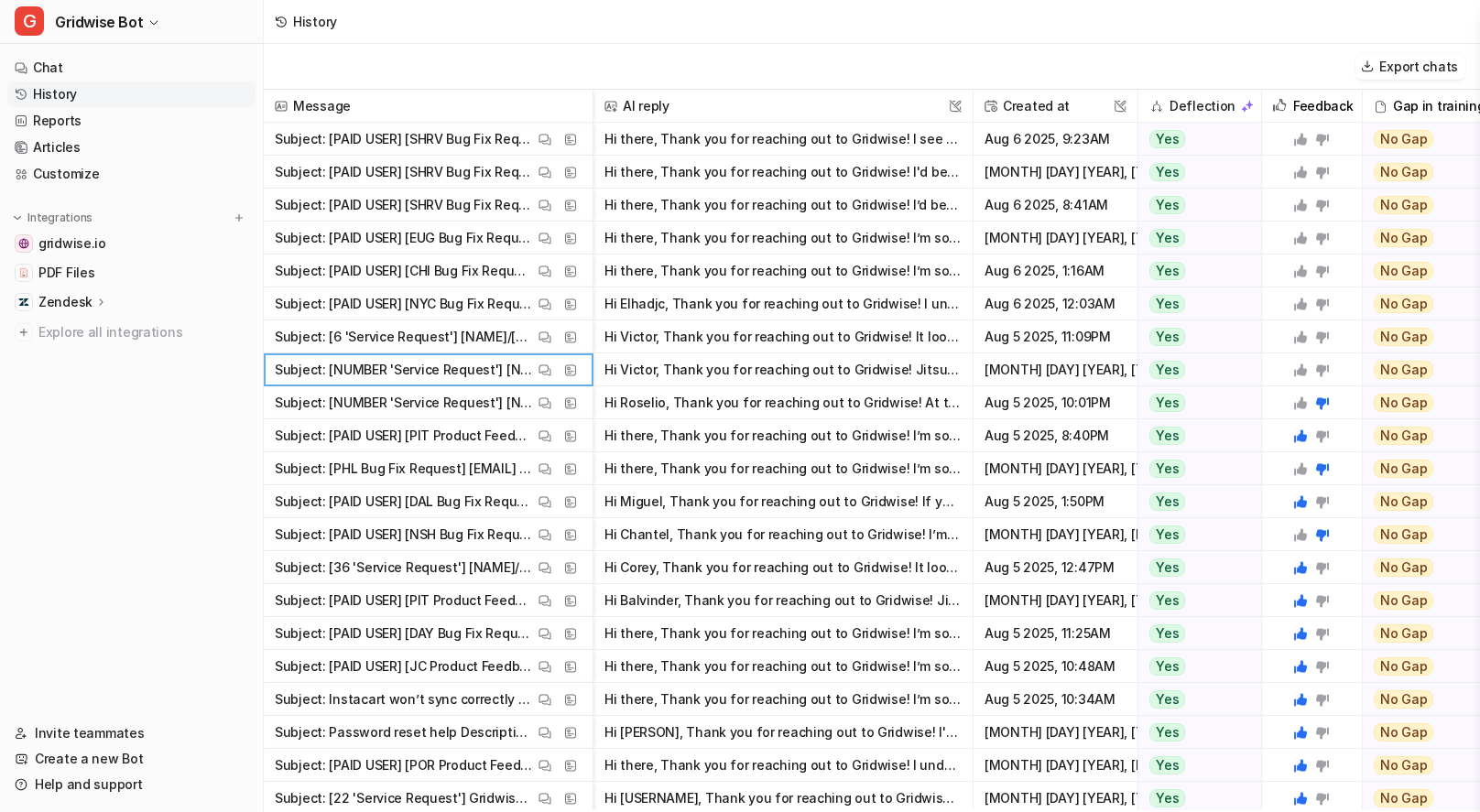 click 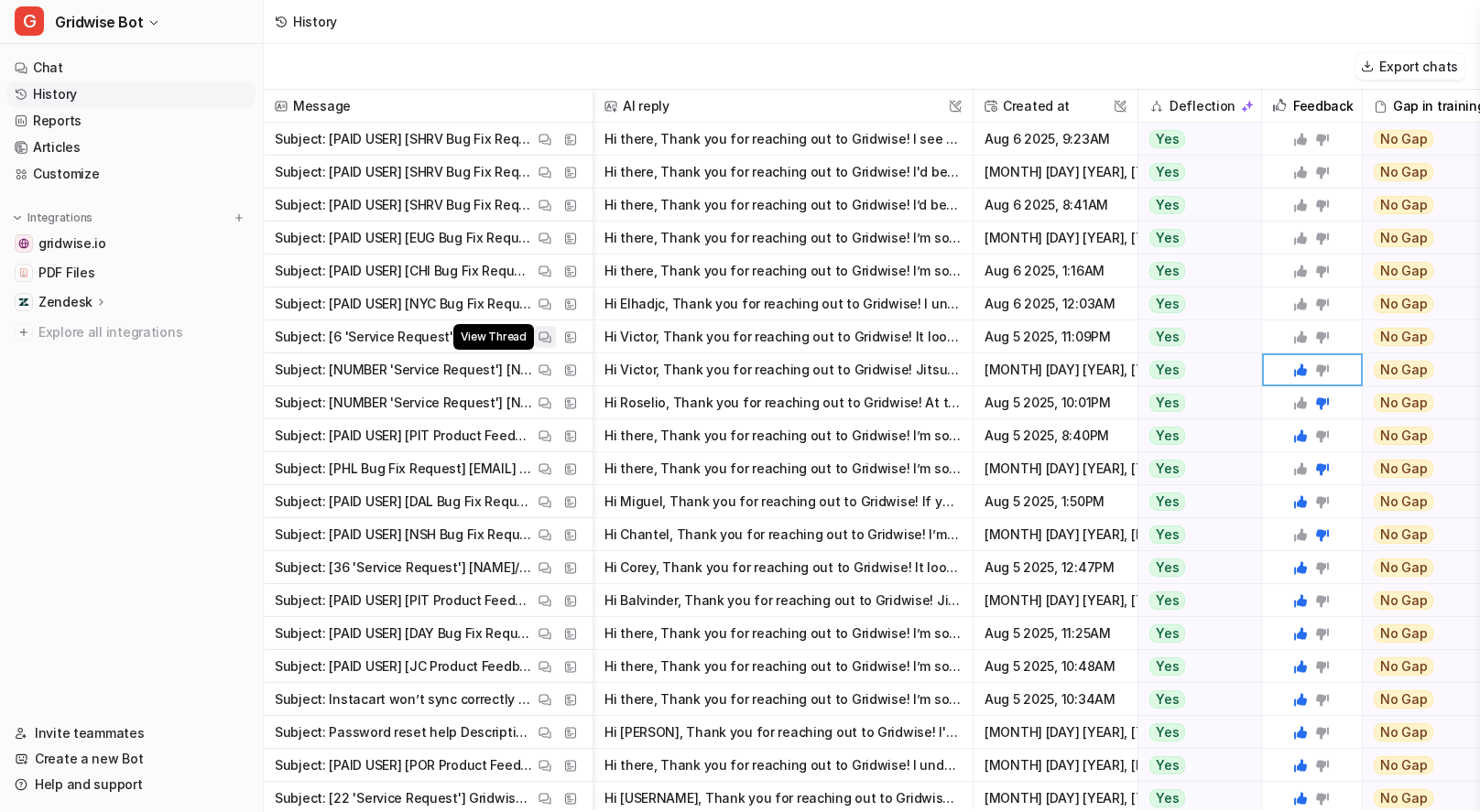 click at bounding box center (545, 337) 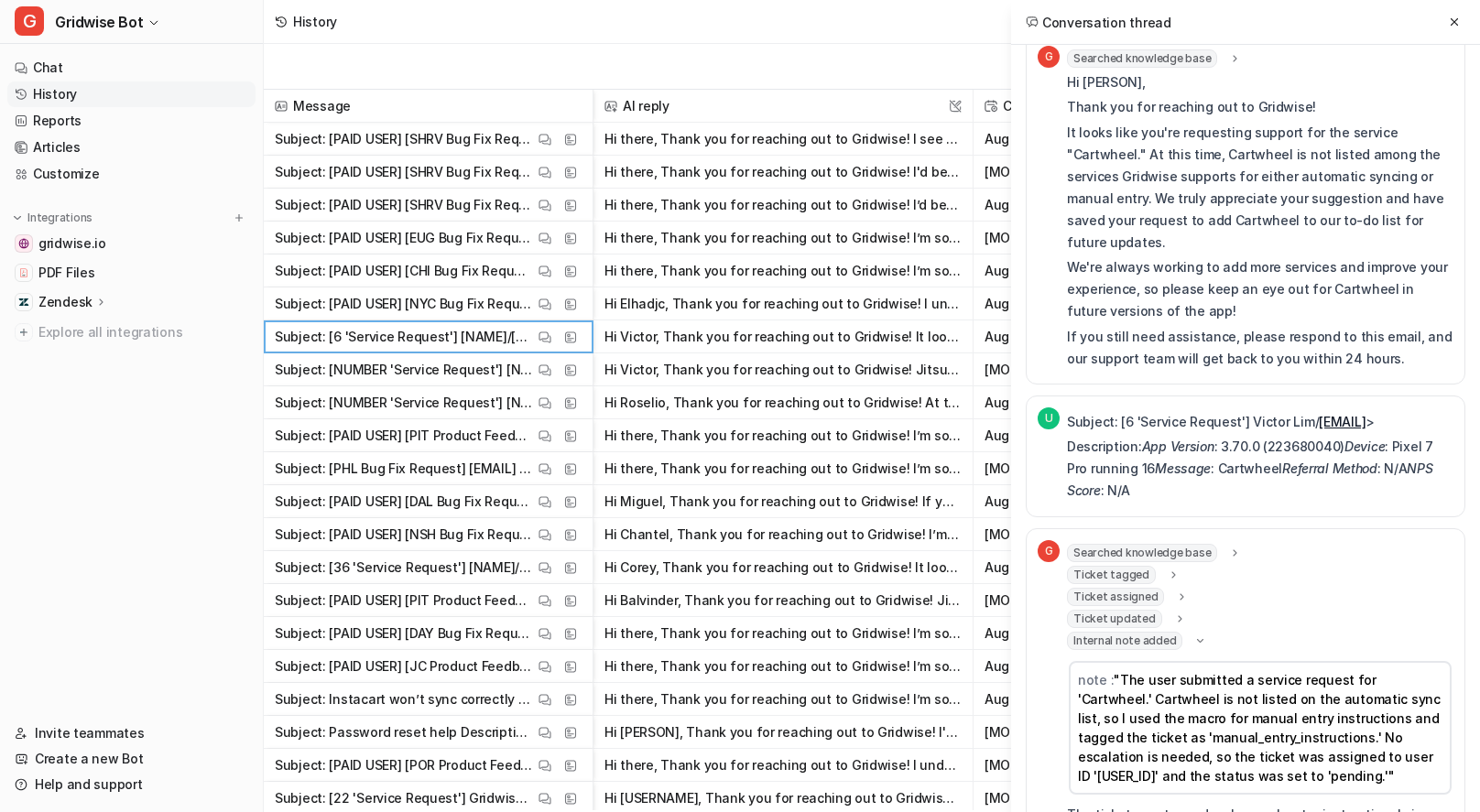 scroll, scrollTop: 386, scrollLeft: 0, axis: vertical 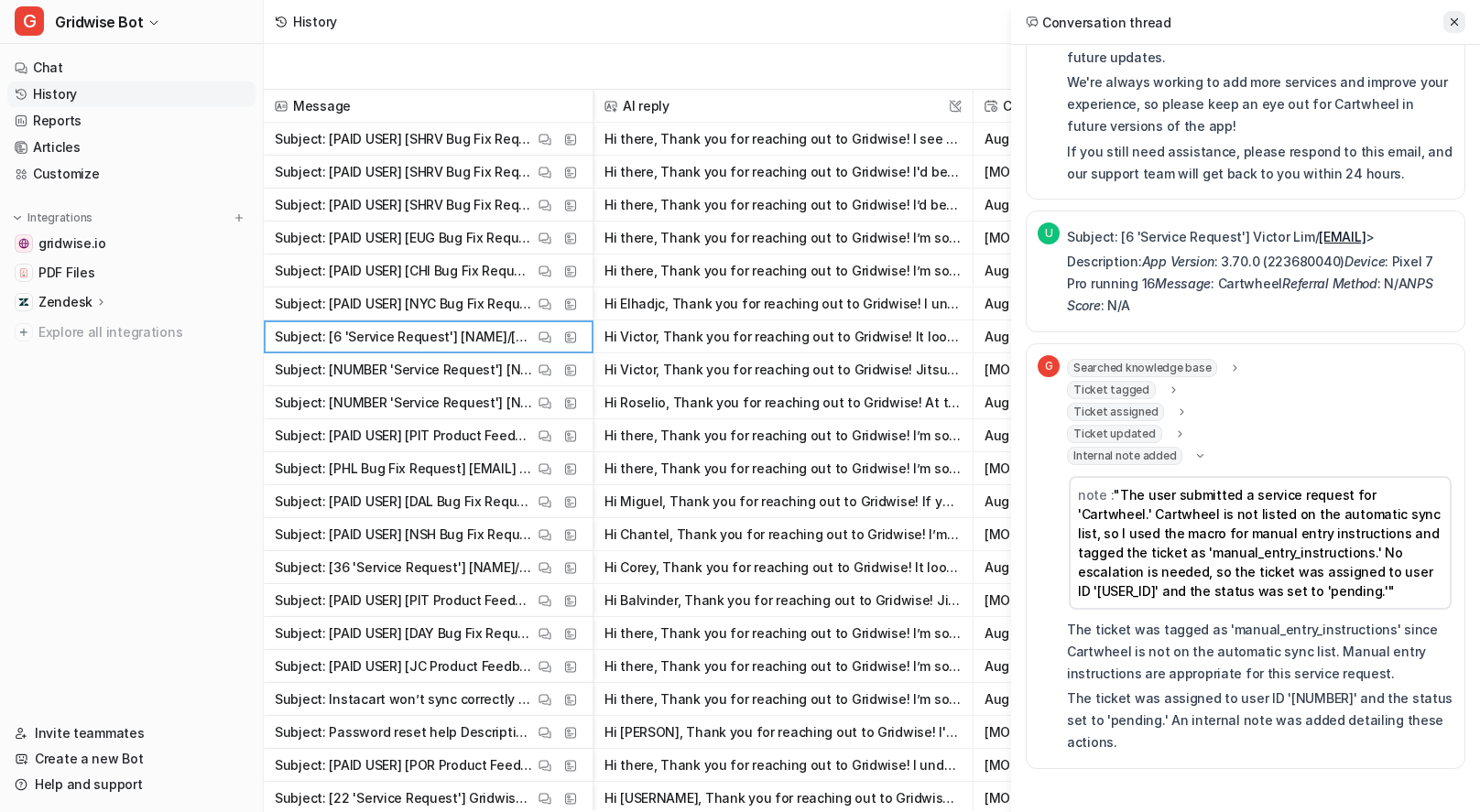 click 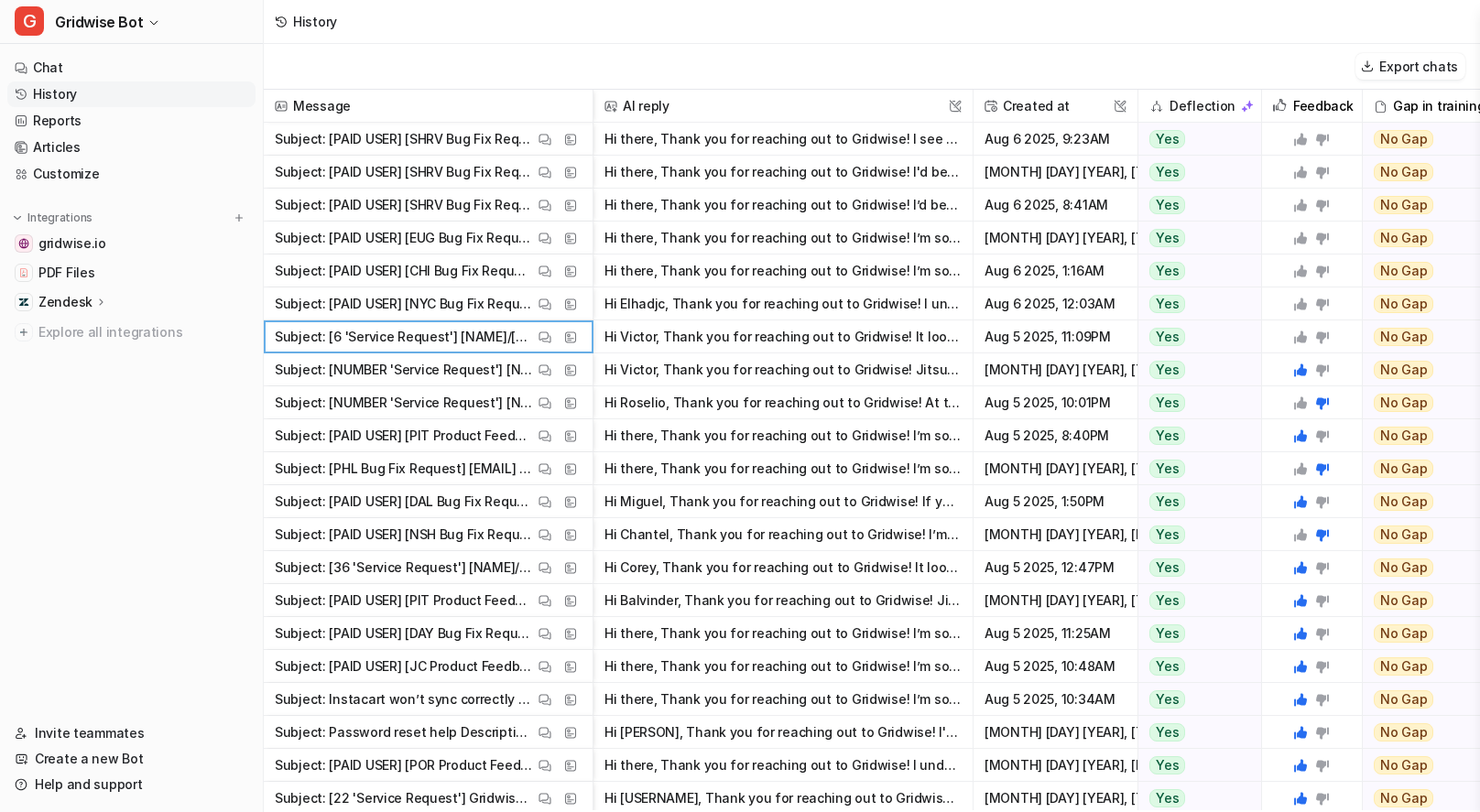 click 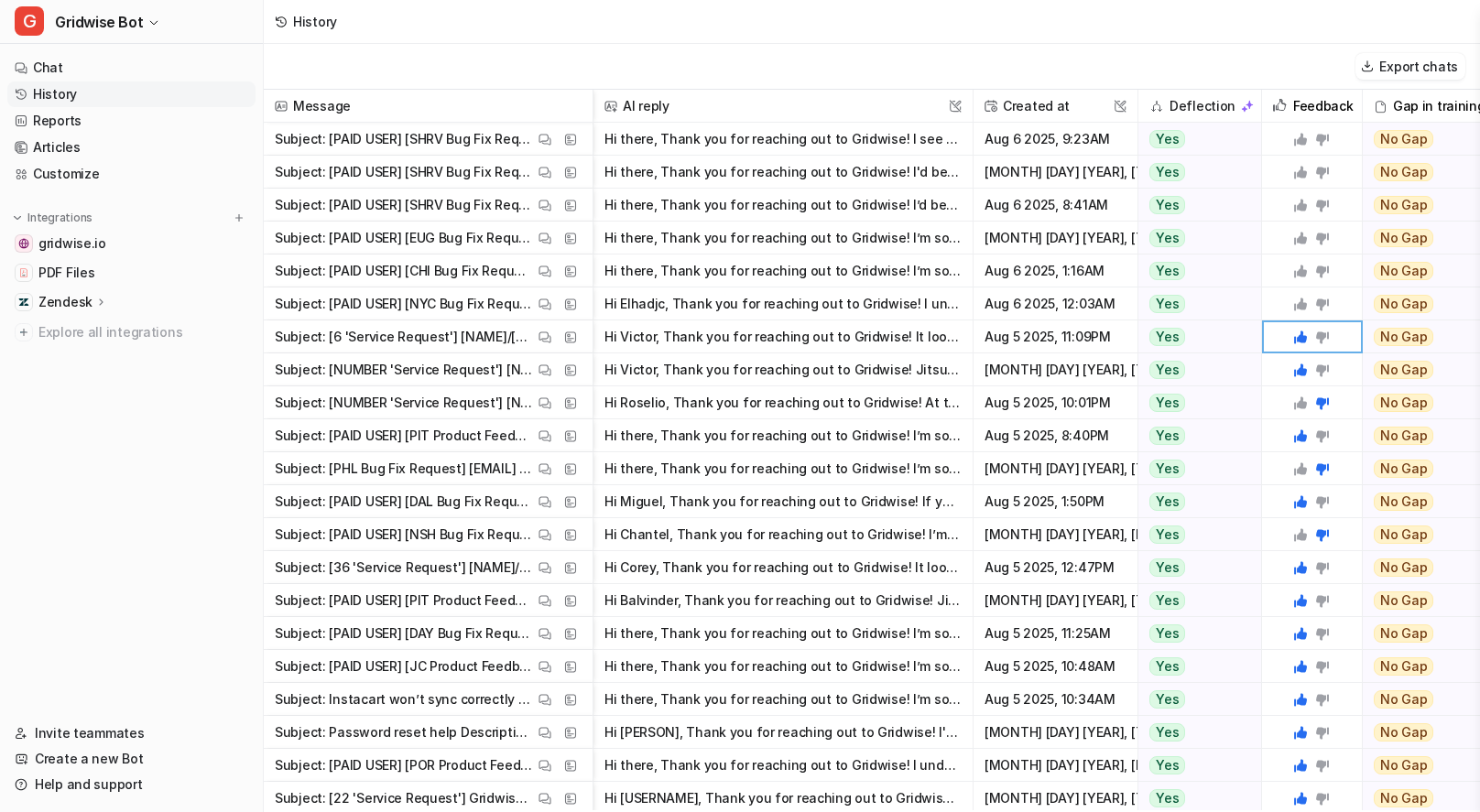 click on "Hi Elhadjc,
Thank you for reaching out to Gridwise! I understand how important it is to get back online quickly.
If you're having trouble going online or syncing your earnings, please try refreshing" at bounding box center (783, 304) 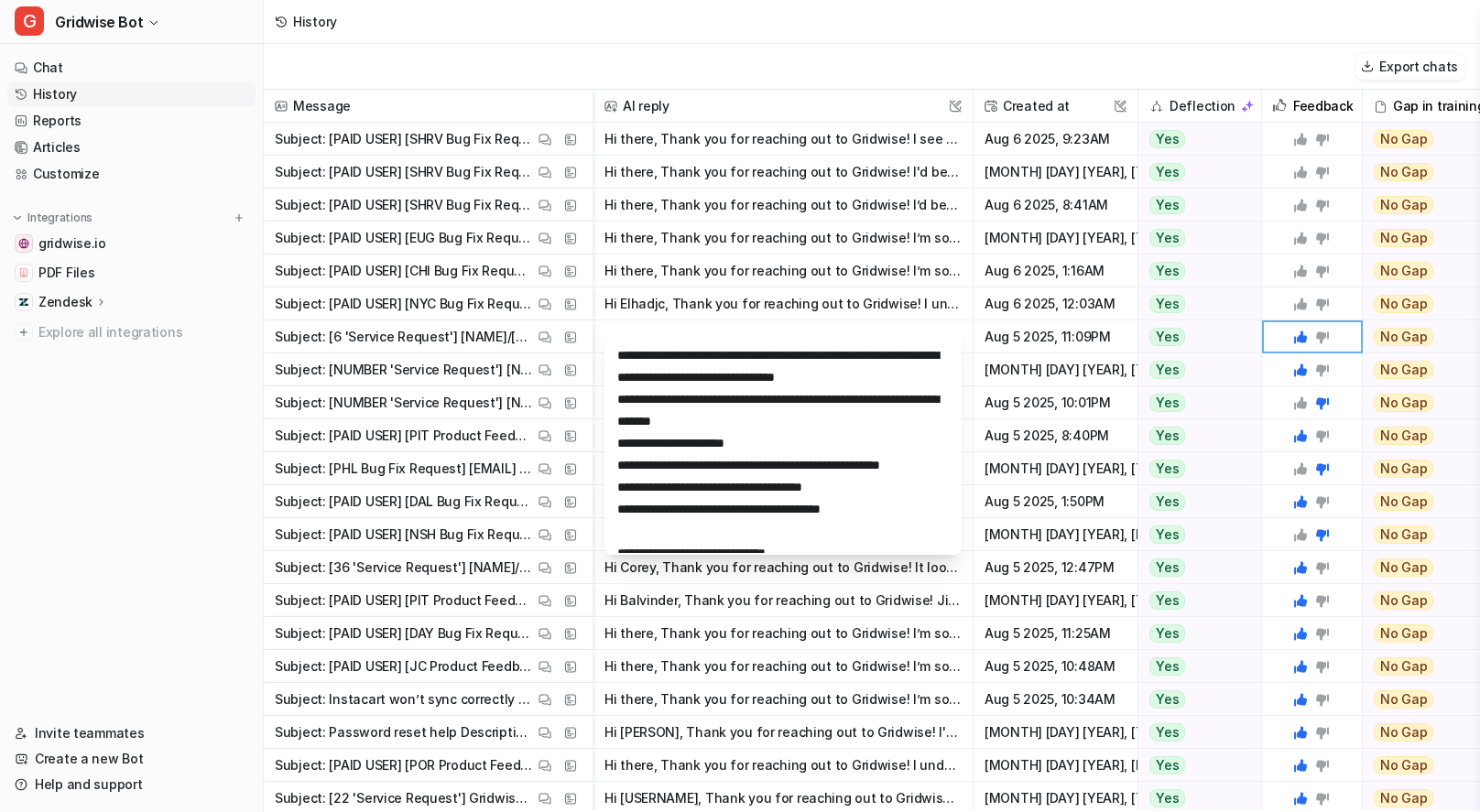scroll, scrollTop: 115, scrollLeft: 0, axis: vertical 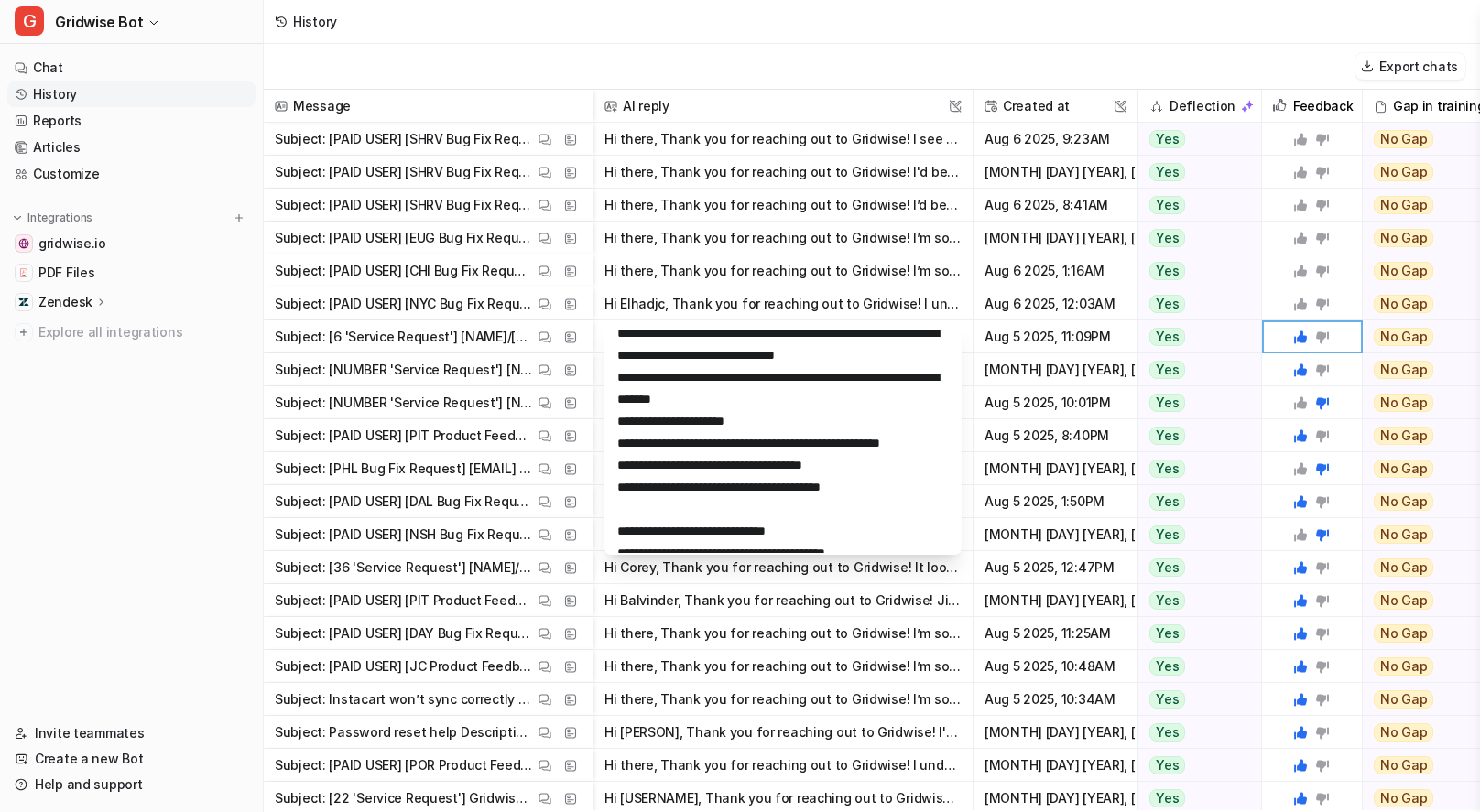 click 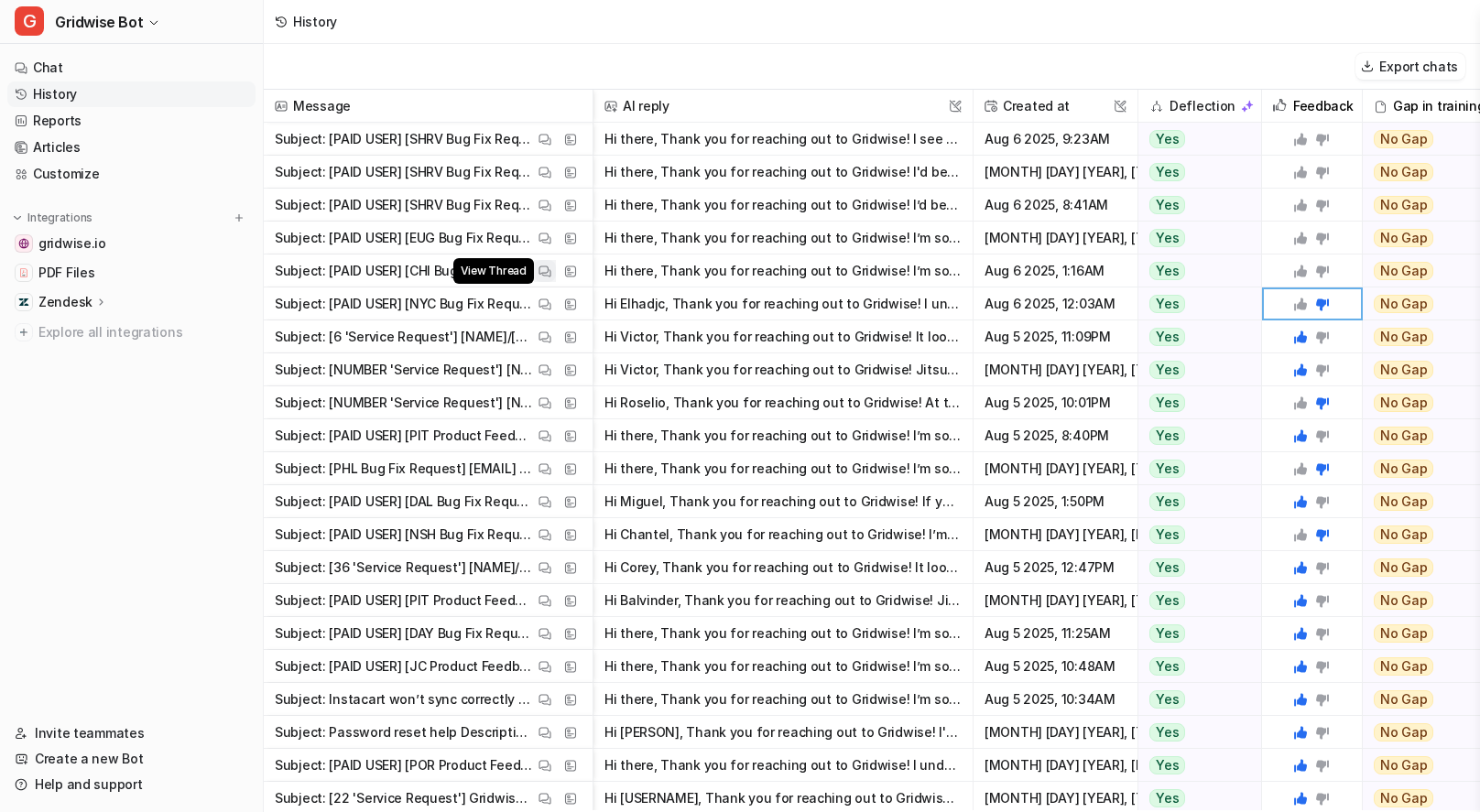click at bounding box center (545, 271) 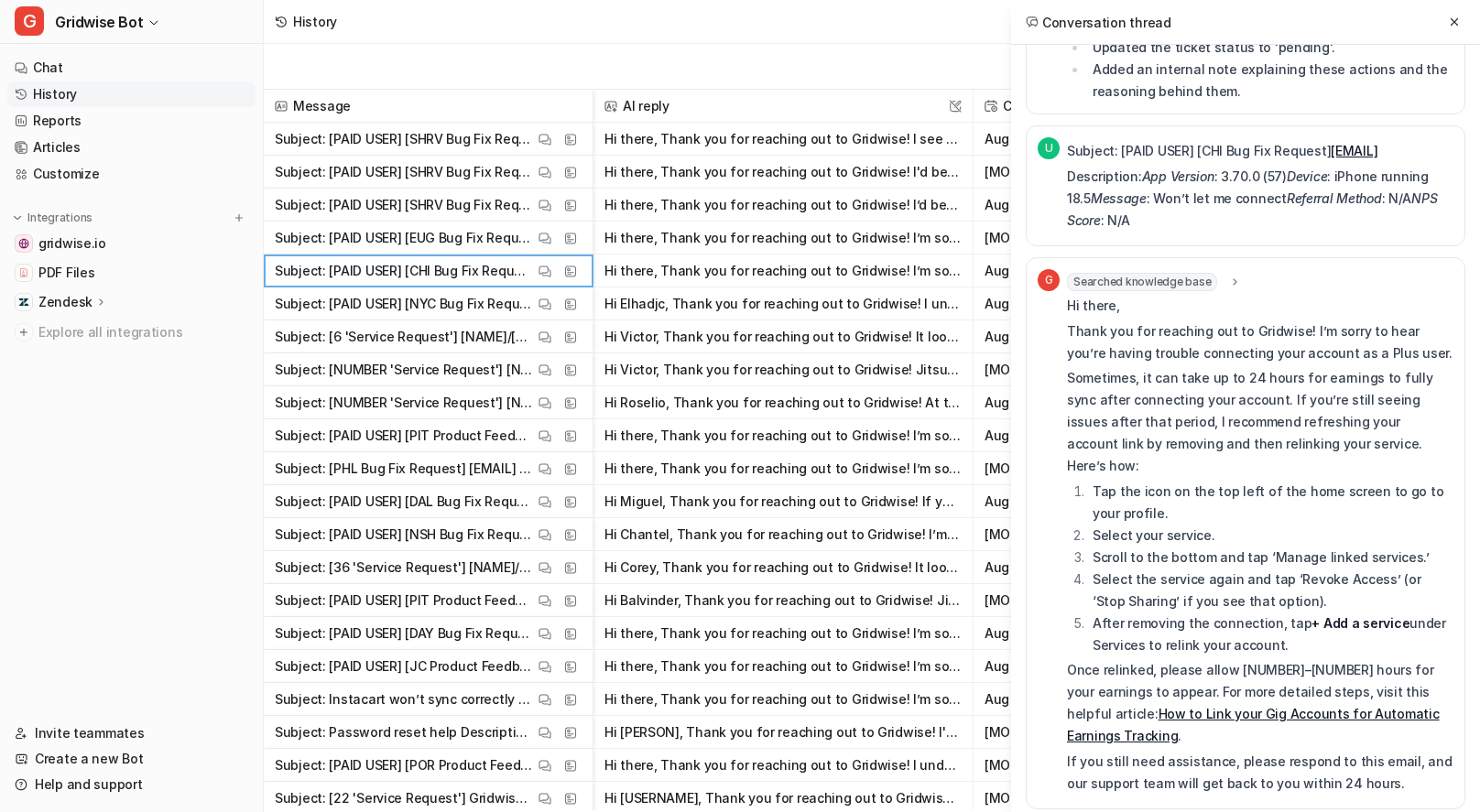 scroll, scrollTop: 474, scrollLeft: 0, axis: vertical 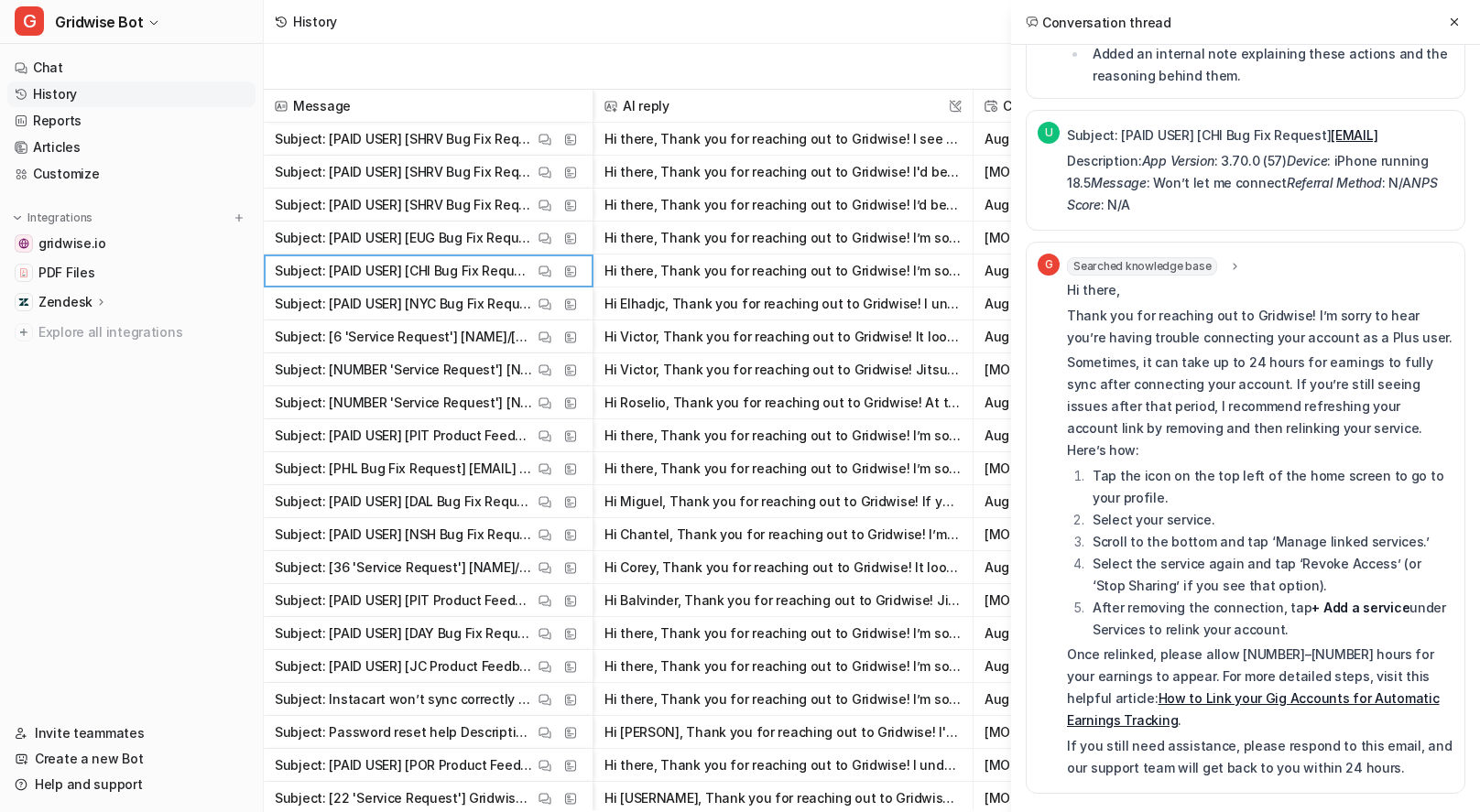 click on "Conversation thread" at bounding box center (1246, 22) 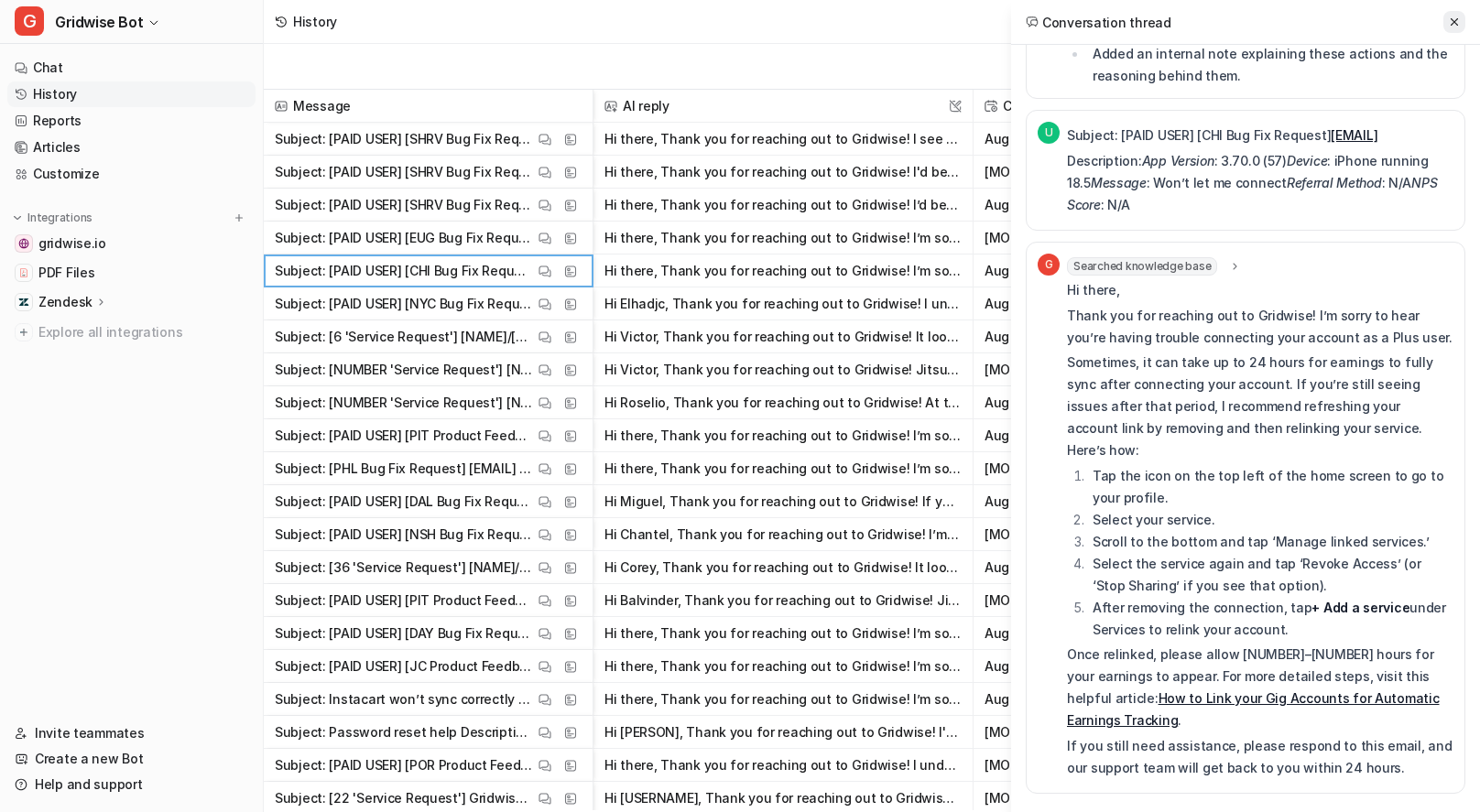 click at bounding box center [1454, 22] 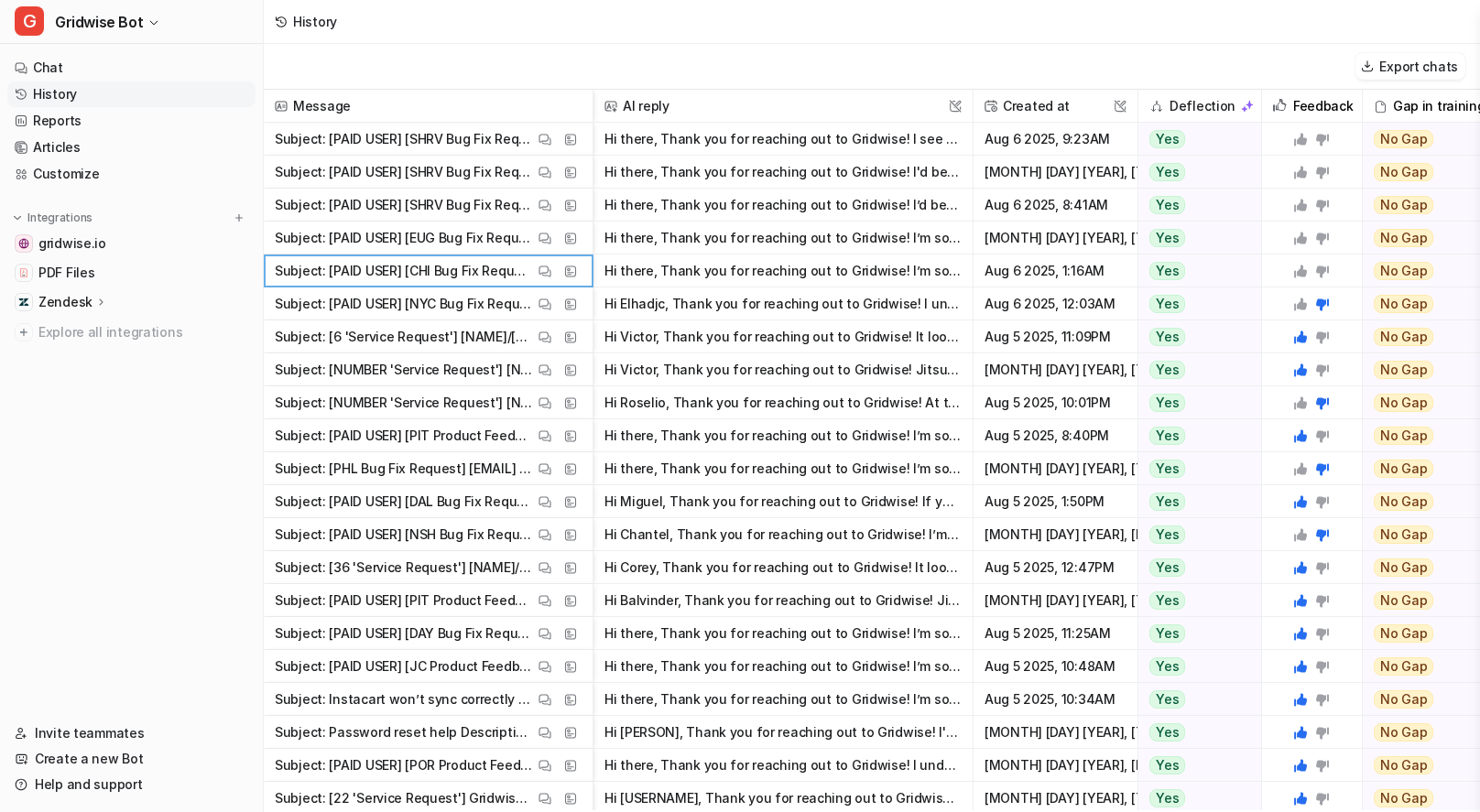 click 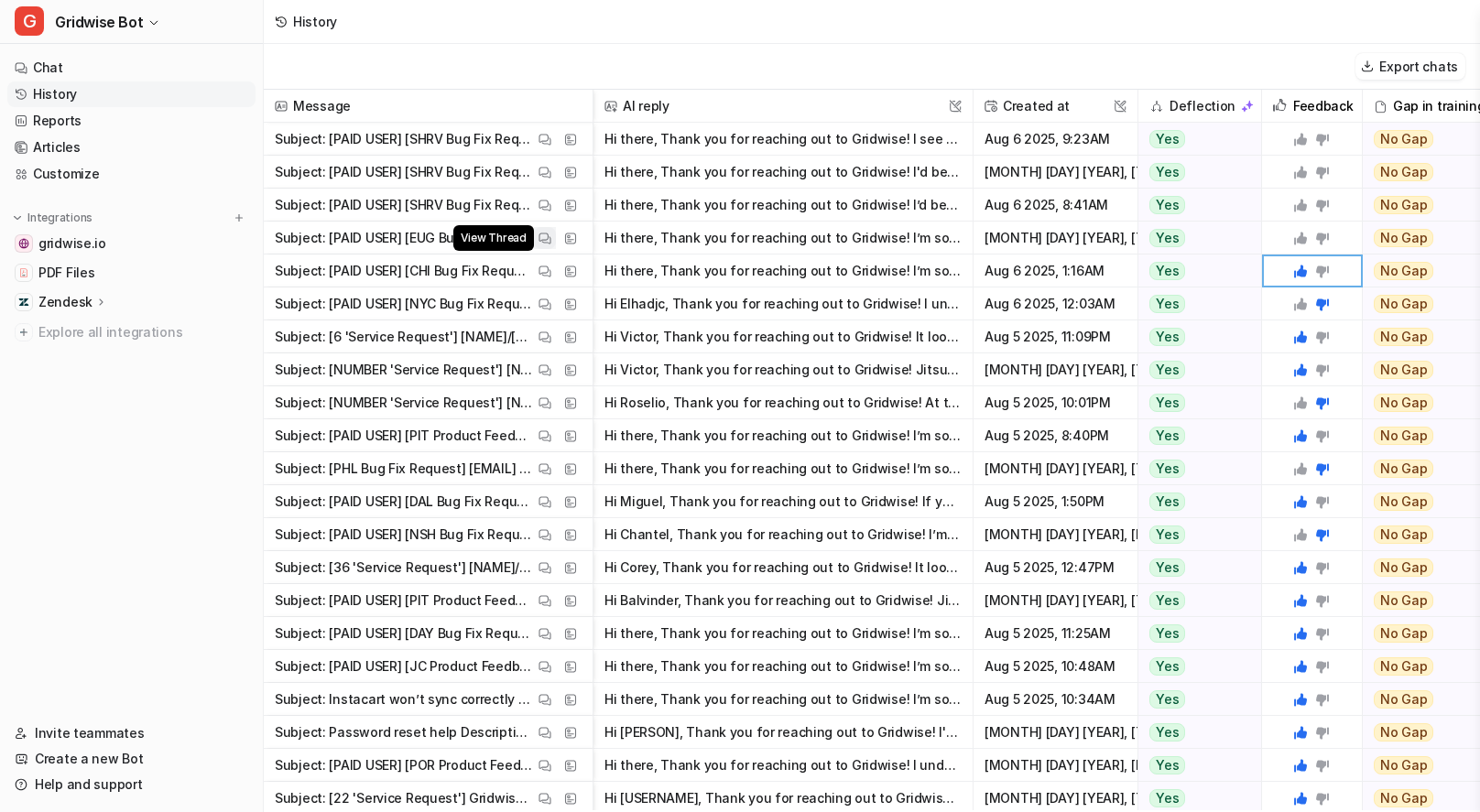 click on "View Thread" at bounding box center (494, 238) 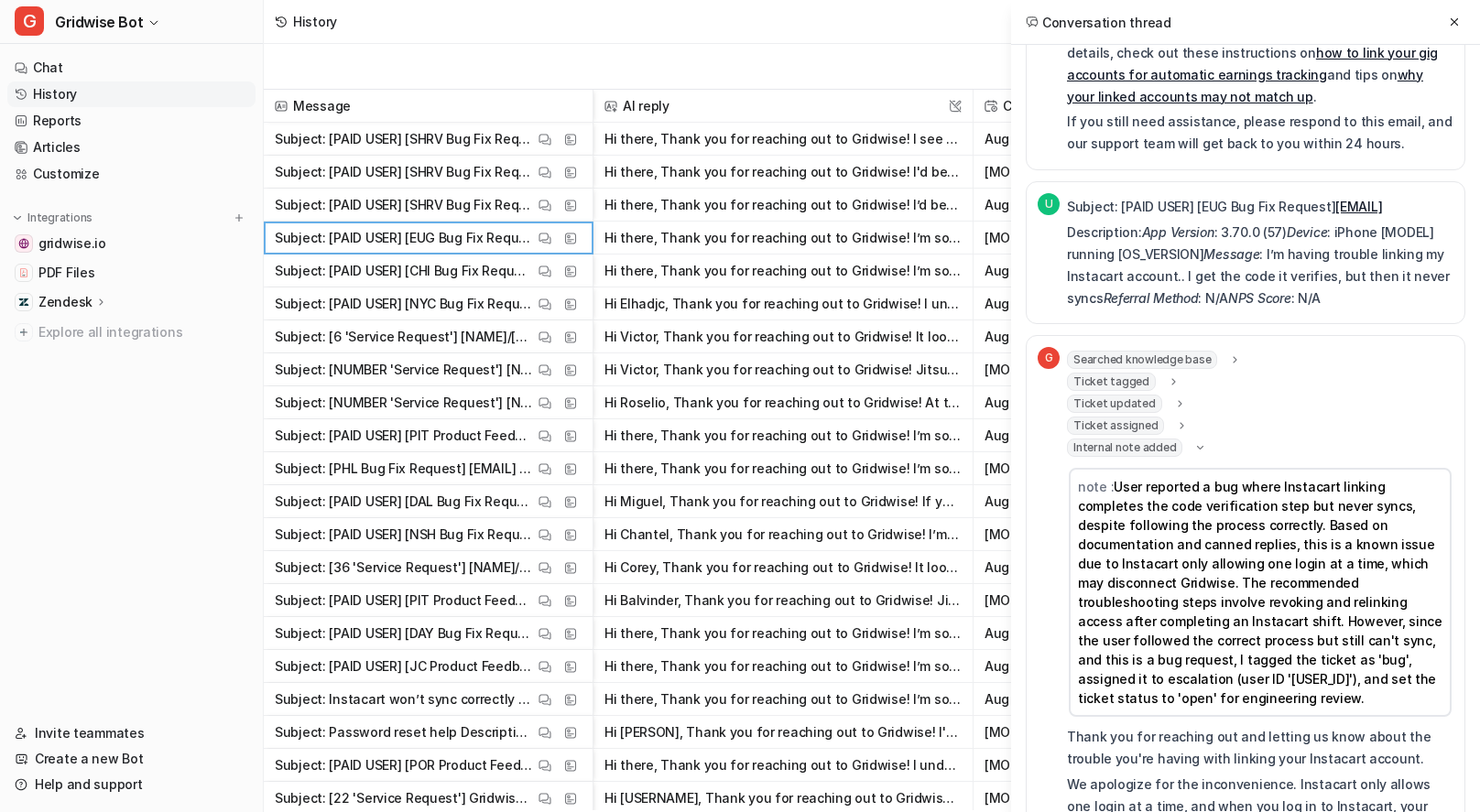 scroll, scrollTop: 1066, scrollLeft: 0, axis: vertical 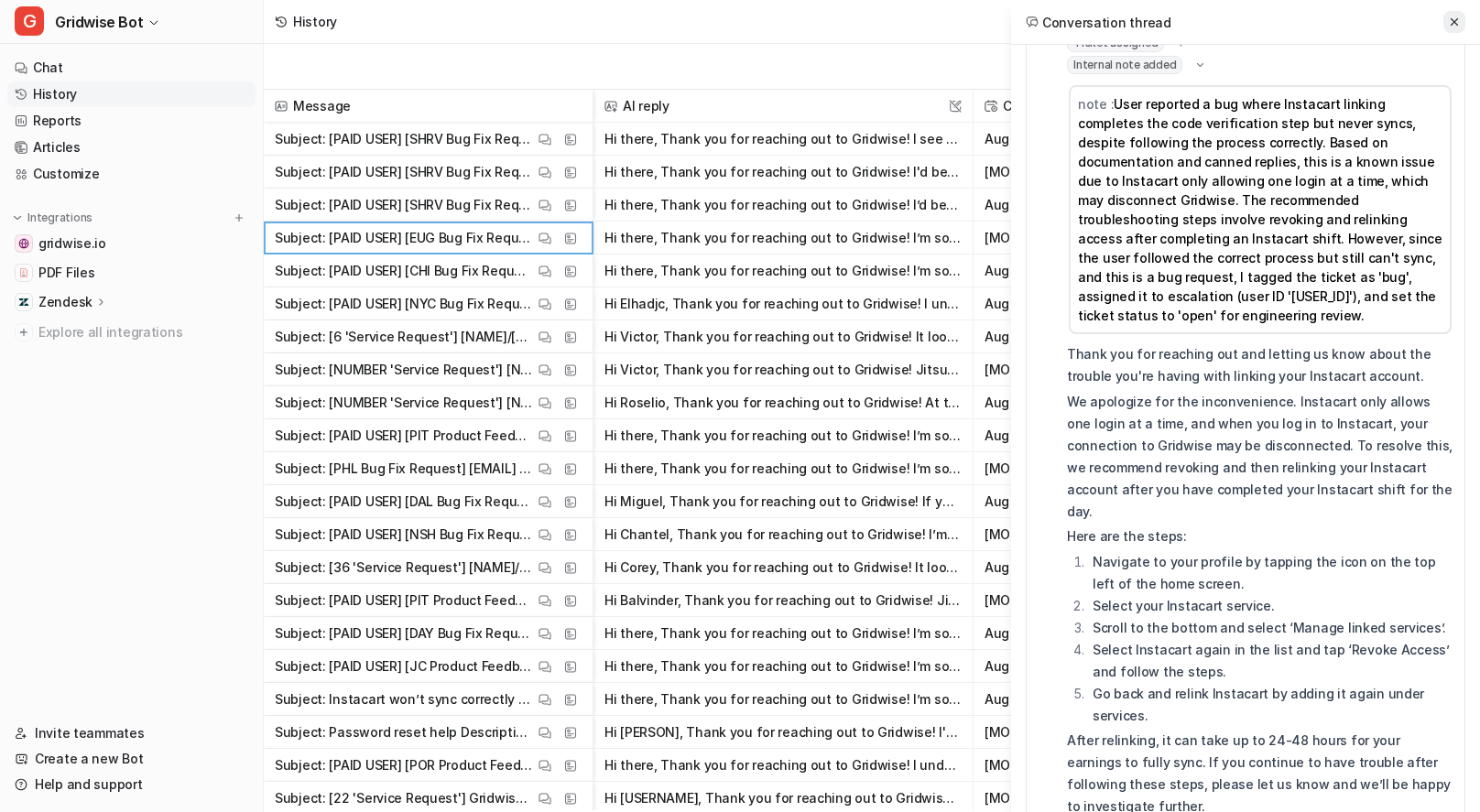 click 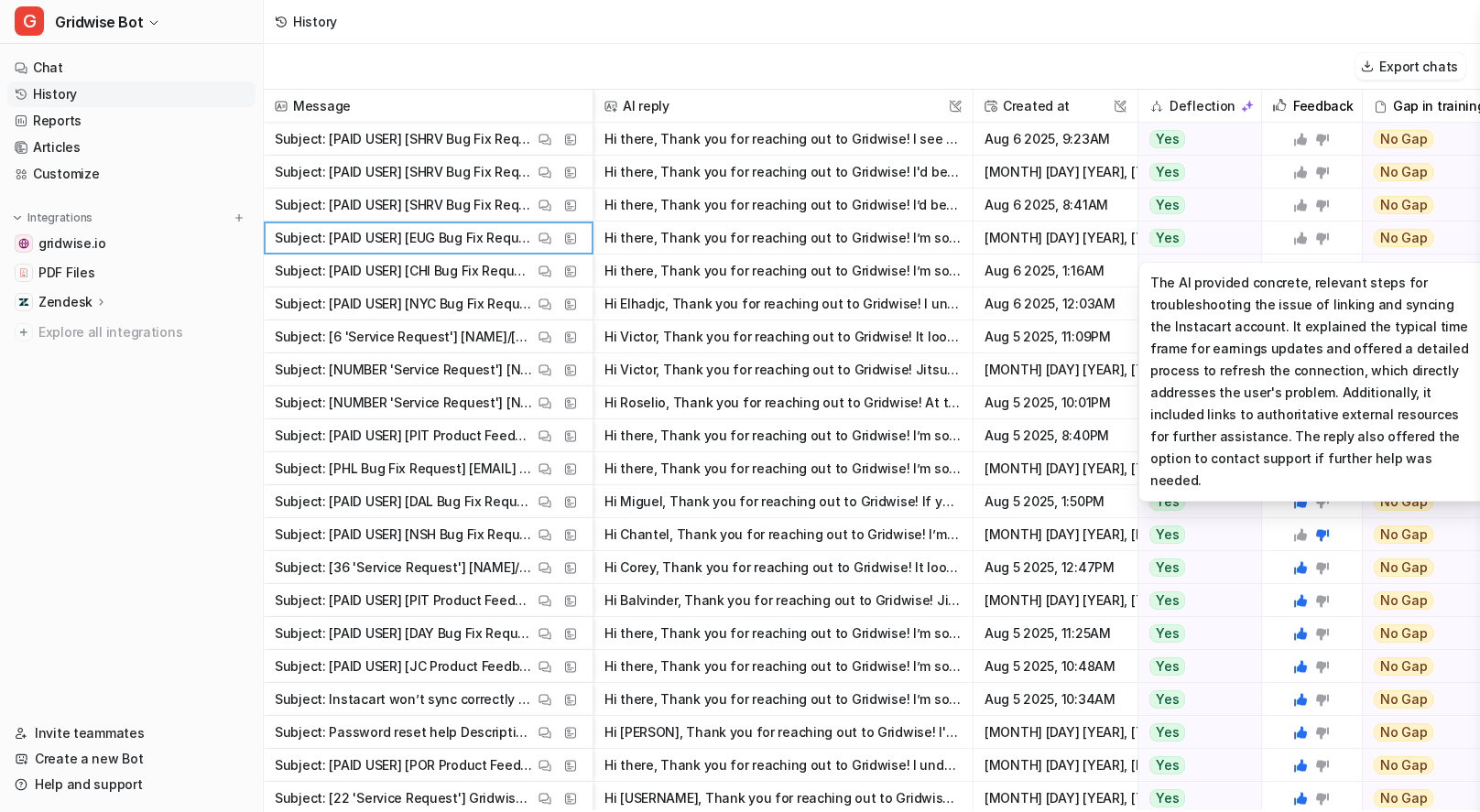 drag, startPoint x: 1303, startPoint y: 234, endPoint x: 1169, endPoint y: 227, distance: 134.18271 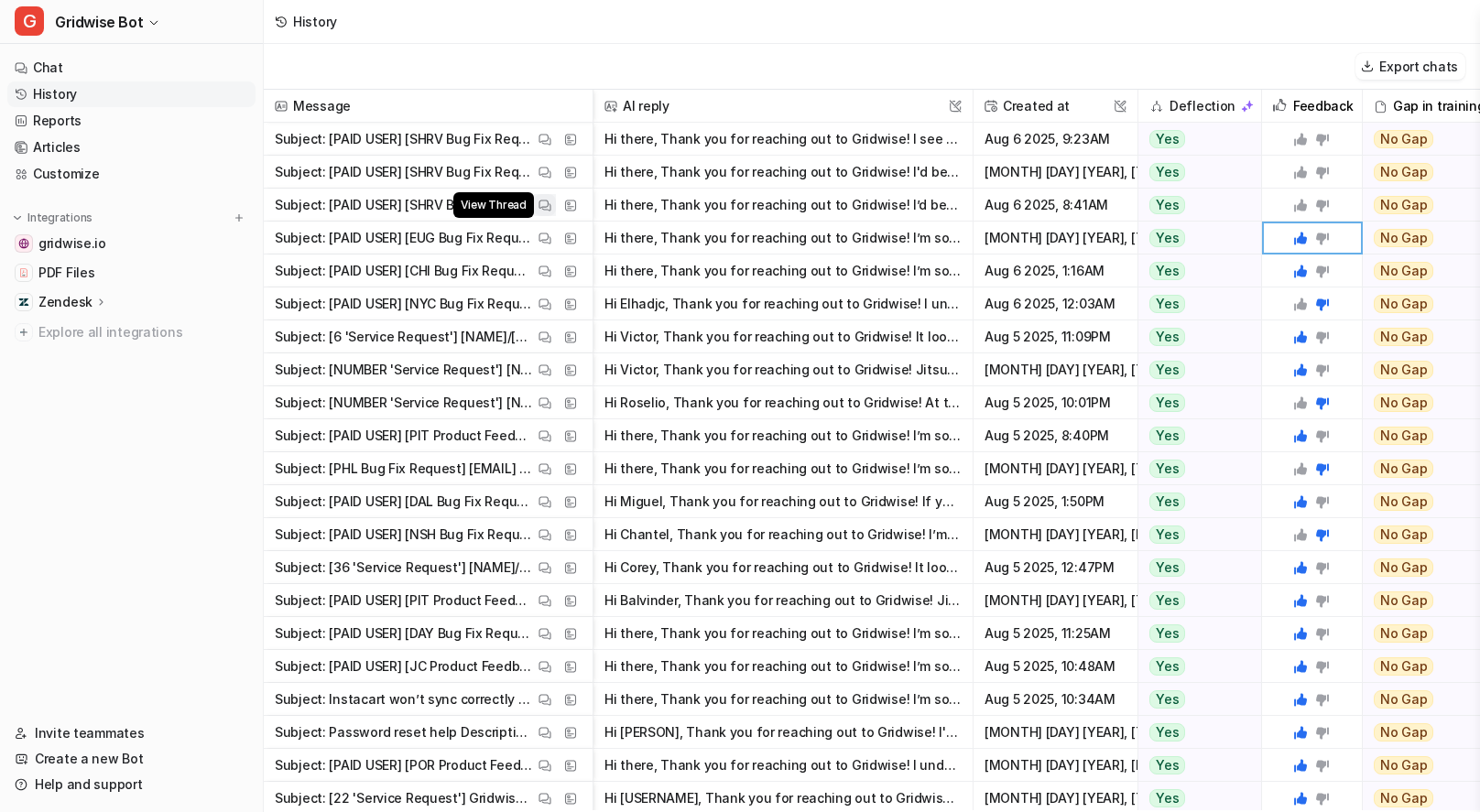 click on "View Thread" at bounding box center [494, 205] 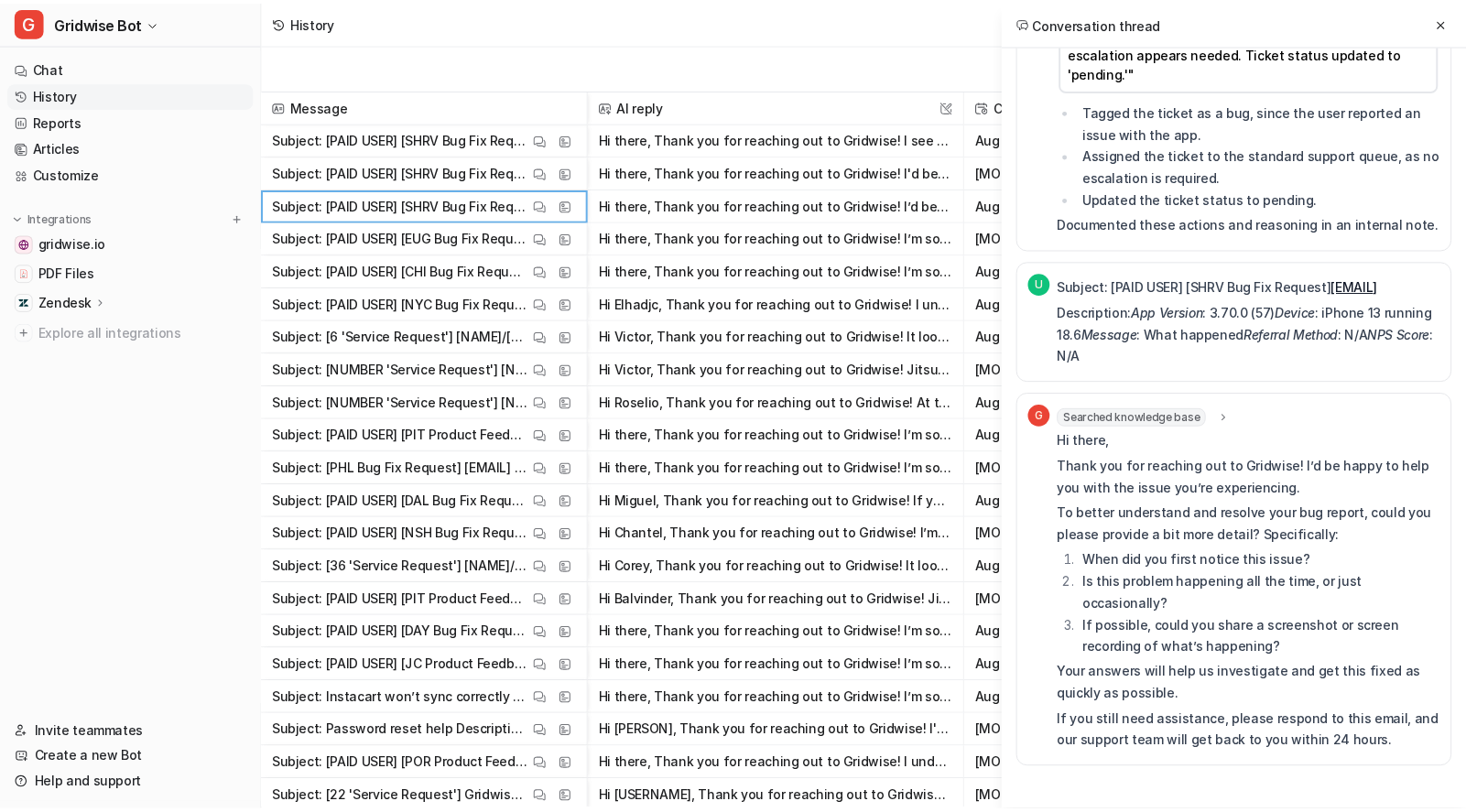 scroll, scrollTop: 364, scrollLeft: 0, axis: vertical 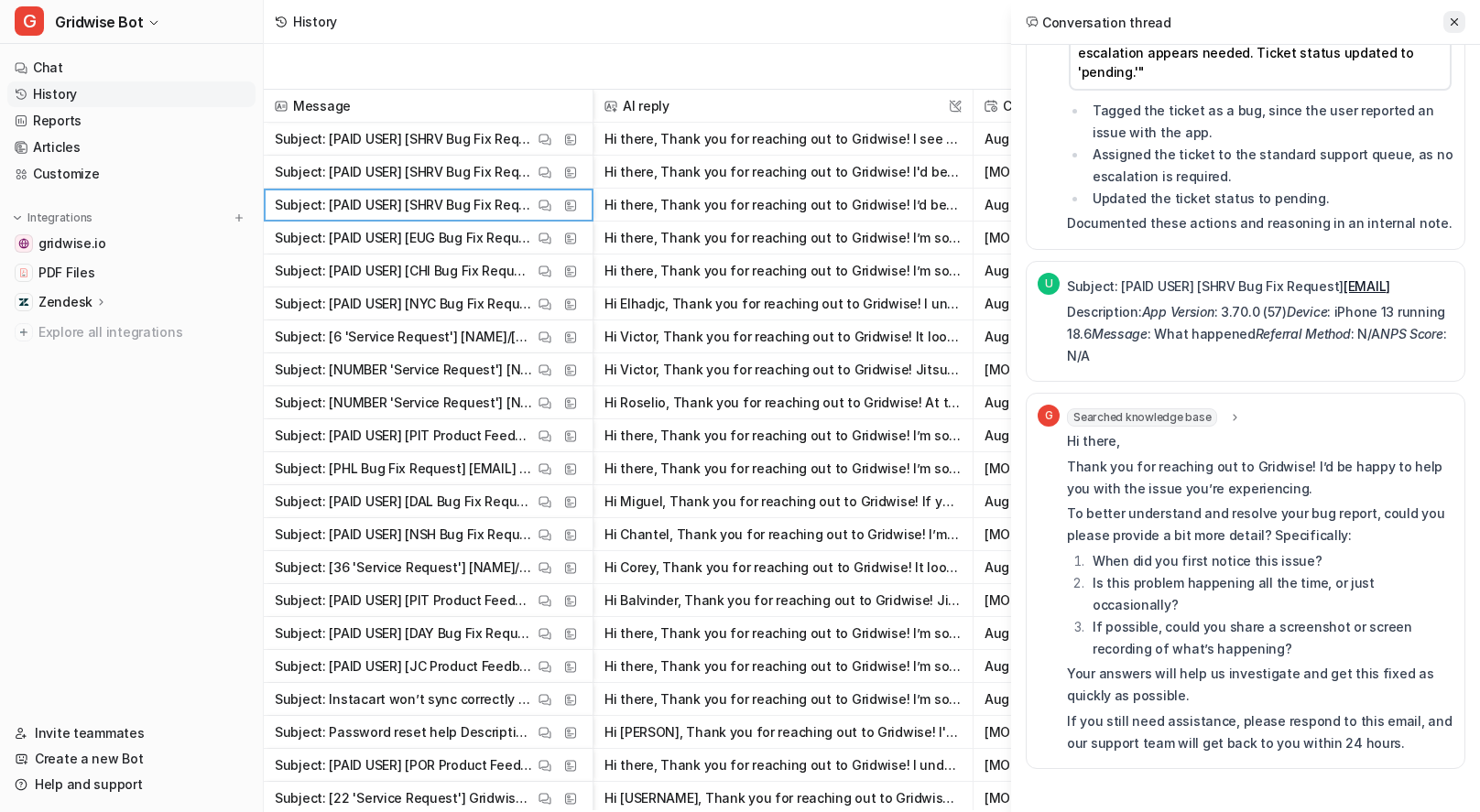 click at bounding box center [1454, 22] 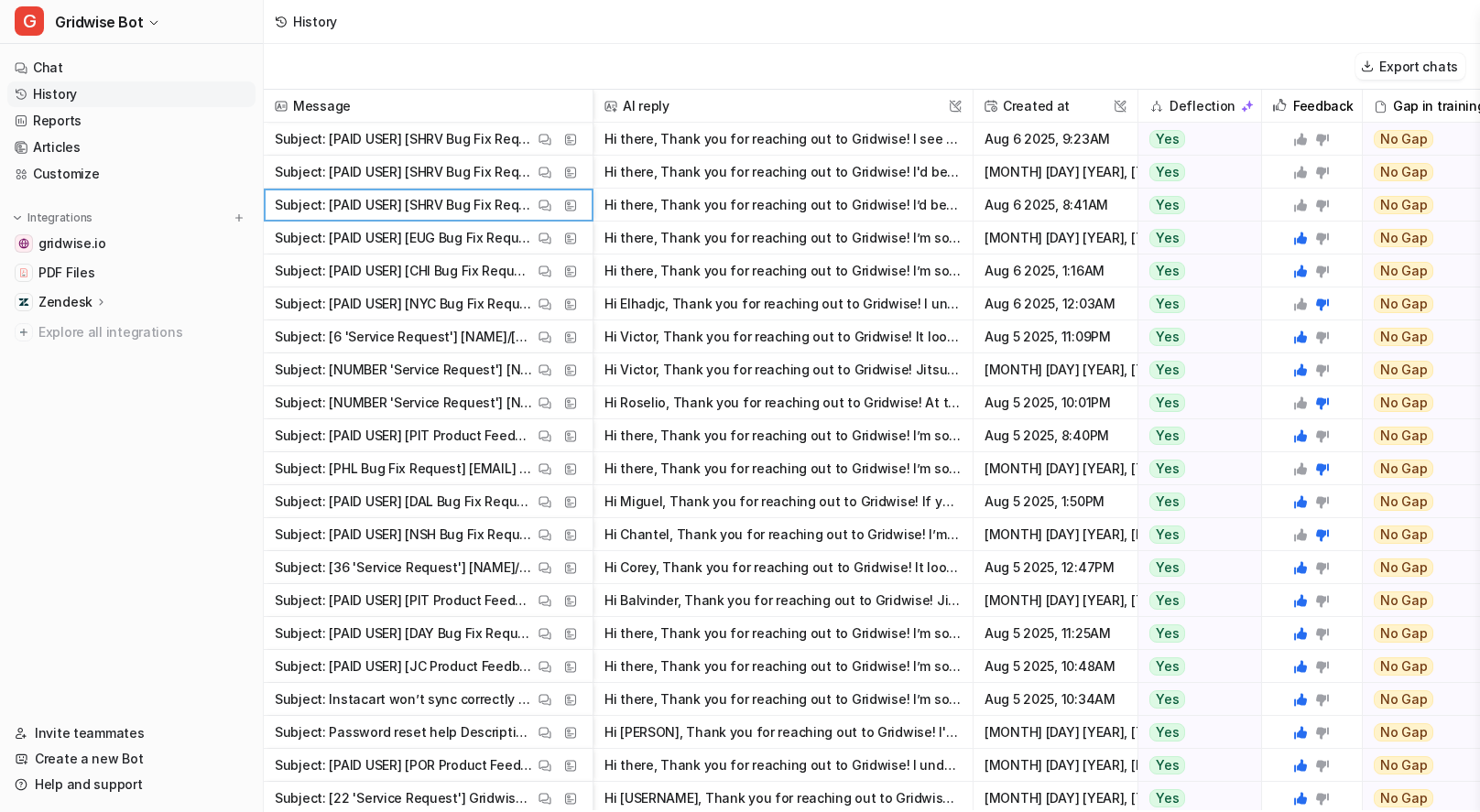 click 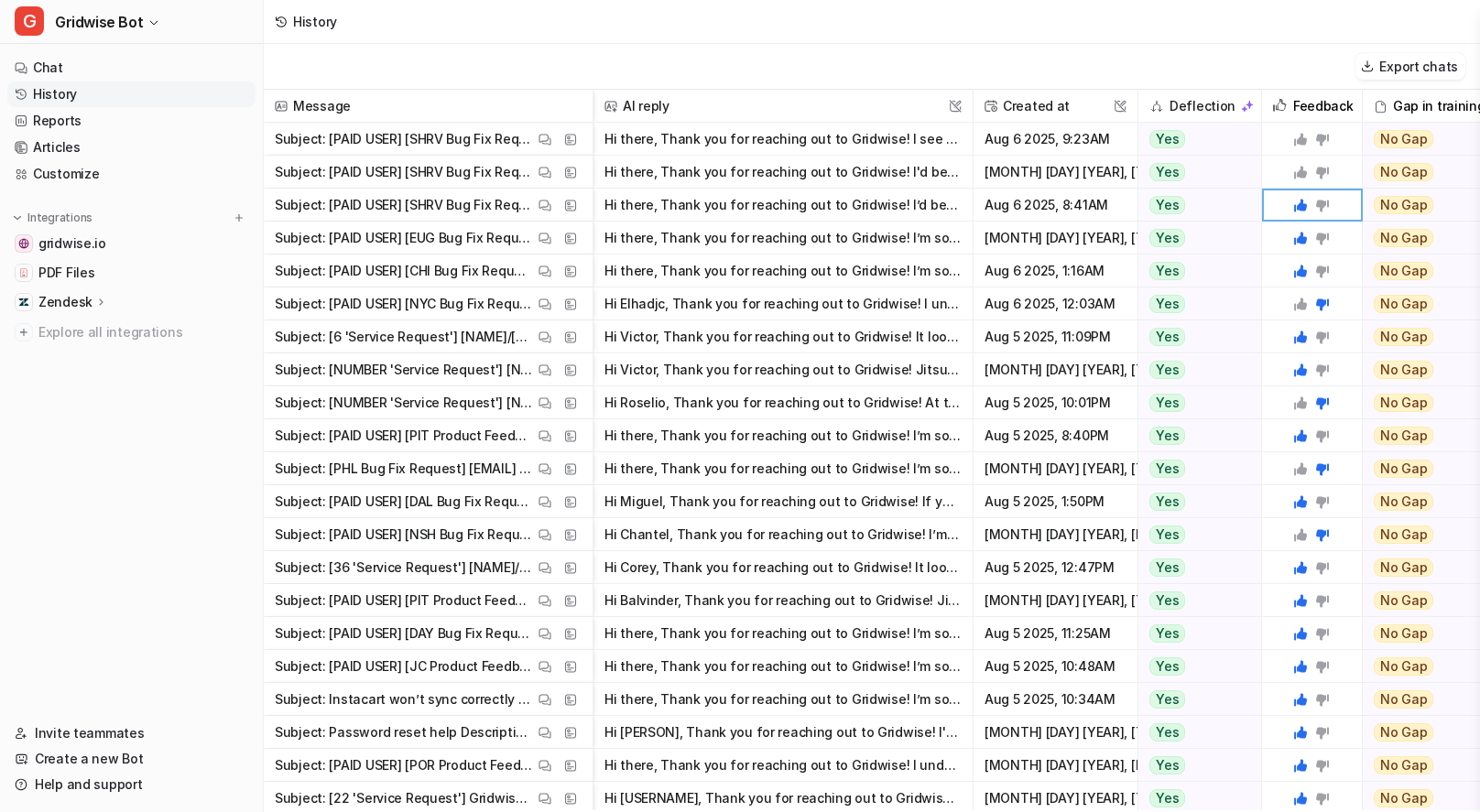 click 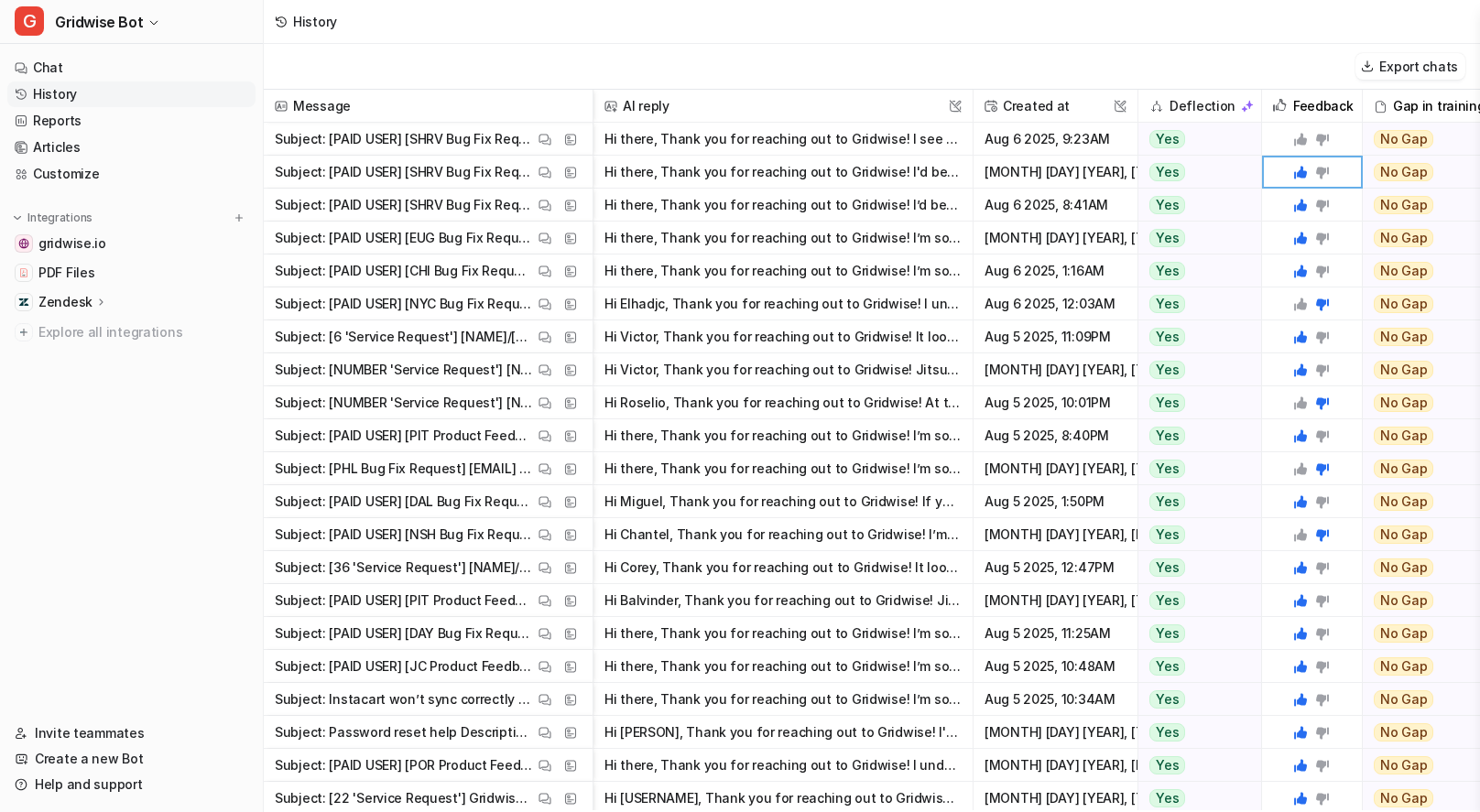 click 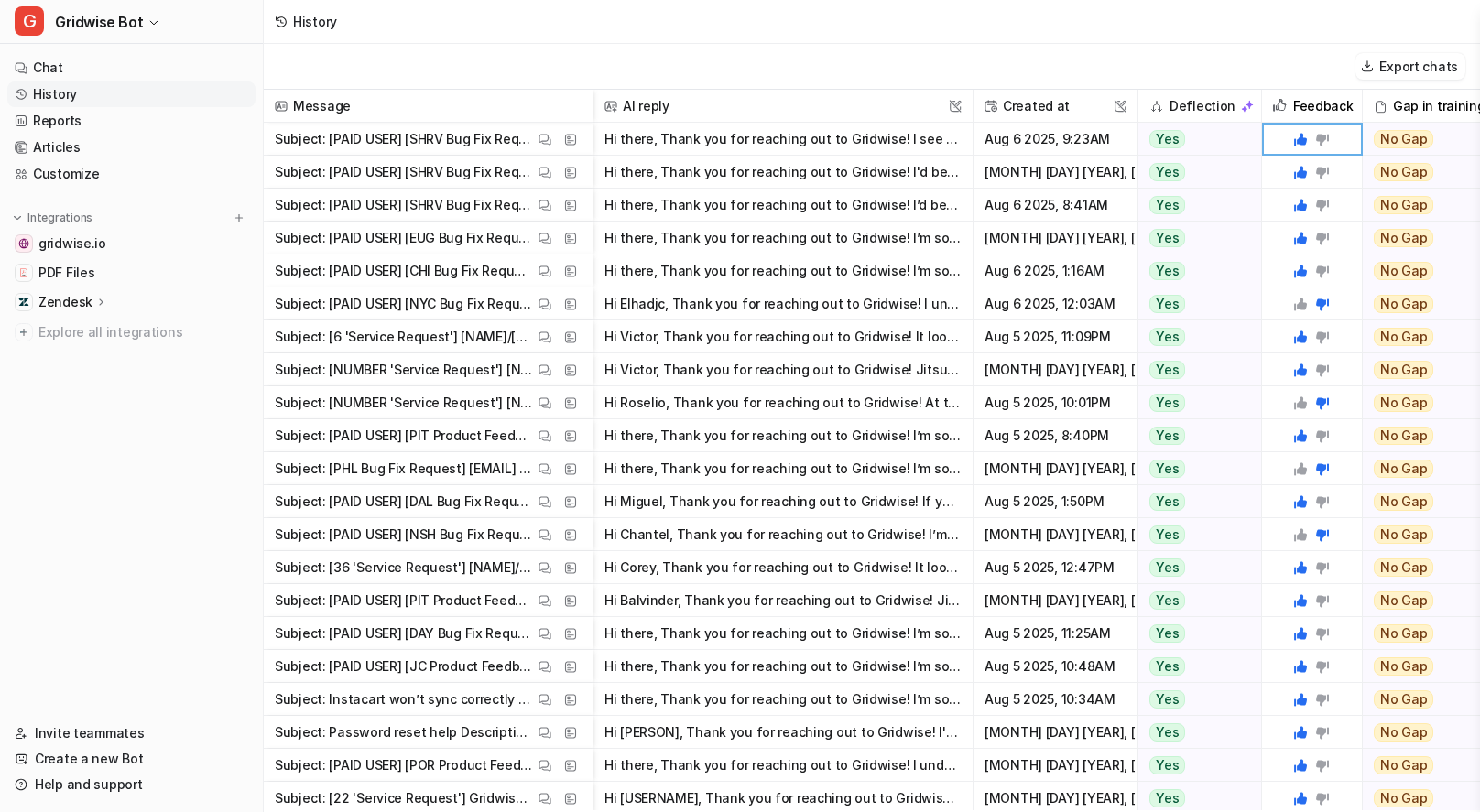 click on "History" at bounding box center (872, 22) 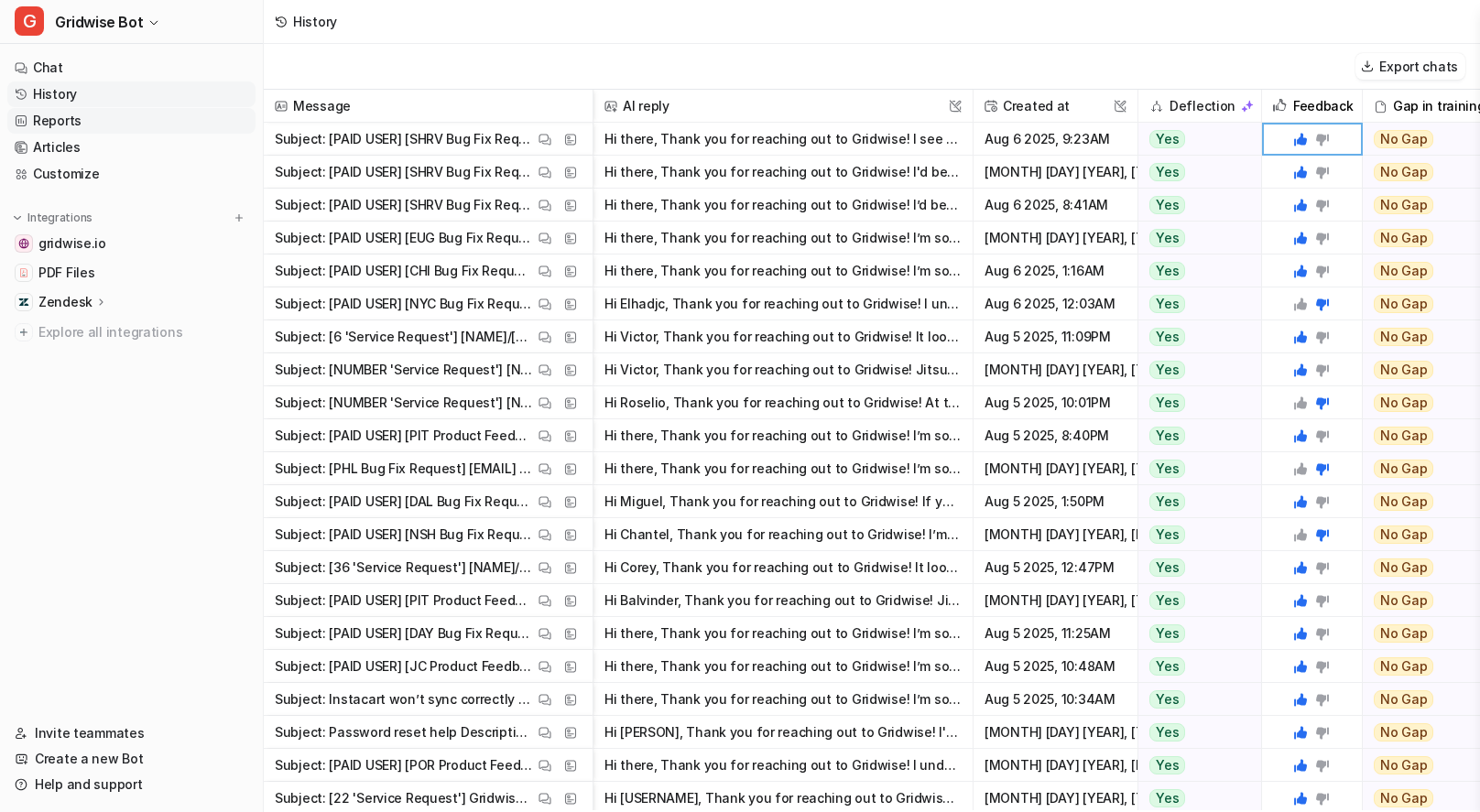 click on "Reports" at bounding box center [131, 121] 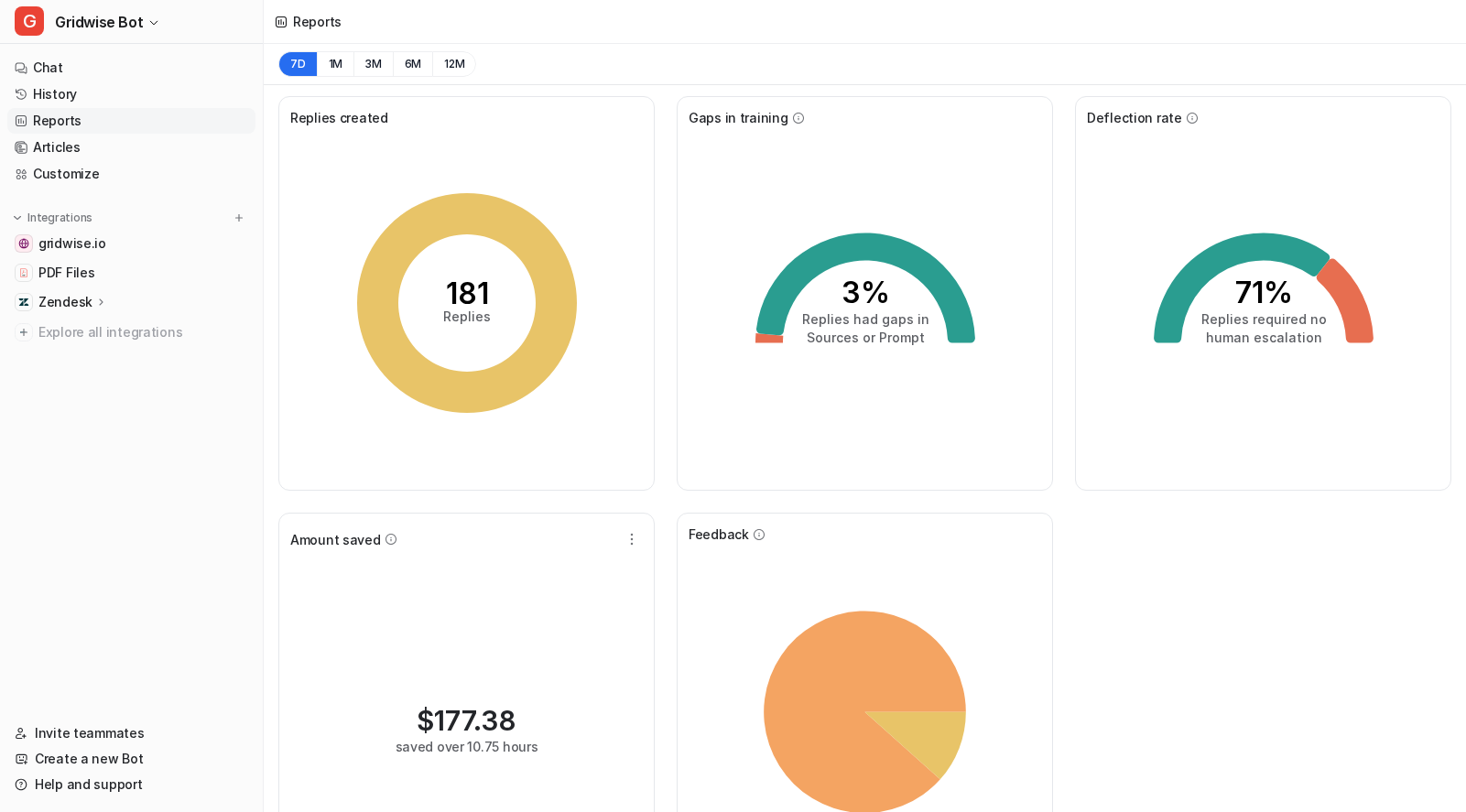 click on "Replies created 181 Replies Gaps in training 3% Replies had gaps in Sources or Prompt Deflection rate 71% Replies required no human escalation Amount saved $ 177.38 saved over 10.75 hours Feedback Thumbs Up Thumbs Down Unknown" at bounding box center (864, 506) 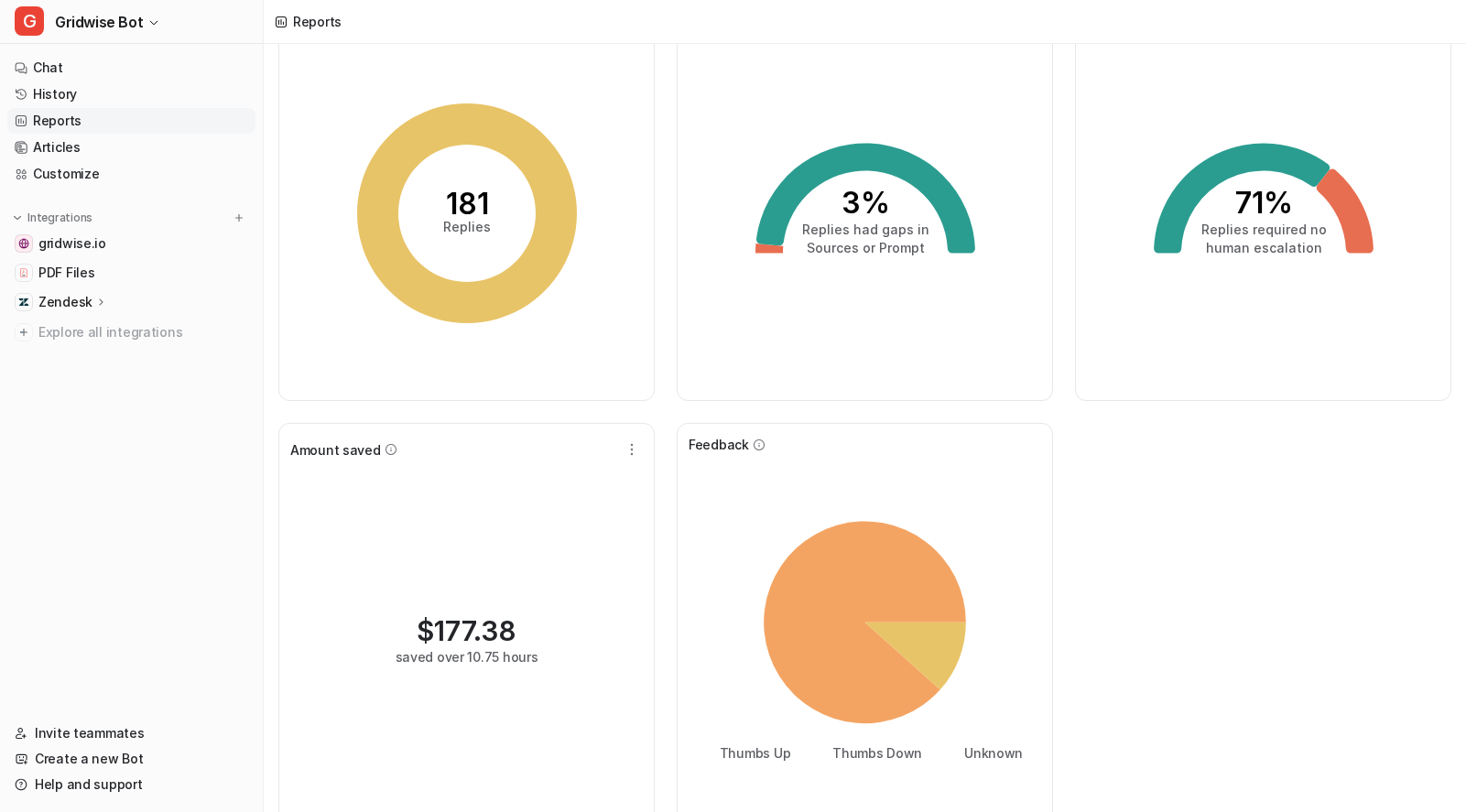 scroll, scrollTop: 116, scrollLeft: 0, axis: vertical 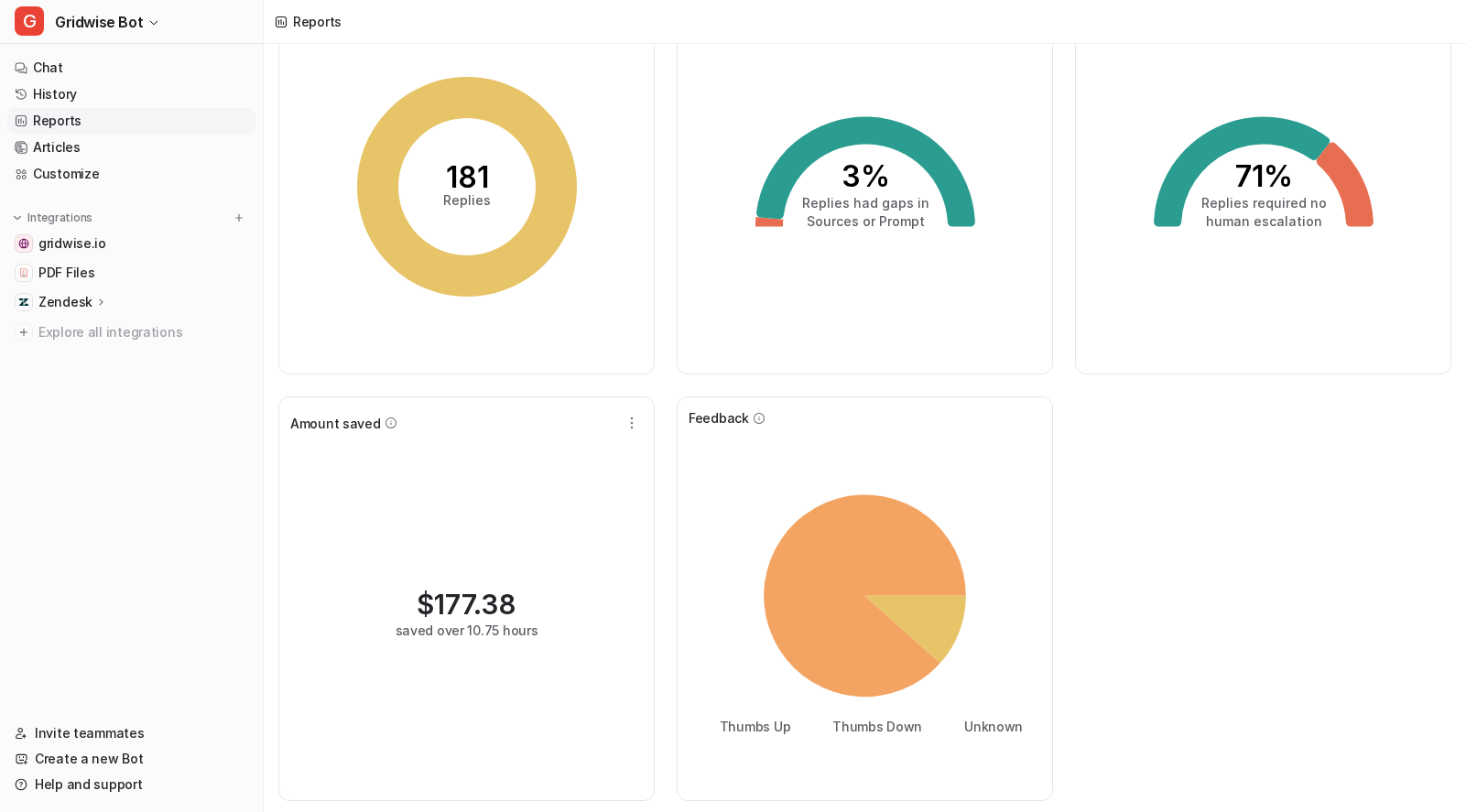 click on "Replies created 181 Replies Gaps in training 3% Replies had gaps in Sources or Prompt Deflection rate 71% Replies required no human escalation Amount saved $ 177.38 saved over 10.75 hours Feedback Thumbs Up Thumbs Down Unknown" at bounding box center (864, 390) 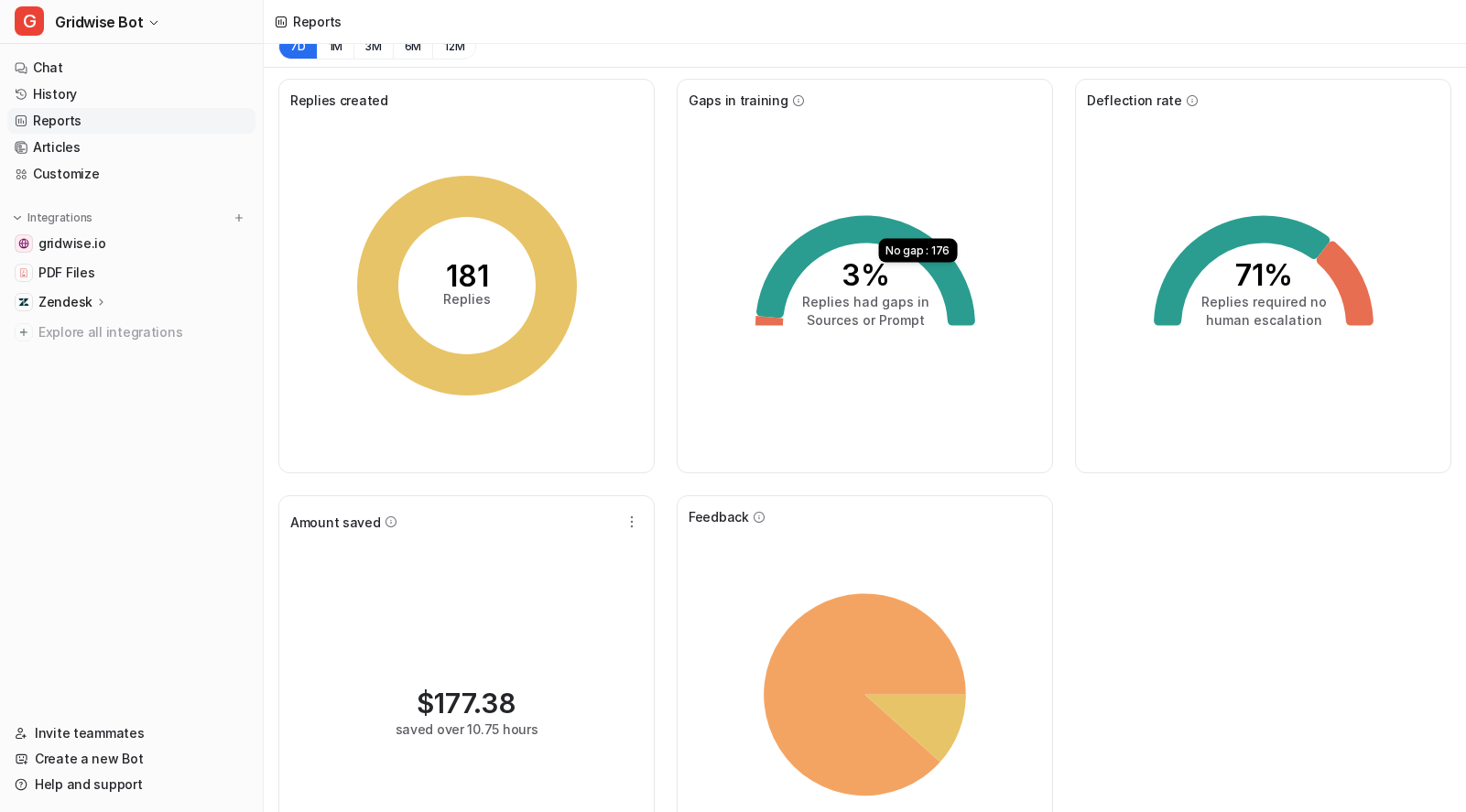 scroll, scrollTop: 0, scrollLeft: 0, axis: both 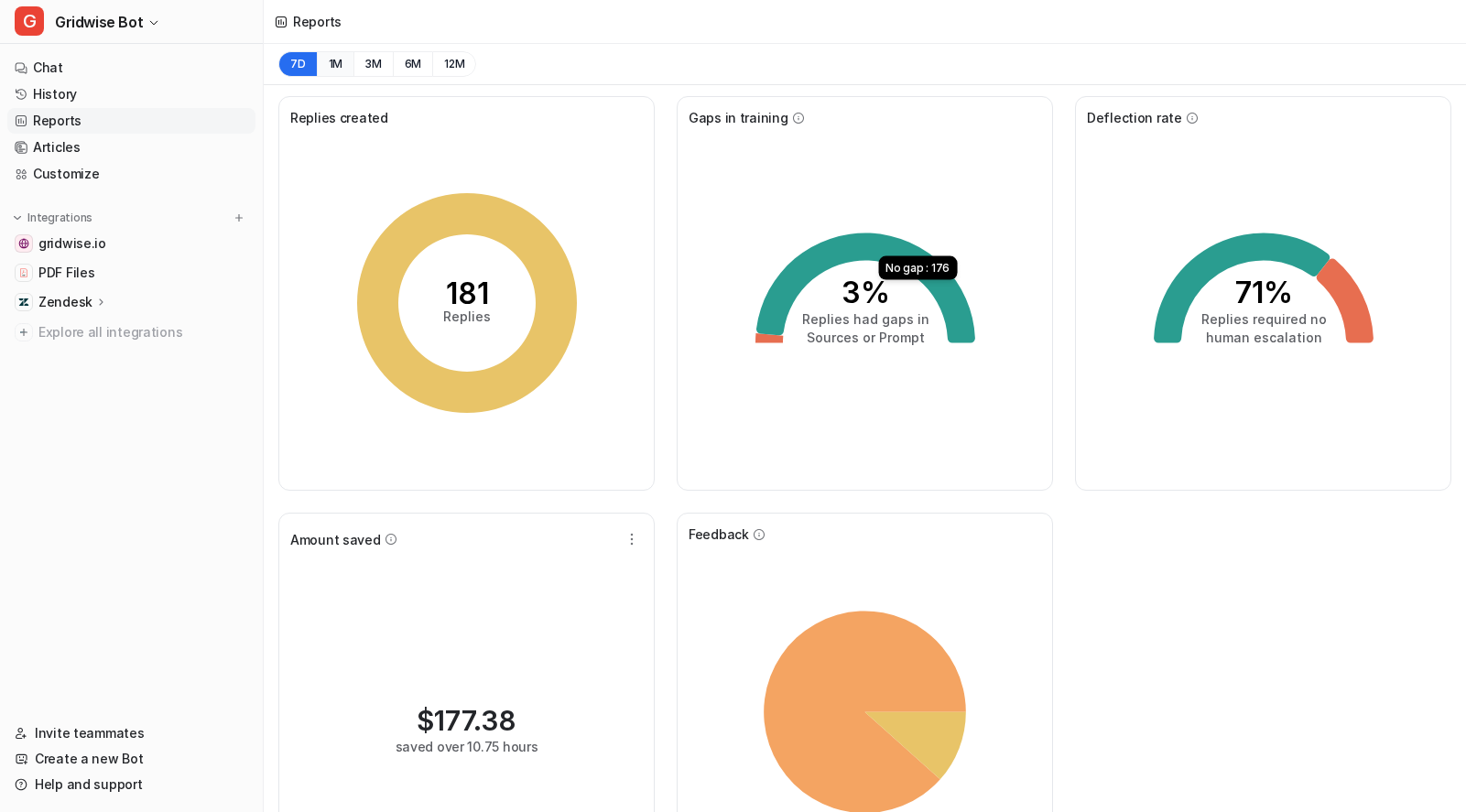 click on "1M" at bounding box center (335, 64) 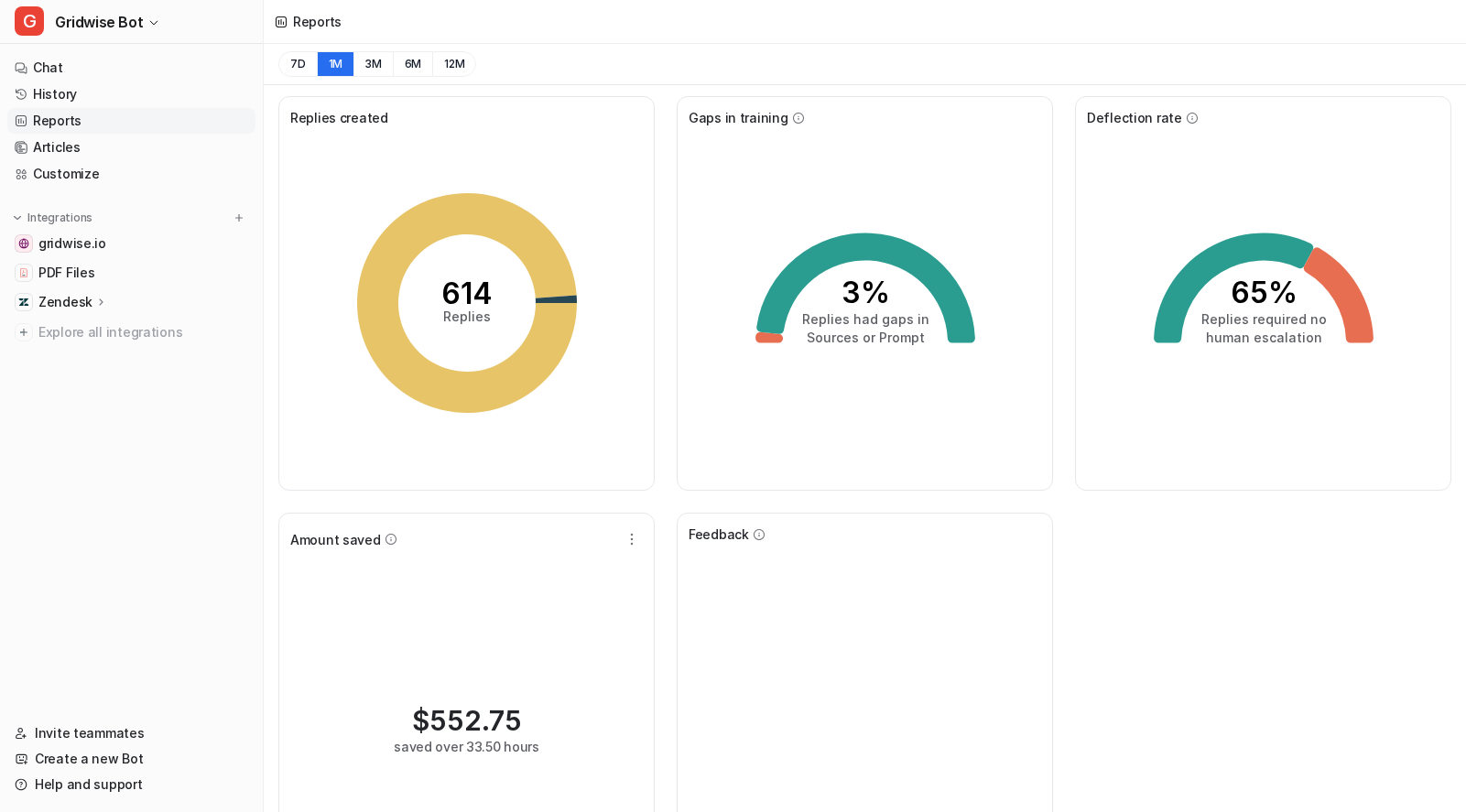 click on "Replies created 614 Replies Gaps in training 3% Replies had gaps in Sources or Prompt Deflection rate 65% Replies required no human escalation Amount saved $ 552.75 saved over 33.50 hours Feedback Thumbs Up Thumbs Down Unknown" at bounding box center [864, 506] 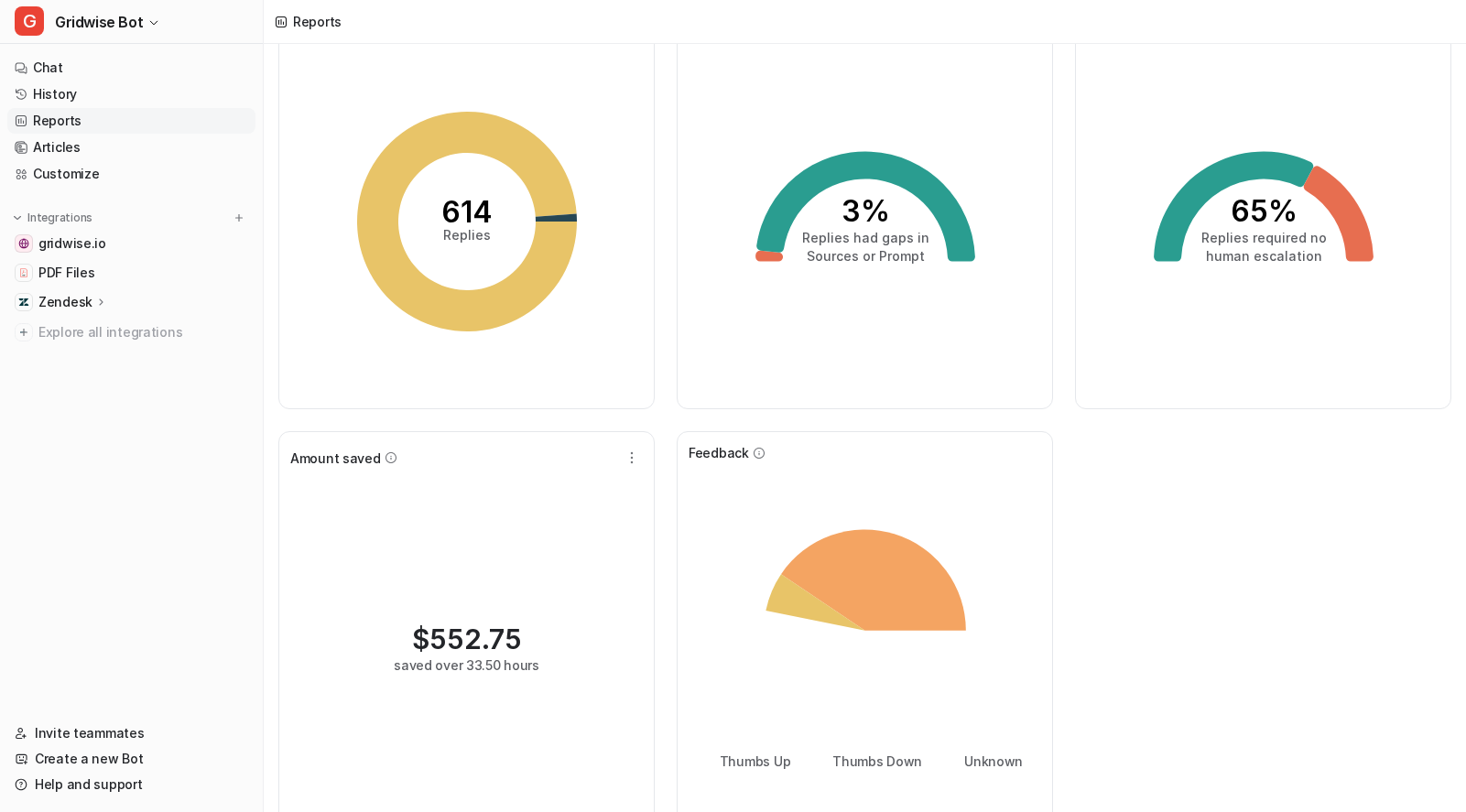 scroll, scrollTop: 116, scrollLeft: 0, axis: vertical 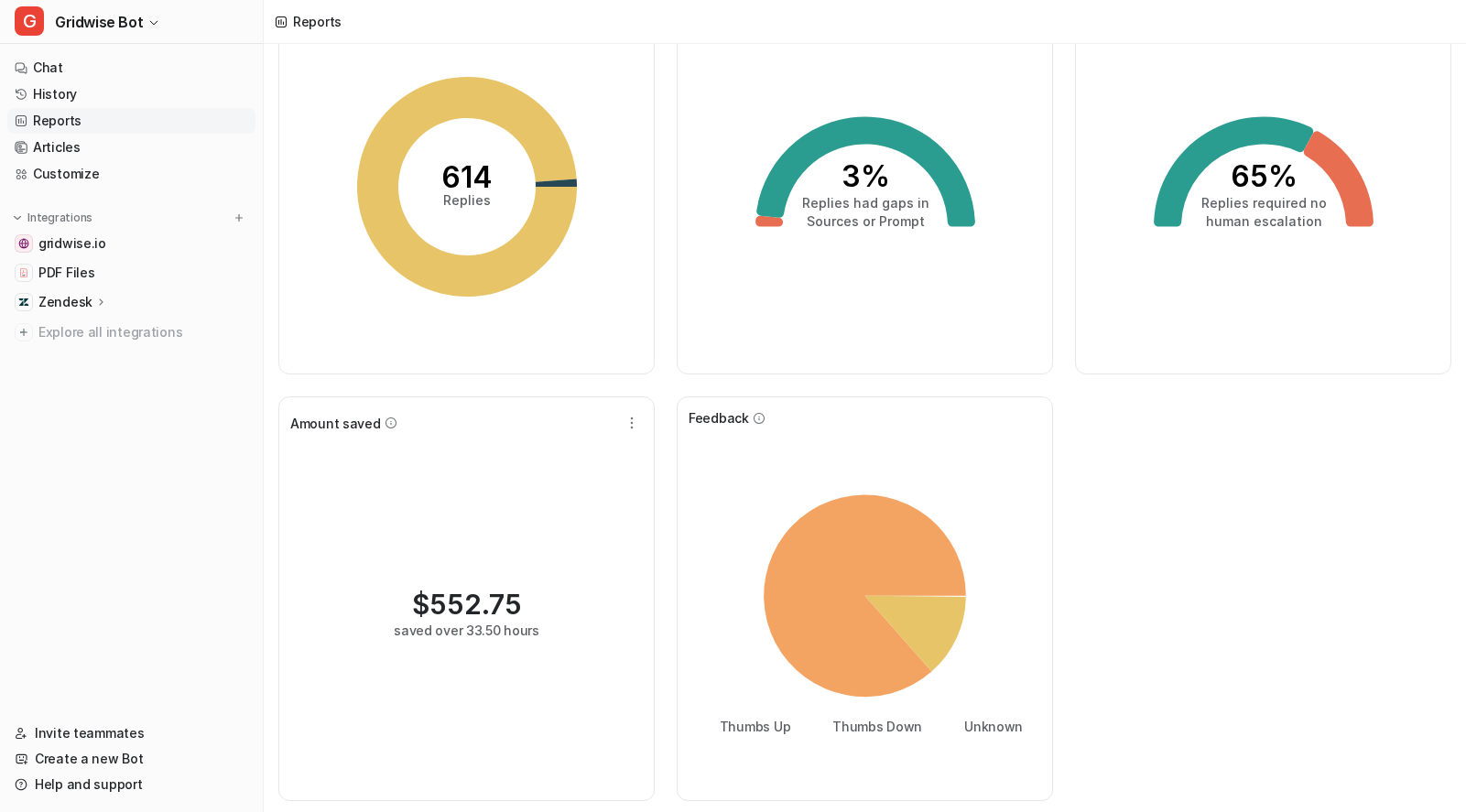 click on "Replies created 614 Replies Gaps in training 3% Replies had gaps in Sources or Prompt Deflection rate 65% Replies required no human escalation Amount saved $ 552.75 saved over 33.50 hours Feedback Thumbs Up Thumbs Down Unknown" at bounding box center [864, 390] 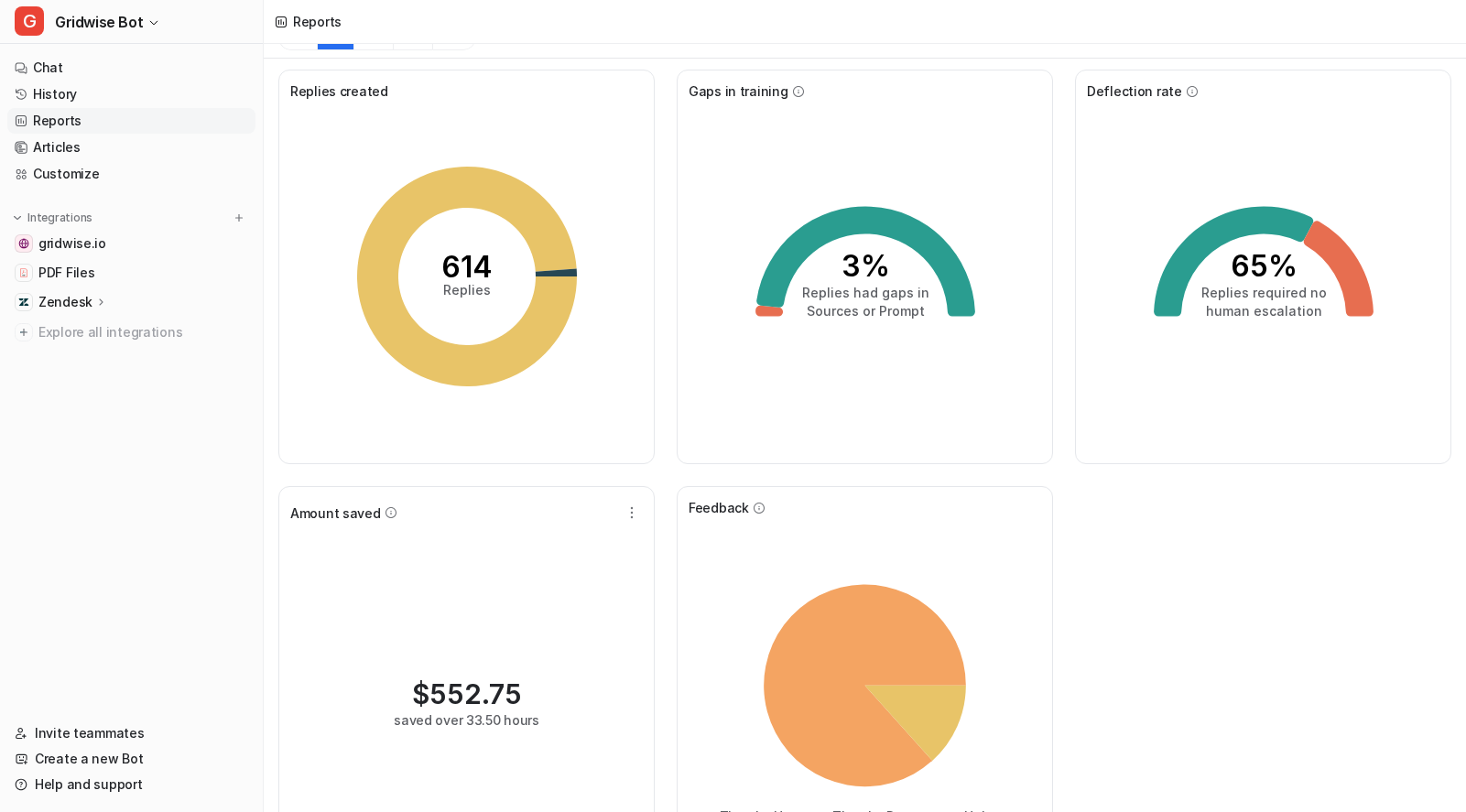 scroll, scrollTop: 0, scrollLeft: 0, axis: both 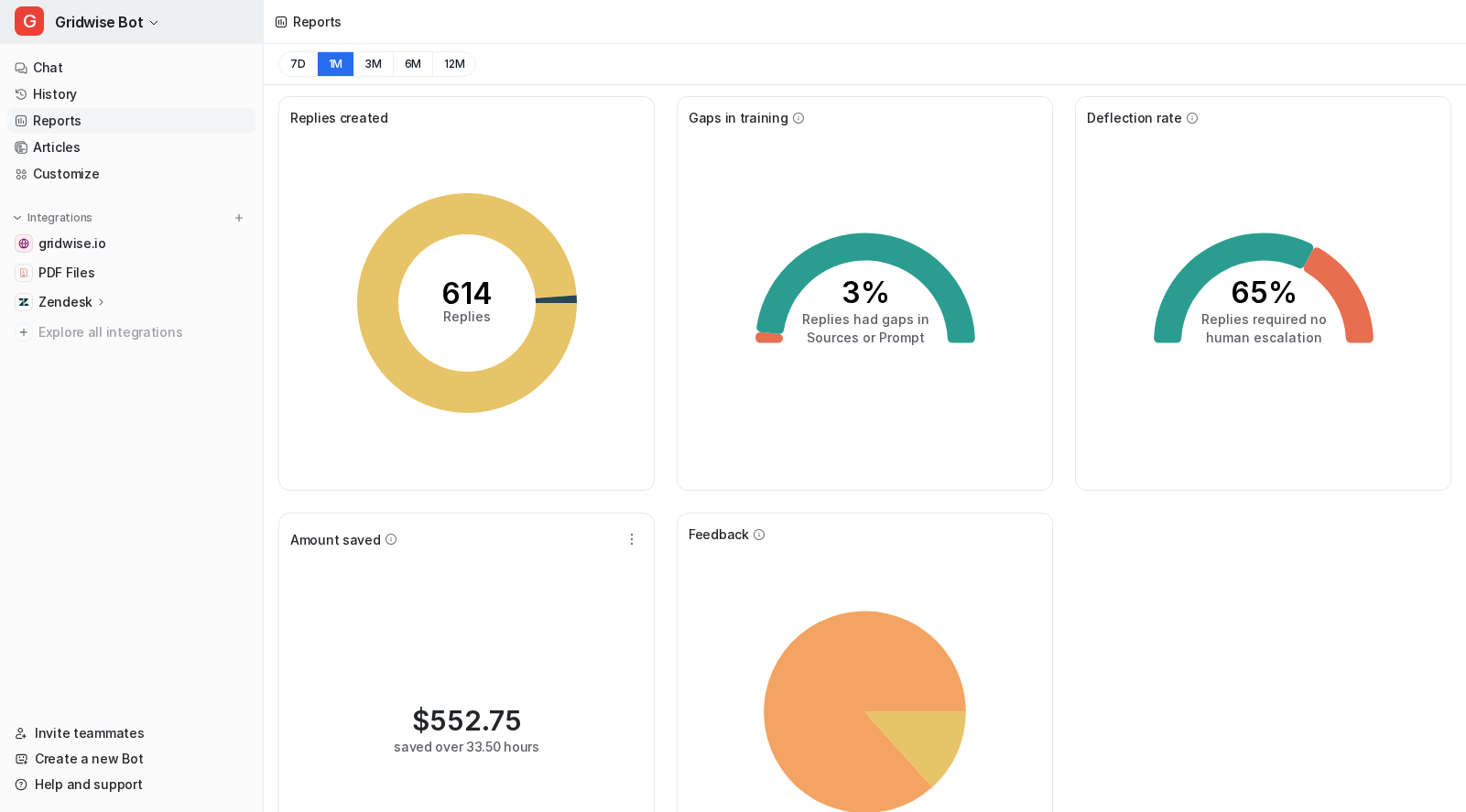 click on "Gridwise Bot" at bounding box center [99, 22] 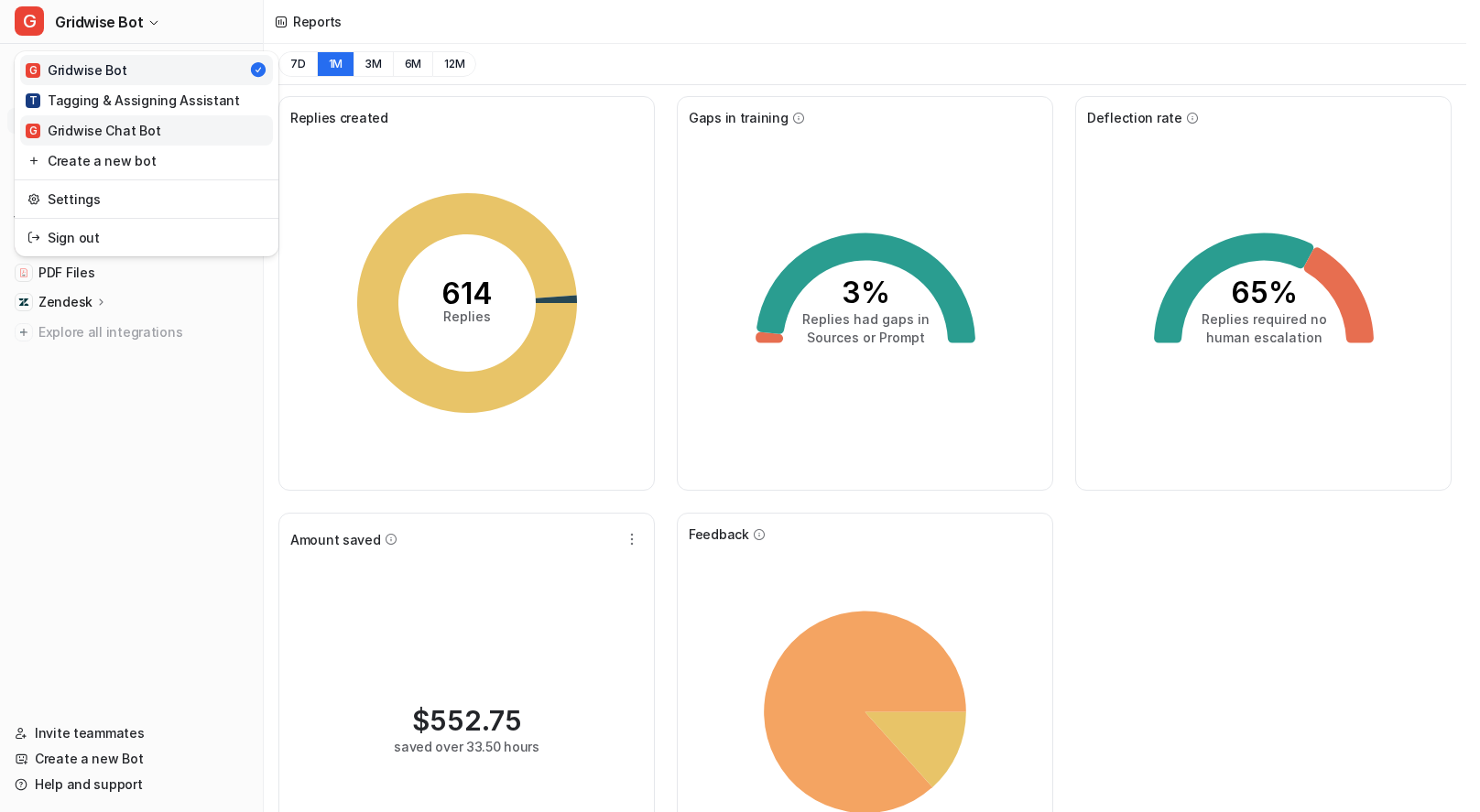 click on "G   Gridwise Chat Bot" at bounding box center [147, 130] 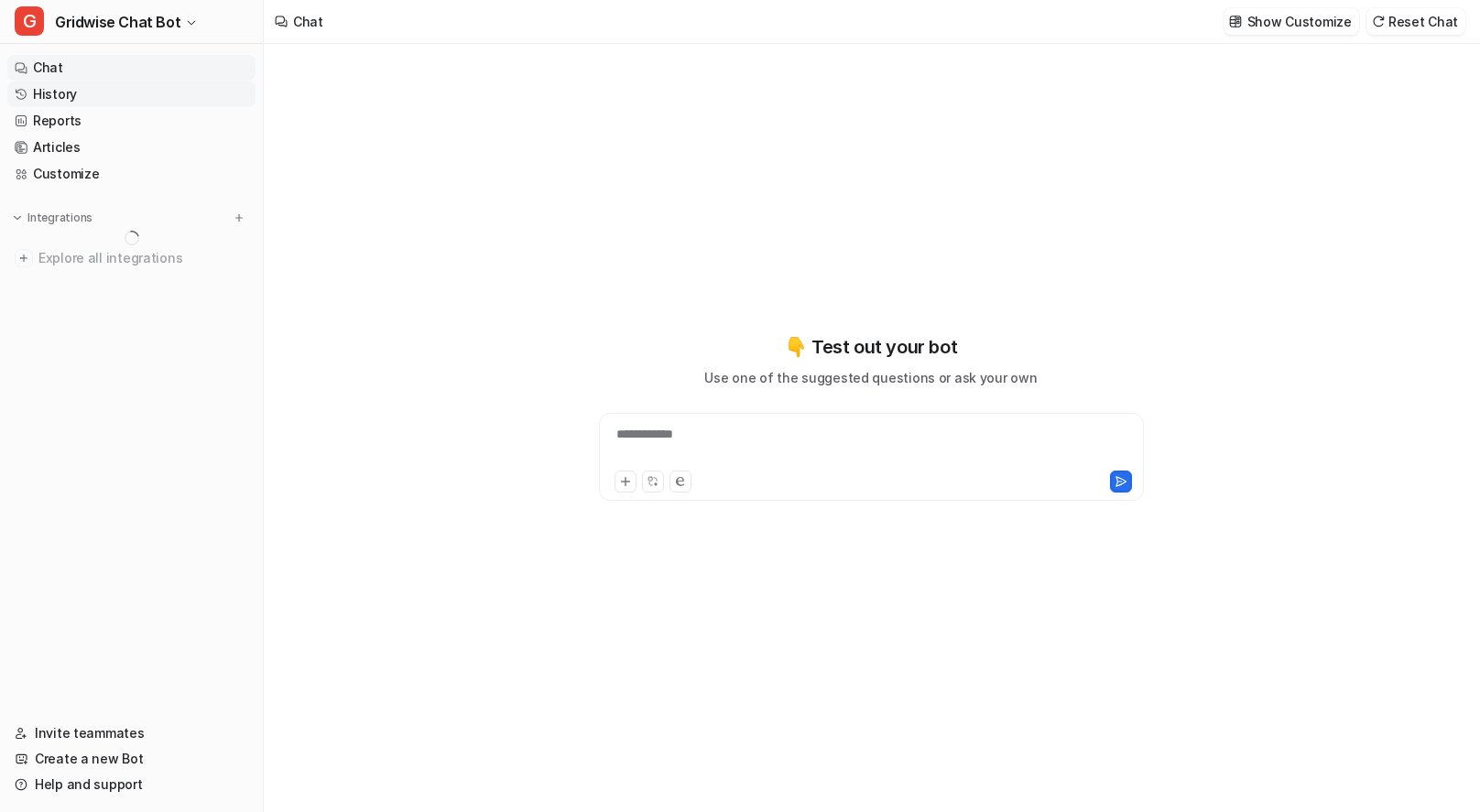 click 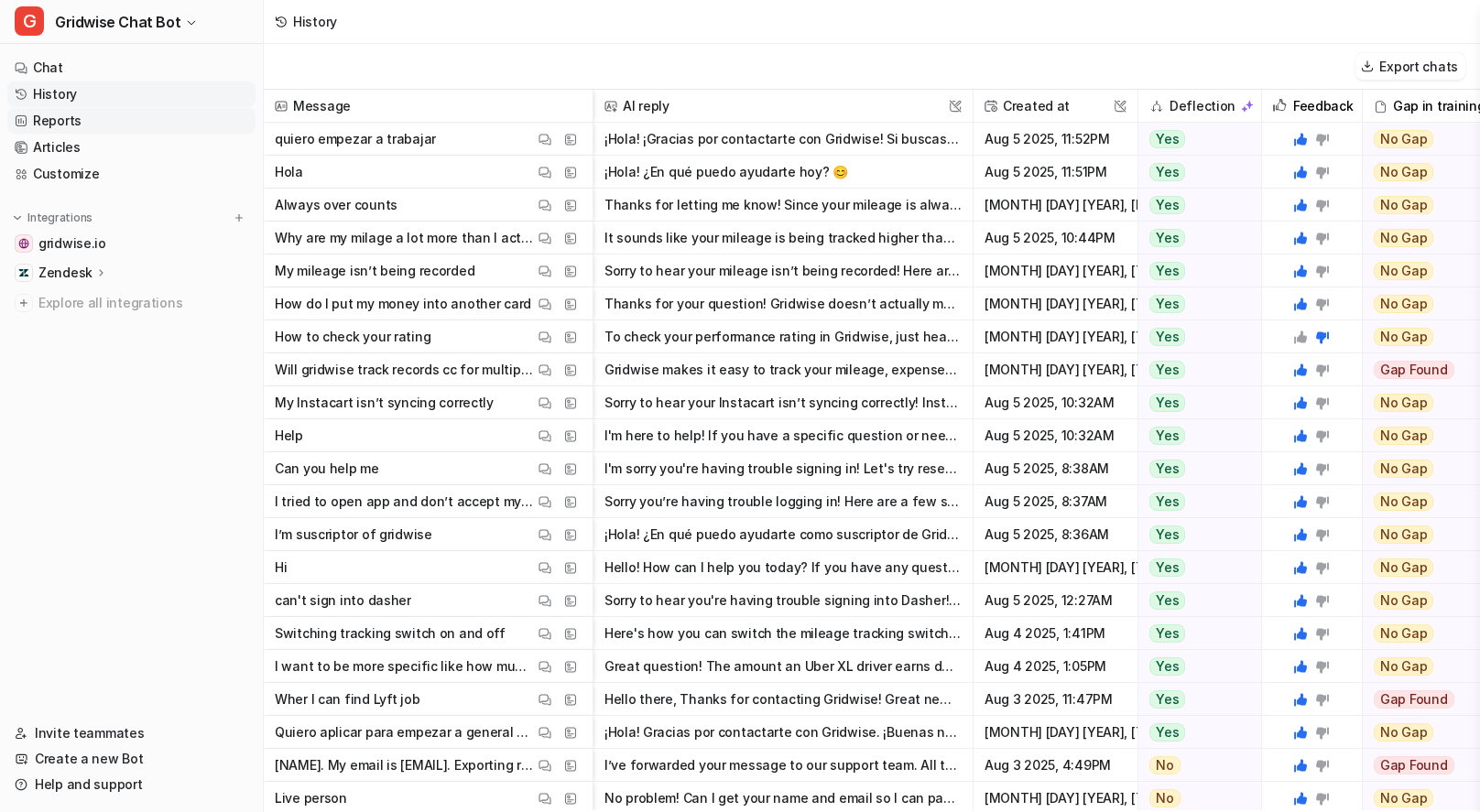 click on "Reports" at bounding box center [131, 121] 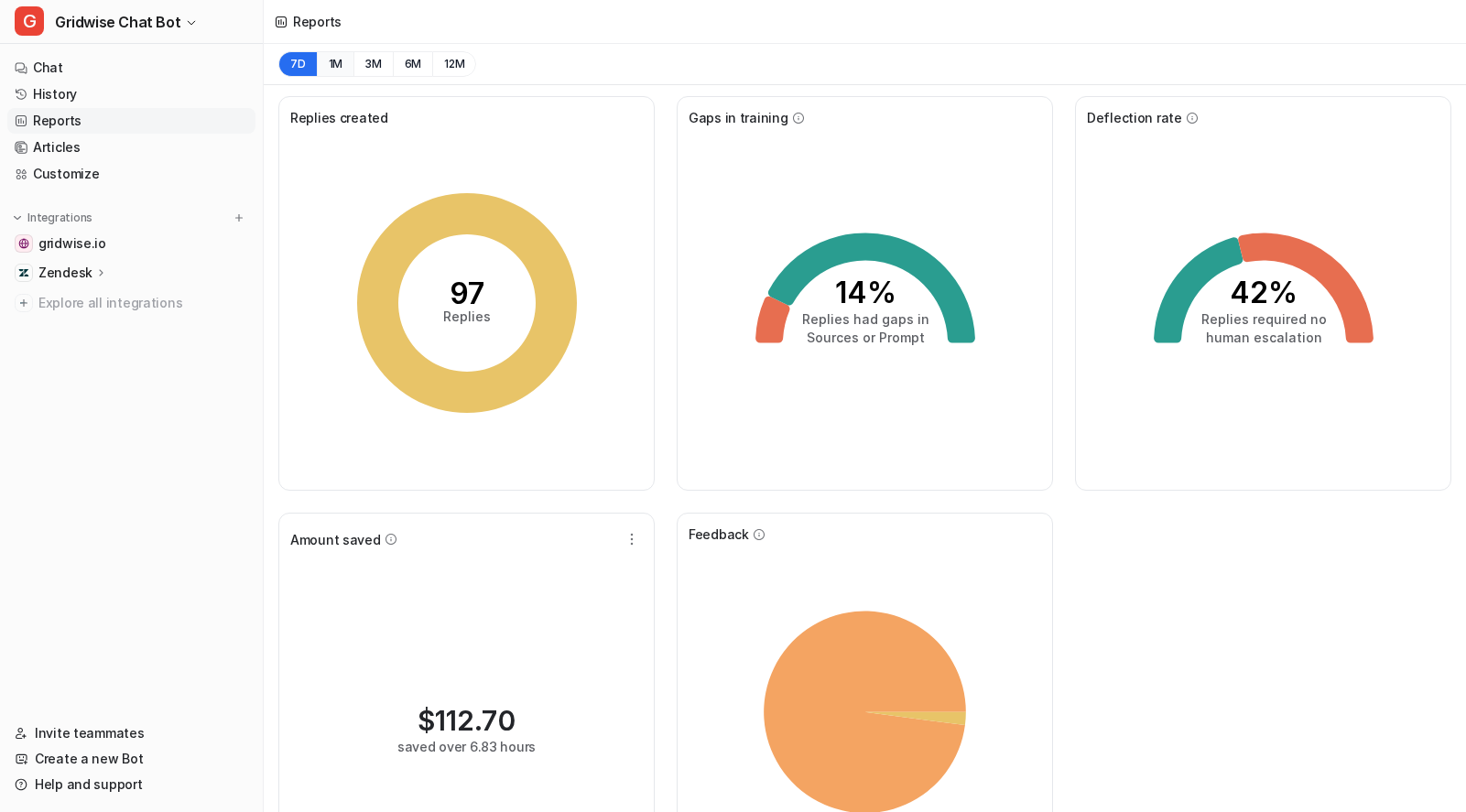 click on "1M" at bounding box center (335, 64) 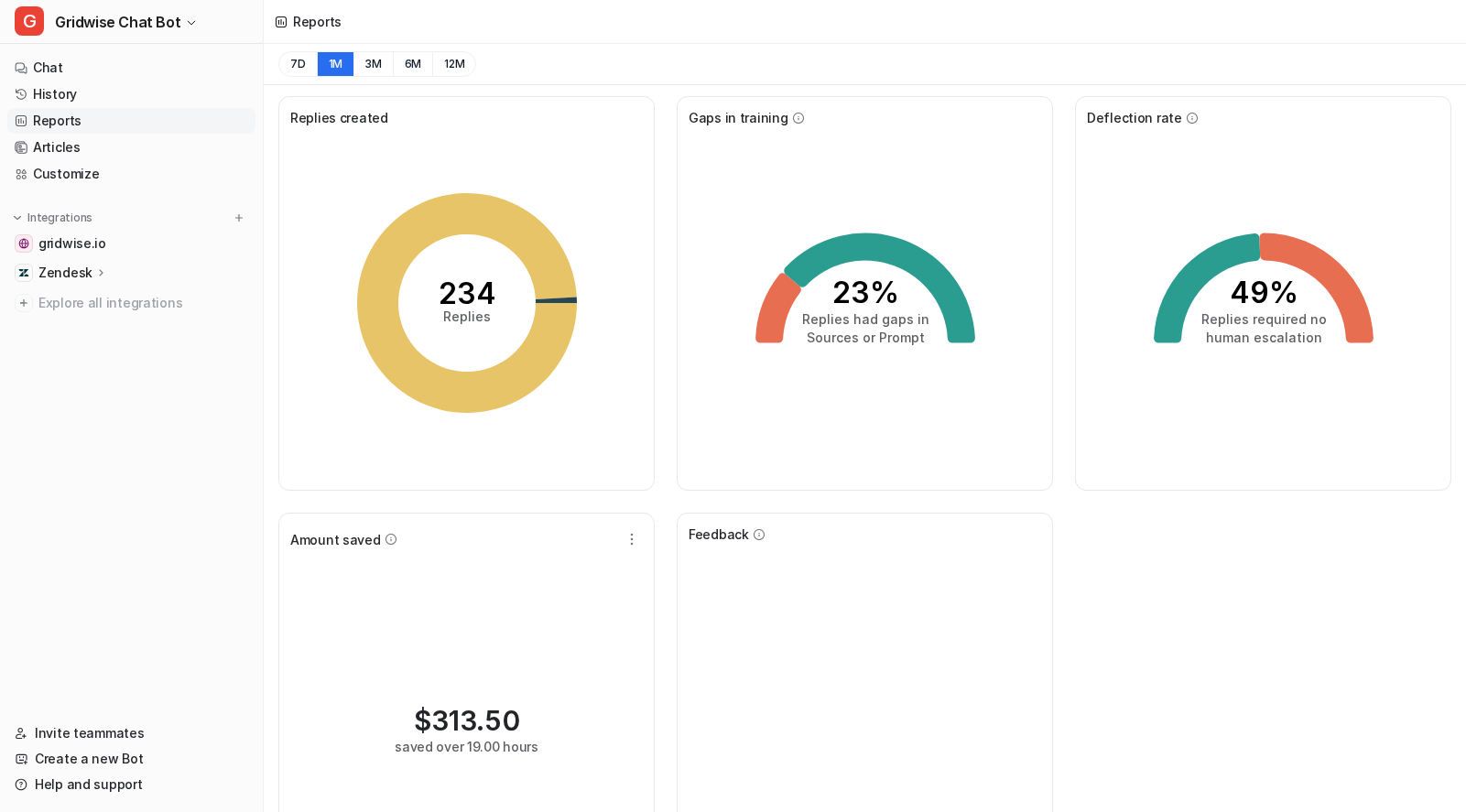 click on "Replies created 234 Replies Gaps in training 23% Replies had gaps in Sources or Prompt Deflection rate 49% Replies required no human escalation Amount saved $ 313.50 saved over 19.00 hours Feedback Thumbs Up Thumbs Down Unknown" at bounding box center (864, 506) 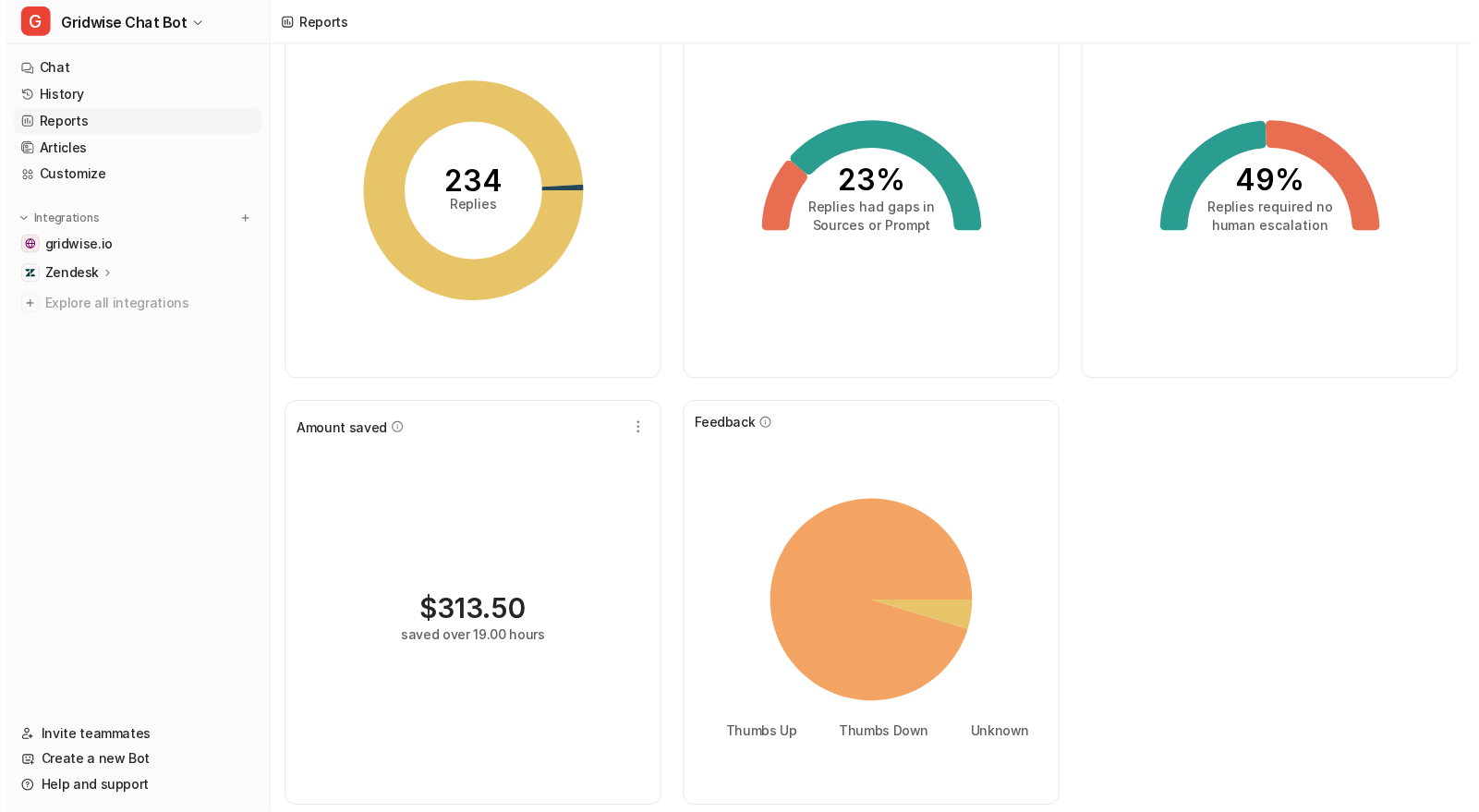 scroll, scrollTop: 0, scrollLeft: 0, axis: both 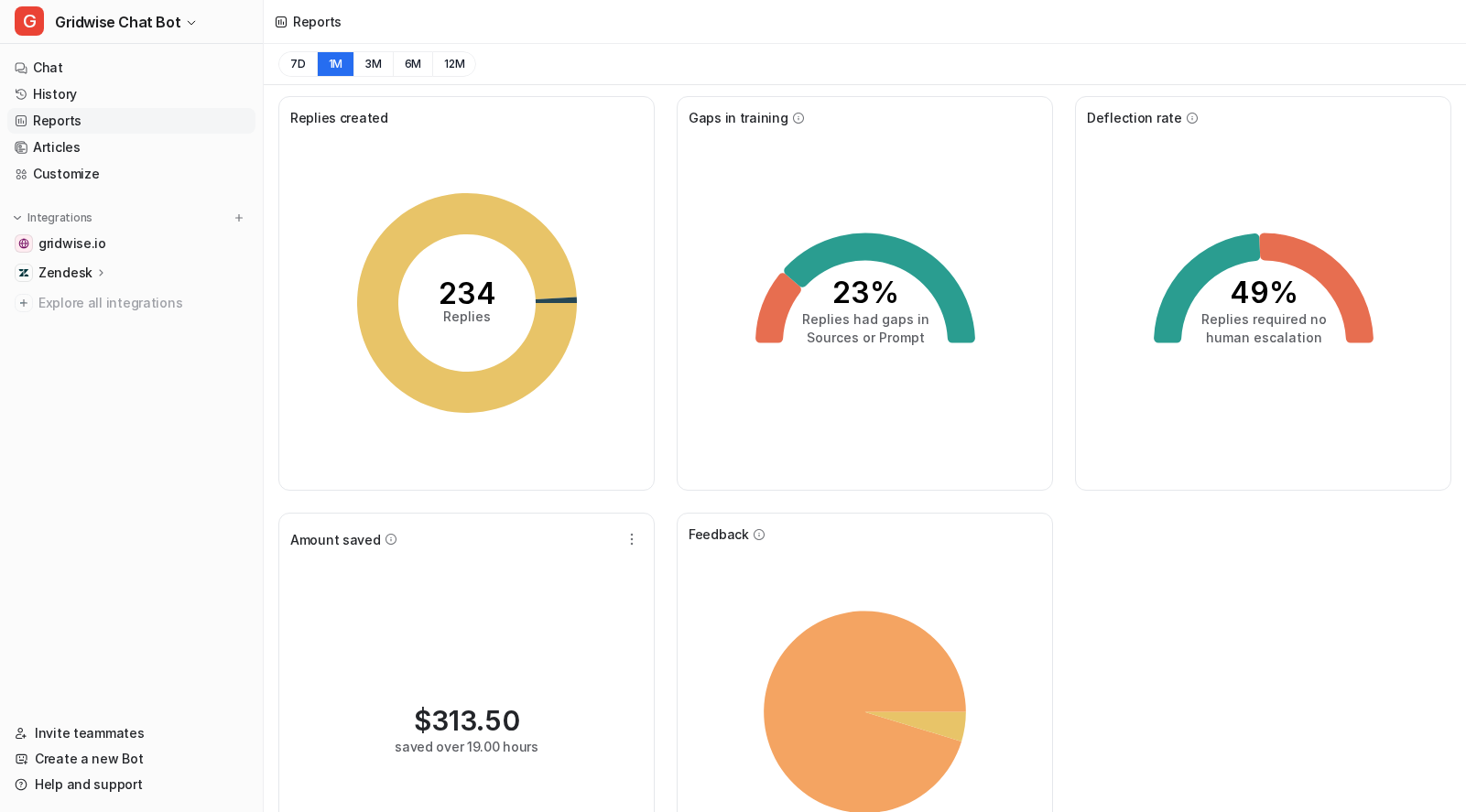 click on "Replies created 234 Replies Gaps in training 23% Replies had gaps in Sources or Prompt Deflection rate 49% Replies required no human escalation Amount saved $ 313.50 saved over 19.00 hours Feedback Thumbs Up Thumbs Down Unknown" at bounding box center (864, 506) 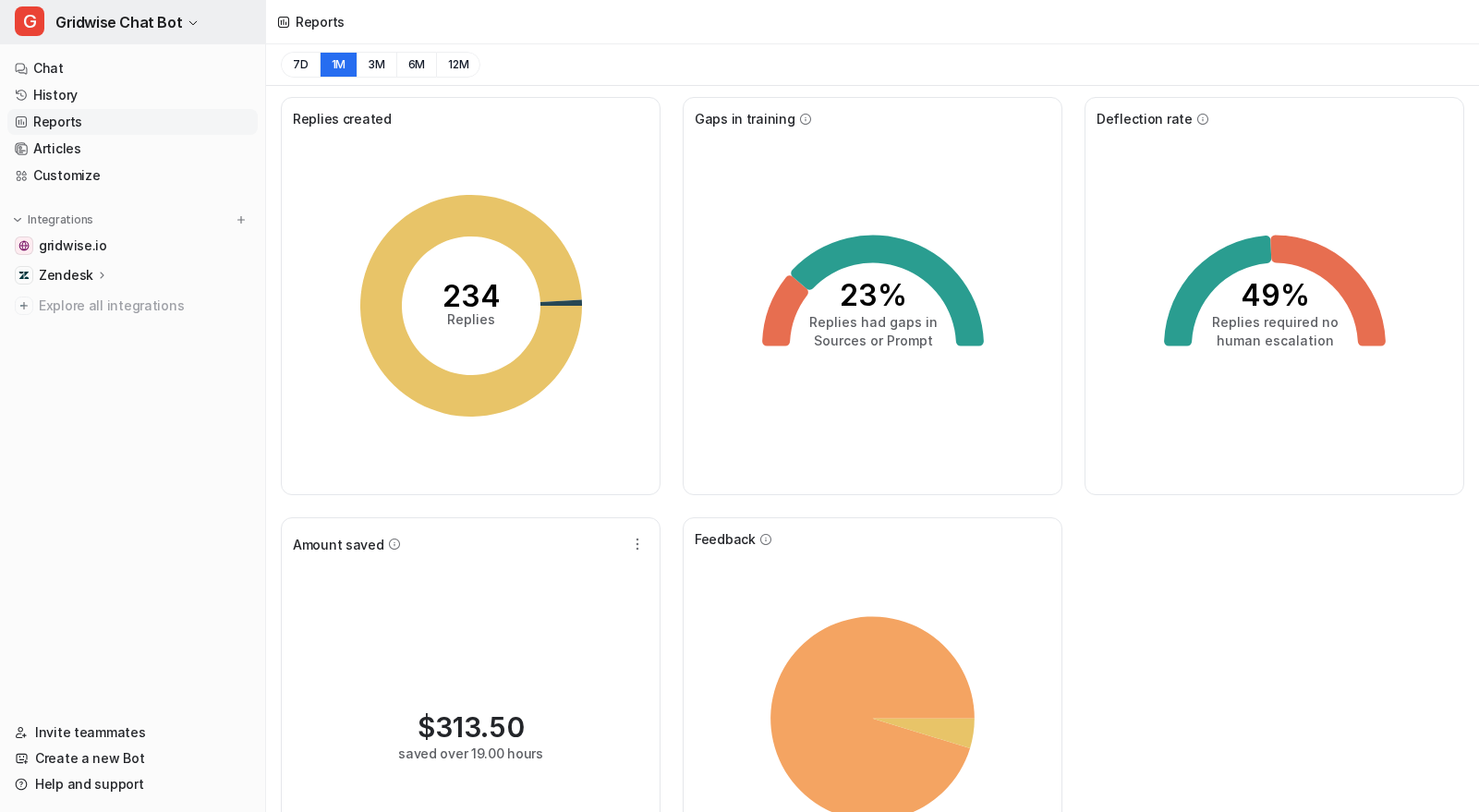 click 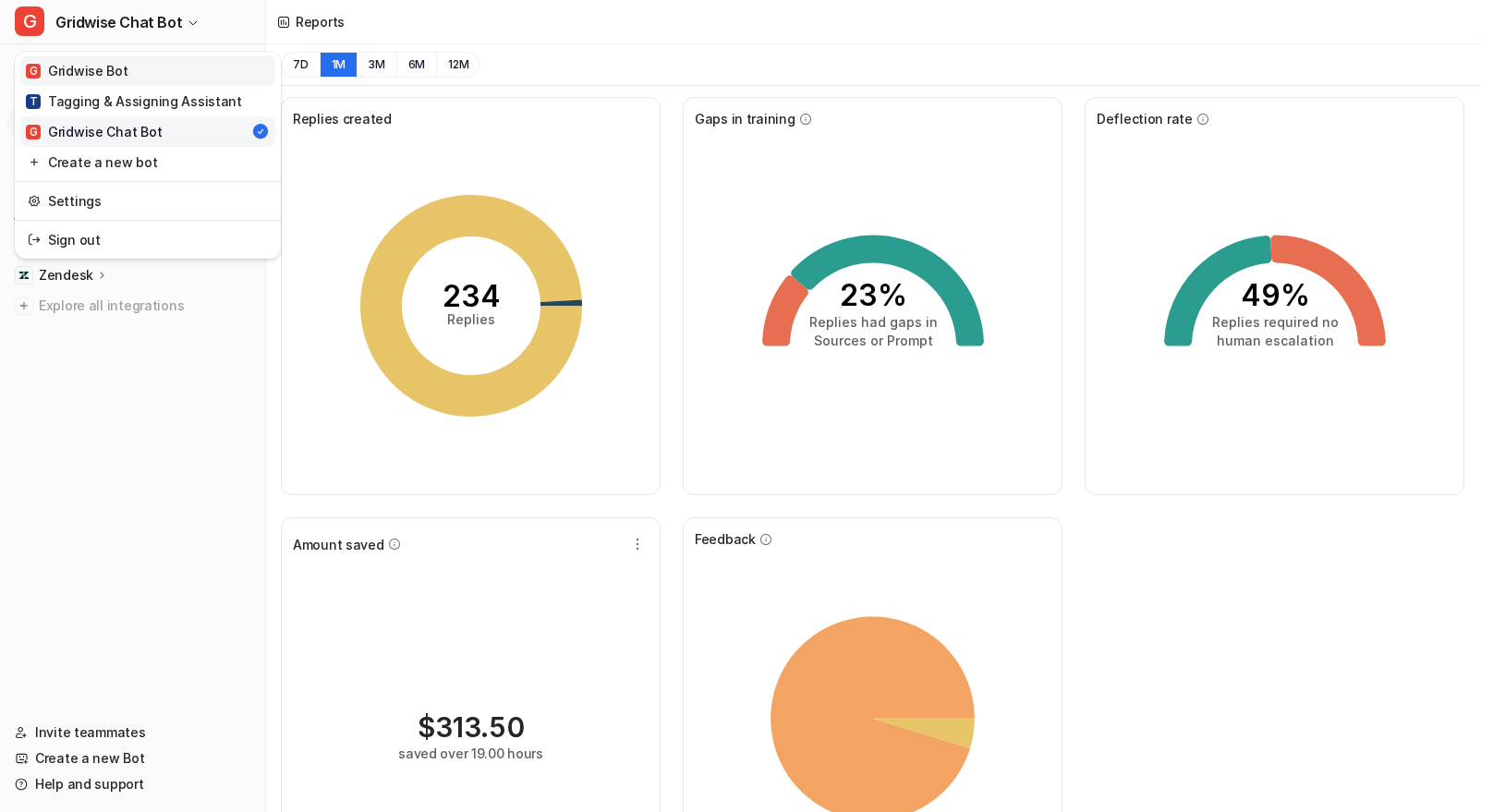 click on "G   Gridwise Bot" at bounding box center (148, 70) 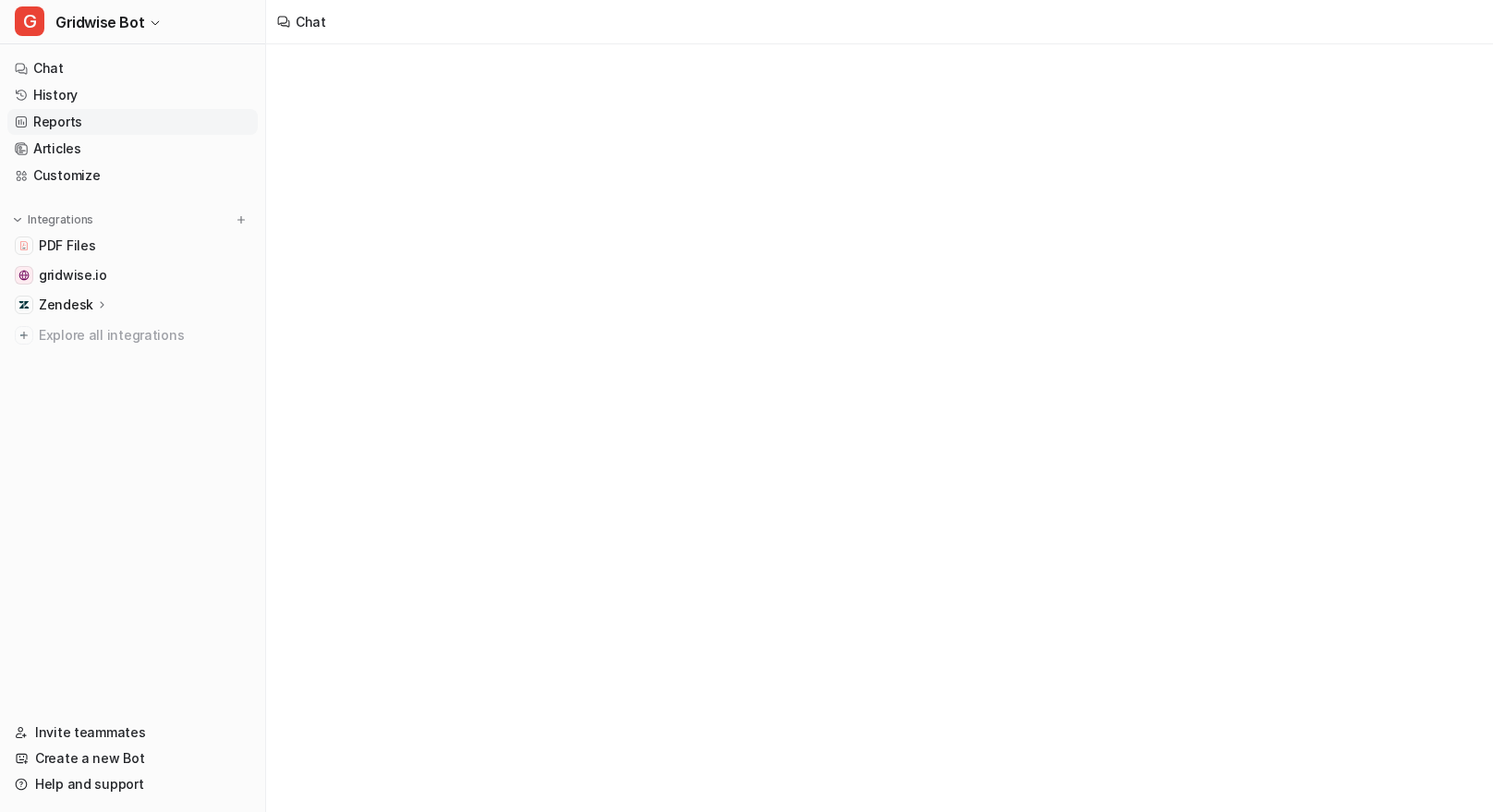 click on "Reports" at bounding box center [132, 122] 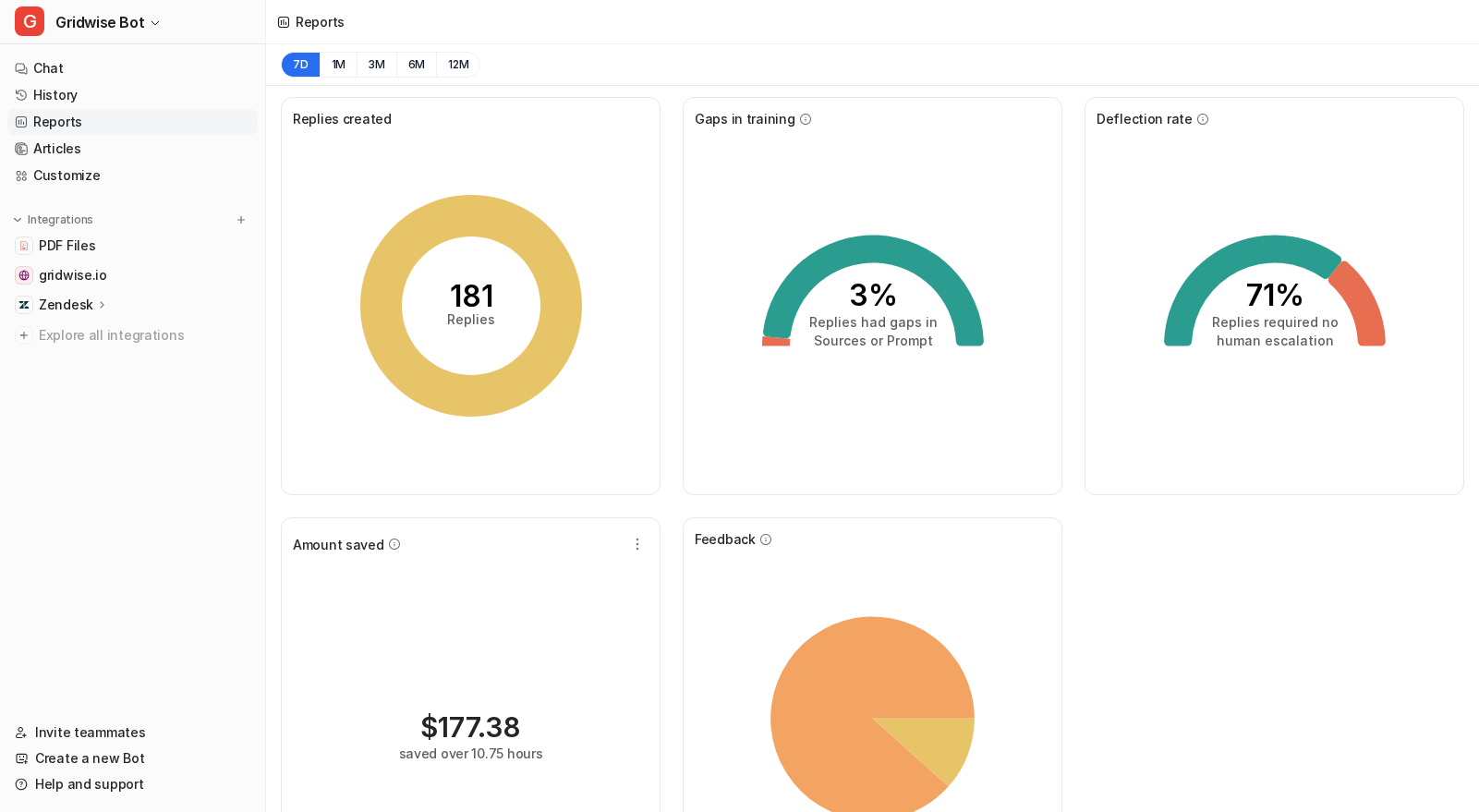 click on "Replies created 181 Replies Gaps in training 3% Replies had gaps in Sources or Prompt Deflection rate 71% Replies required no human escalation Amount saved $ 177.38 saved over 10.75 hours Feedback Thumbs Up Thumbs Down Unknown" at bounding box center [872, 511] 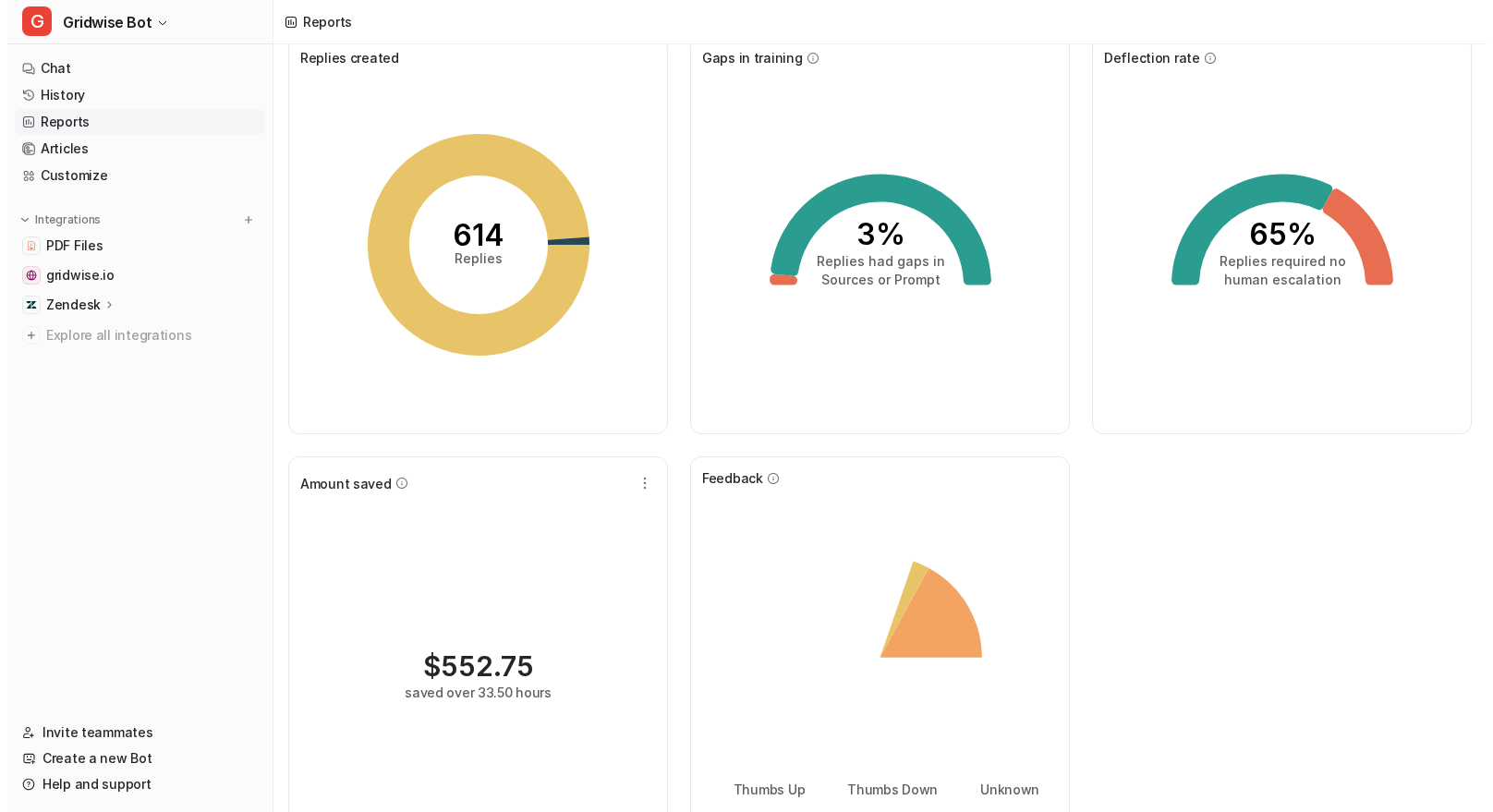 scroll, scrollTop: 125, scrollLeft: 0, axis: vertical 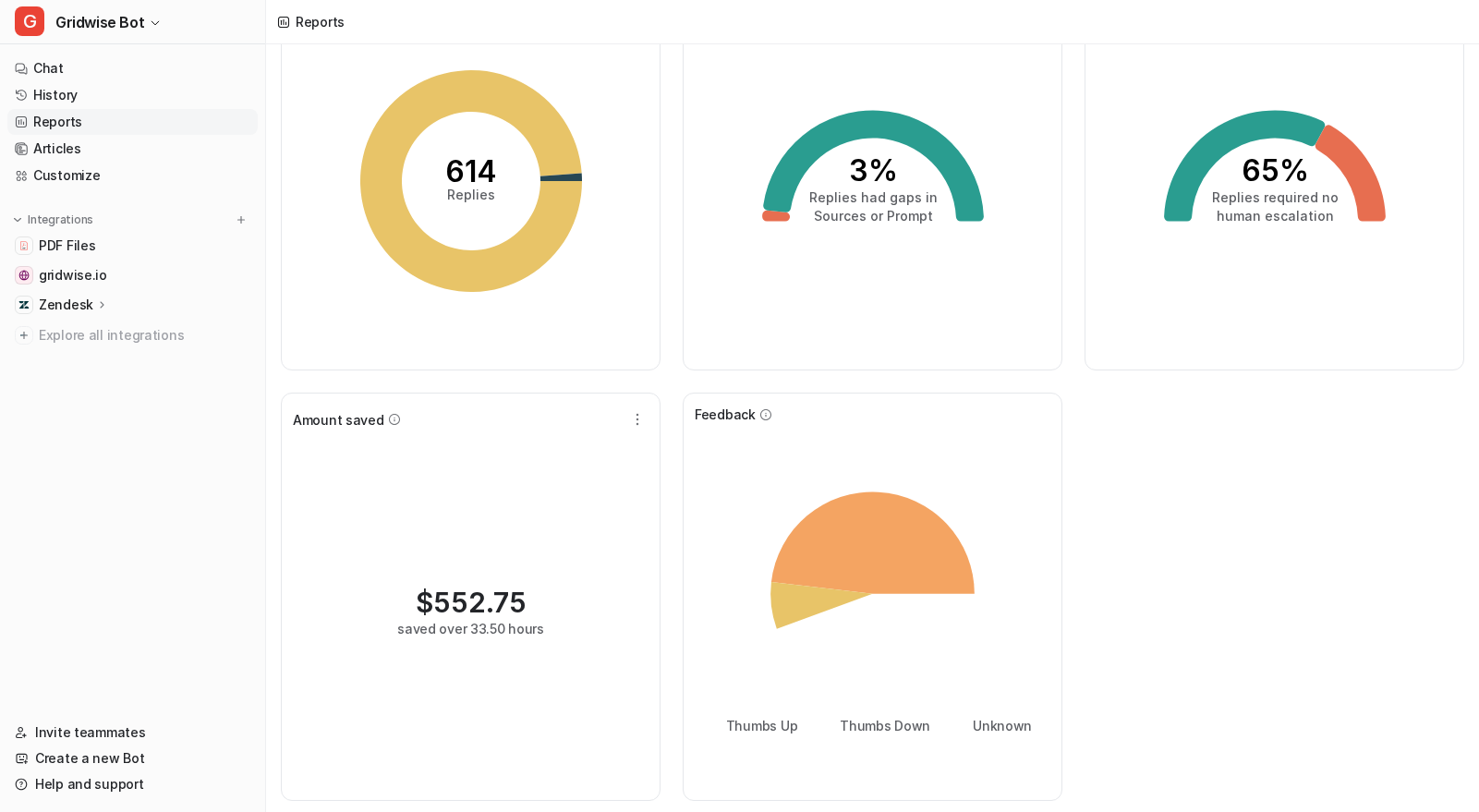 click on "Replies created 614 Replies Gaps in training 3% Replies had gaps in Sources or Prompt Deflection rate 65% Replies required no human escalation Amount saved $ 552.75 saved over 33.50 hours Feedback Thumbs Up Thumbs Down Unknown" at bounding box center [872, 386] 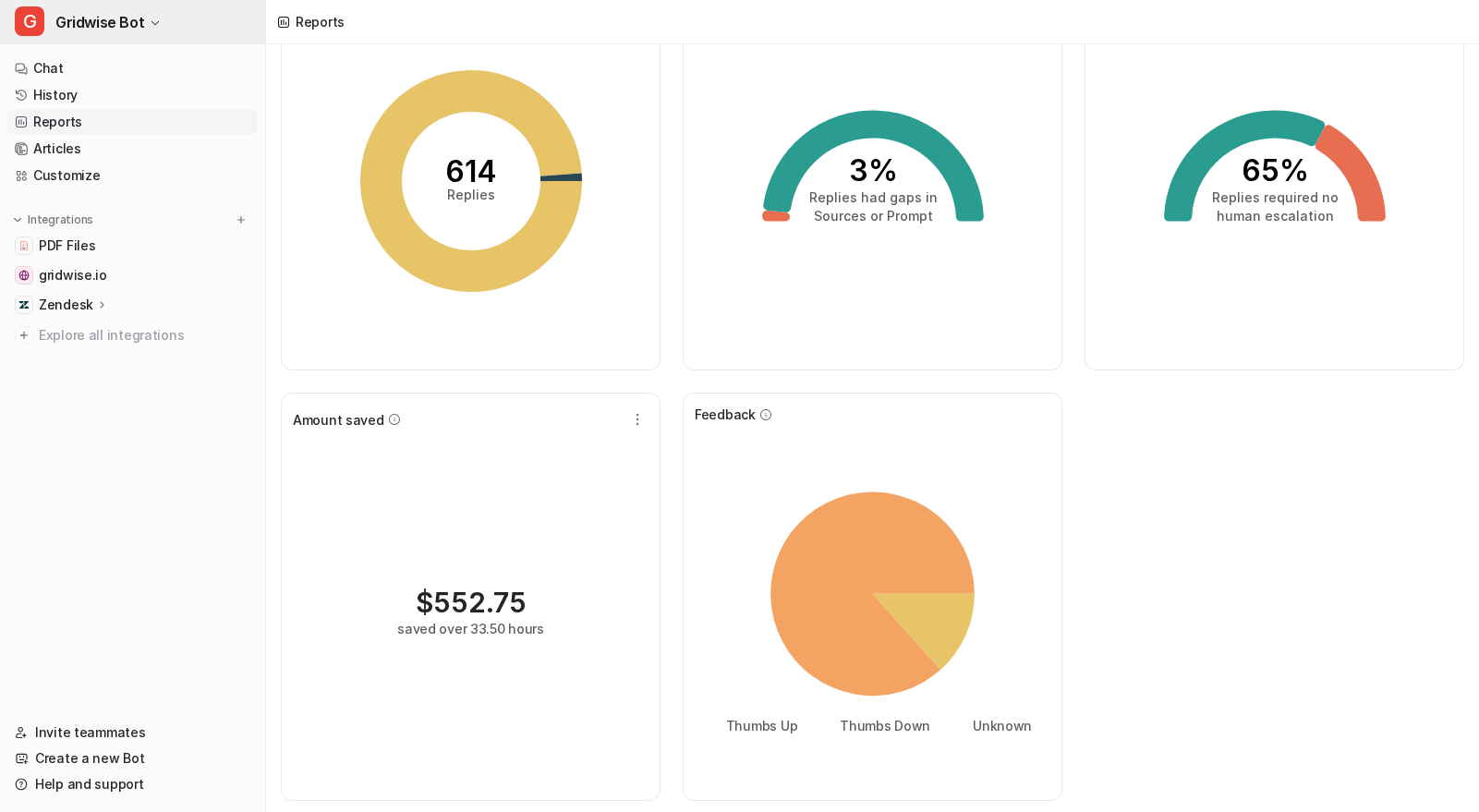 click on "Gridwise Bot" at bounding box center [100, 22] 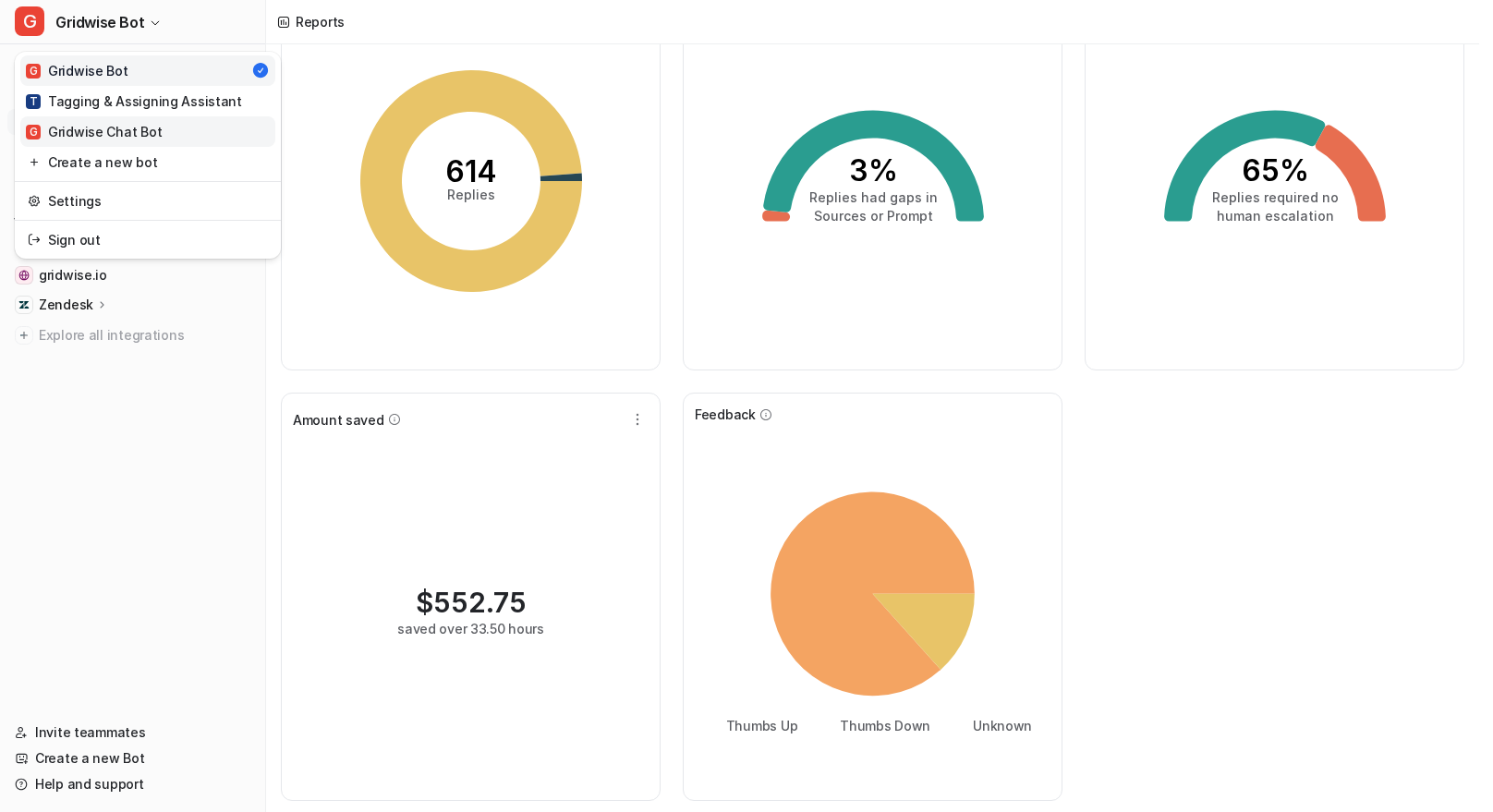click on "G   Gridwise Chat Bot" at bounding box center (93, 131) 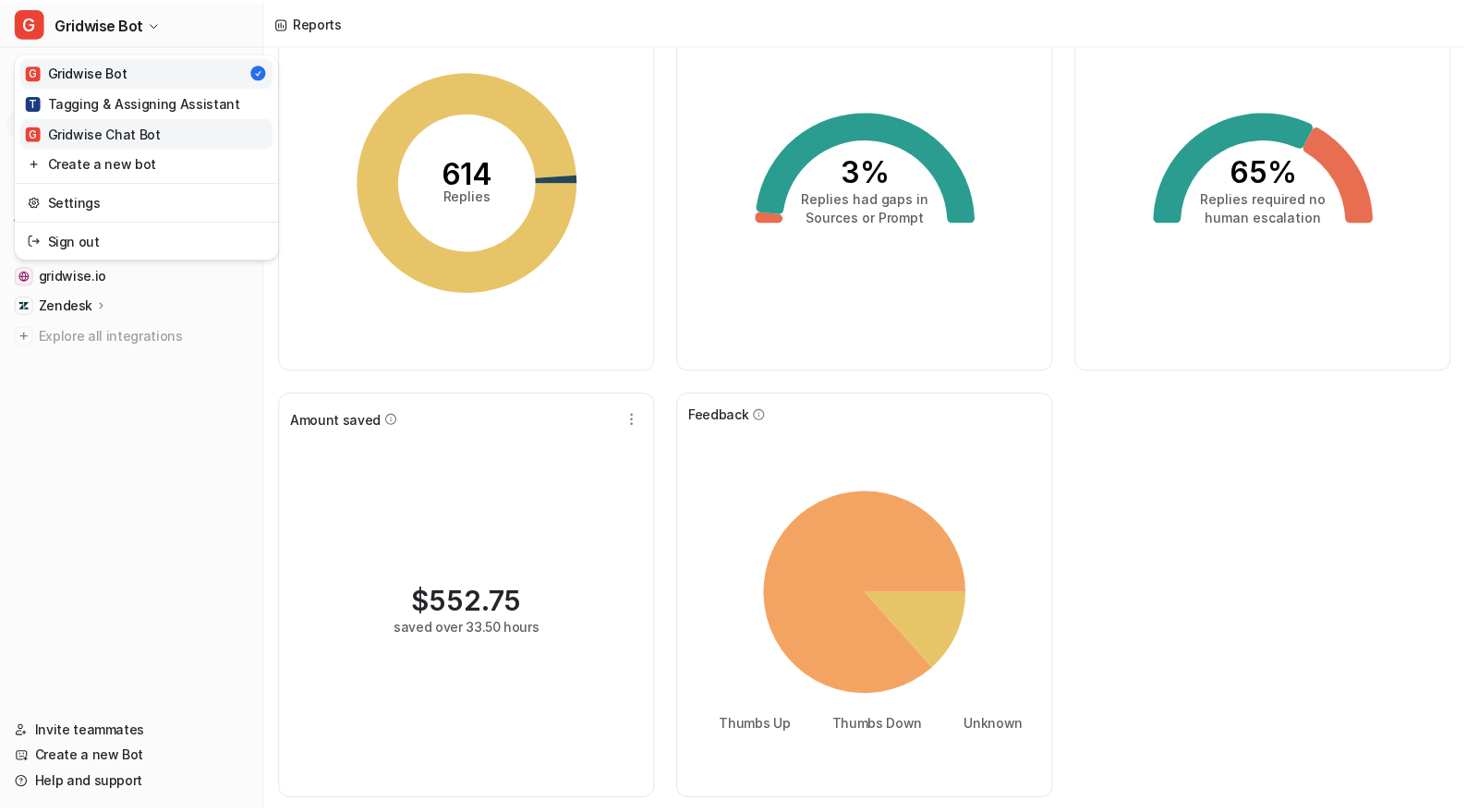 scroll, scrollTop: 0, scrollLeft: 0, axis: both 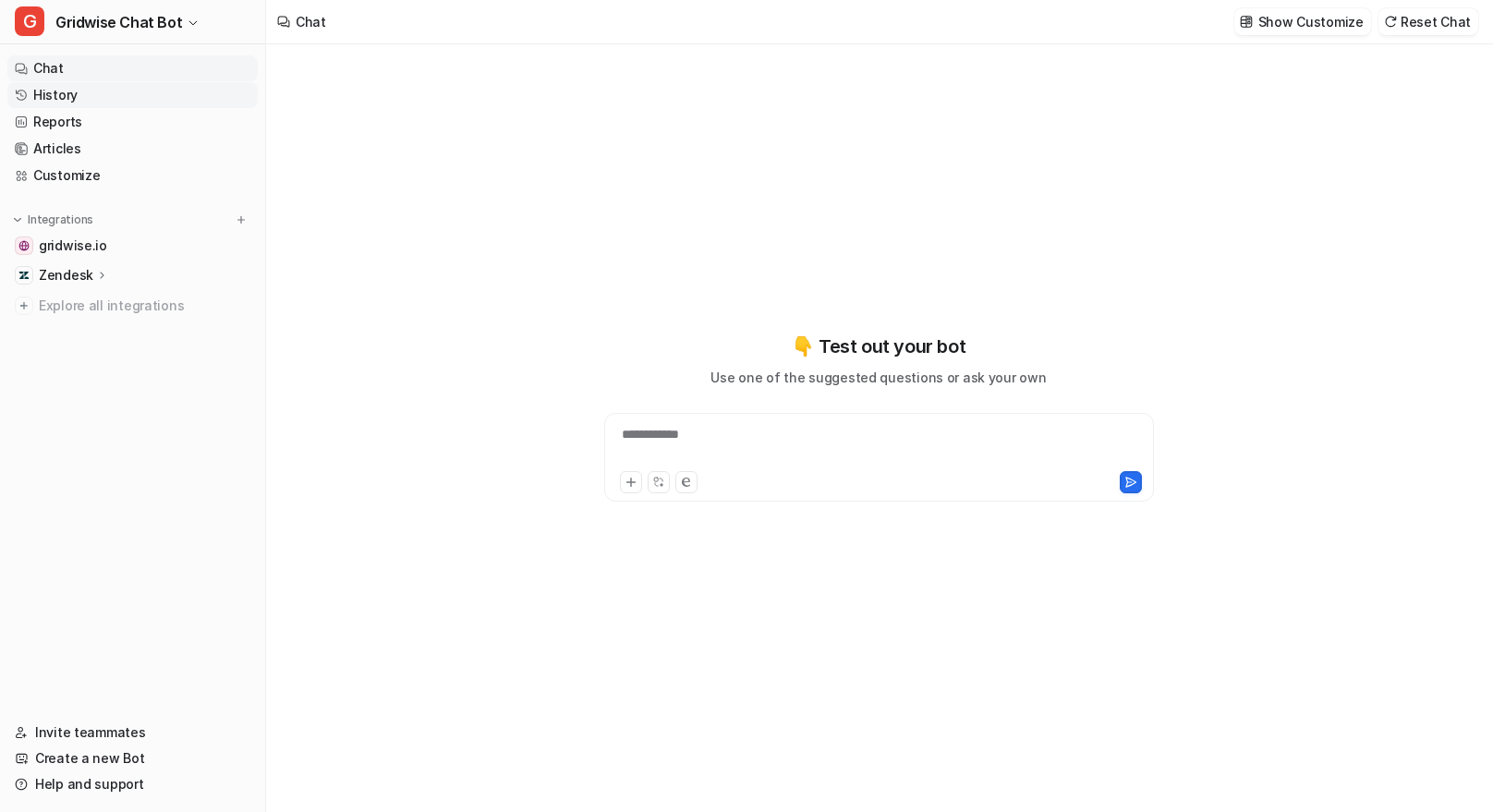 click on "History" at bounding box center (132, 95) 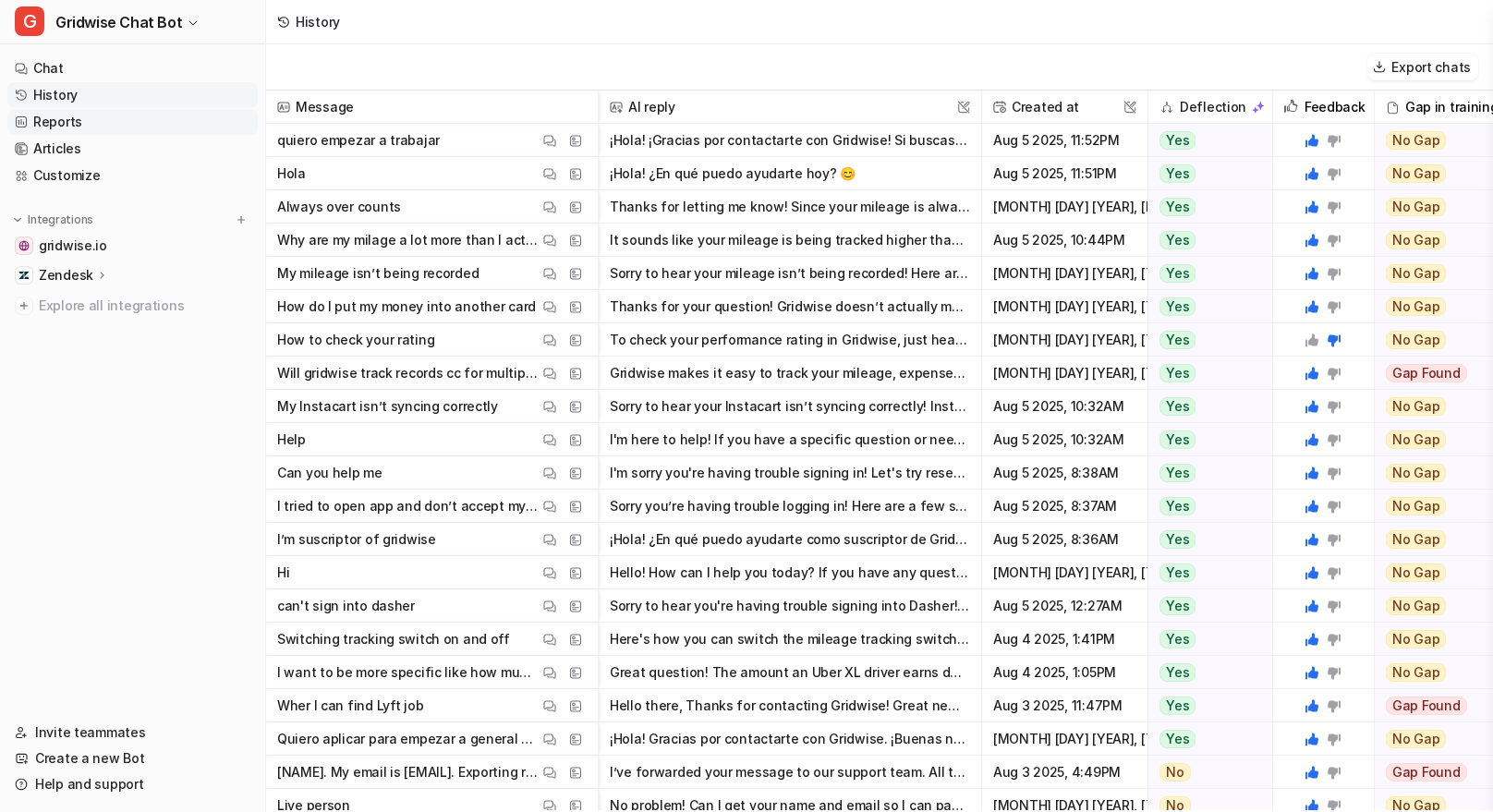 click on "Reports" at bounding box center [132, 122] 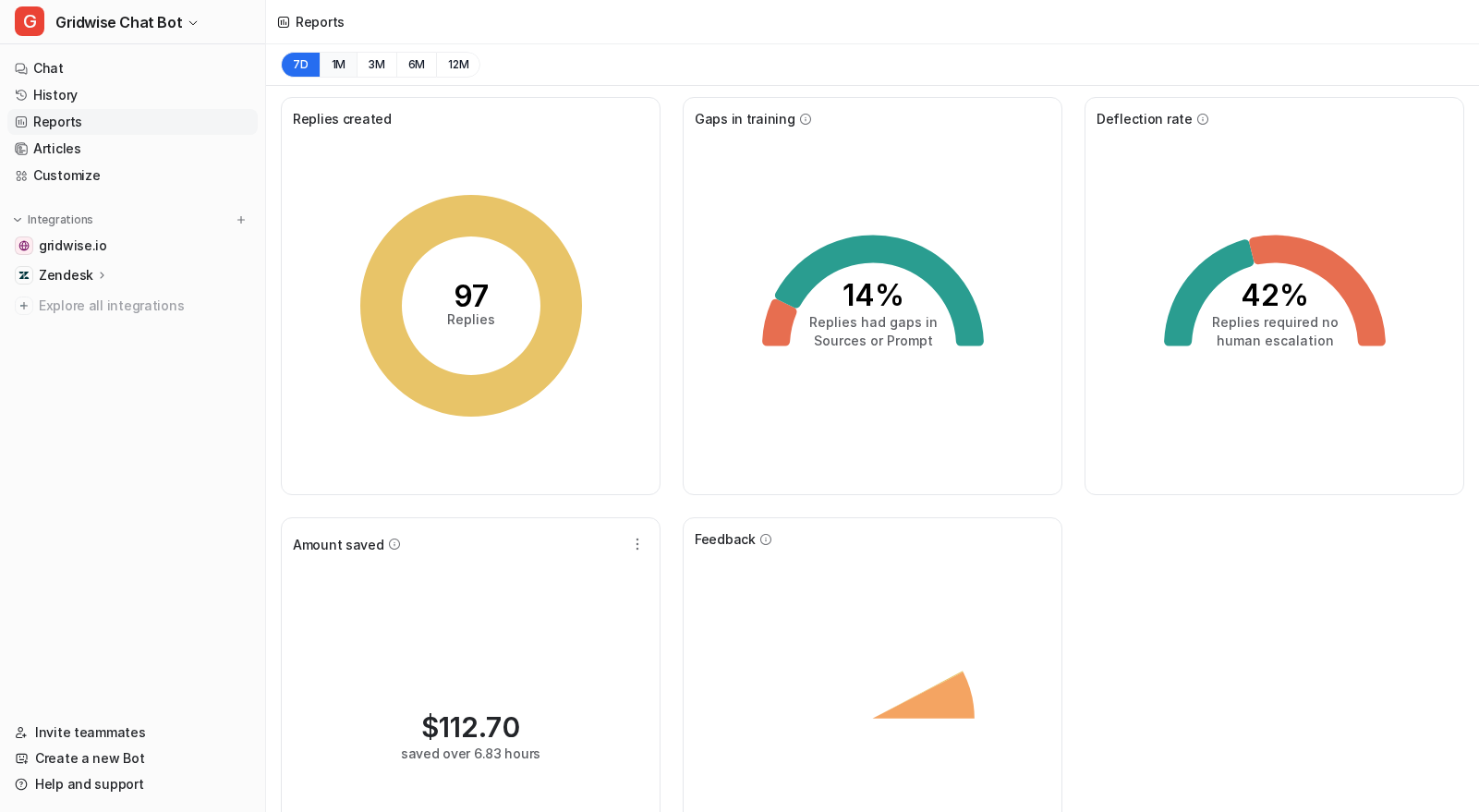 click on "1M" at bounding box center (338, 65) 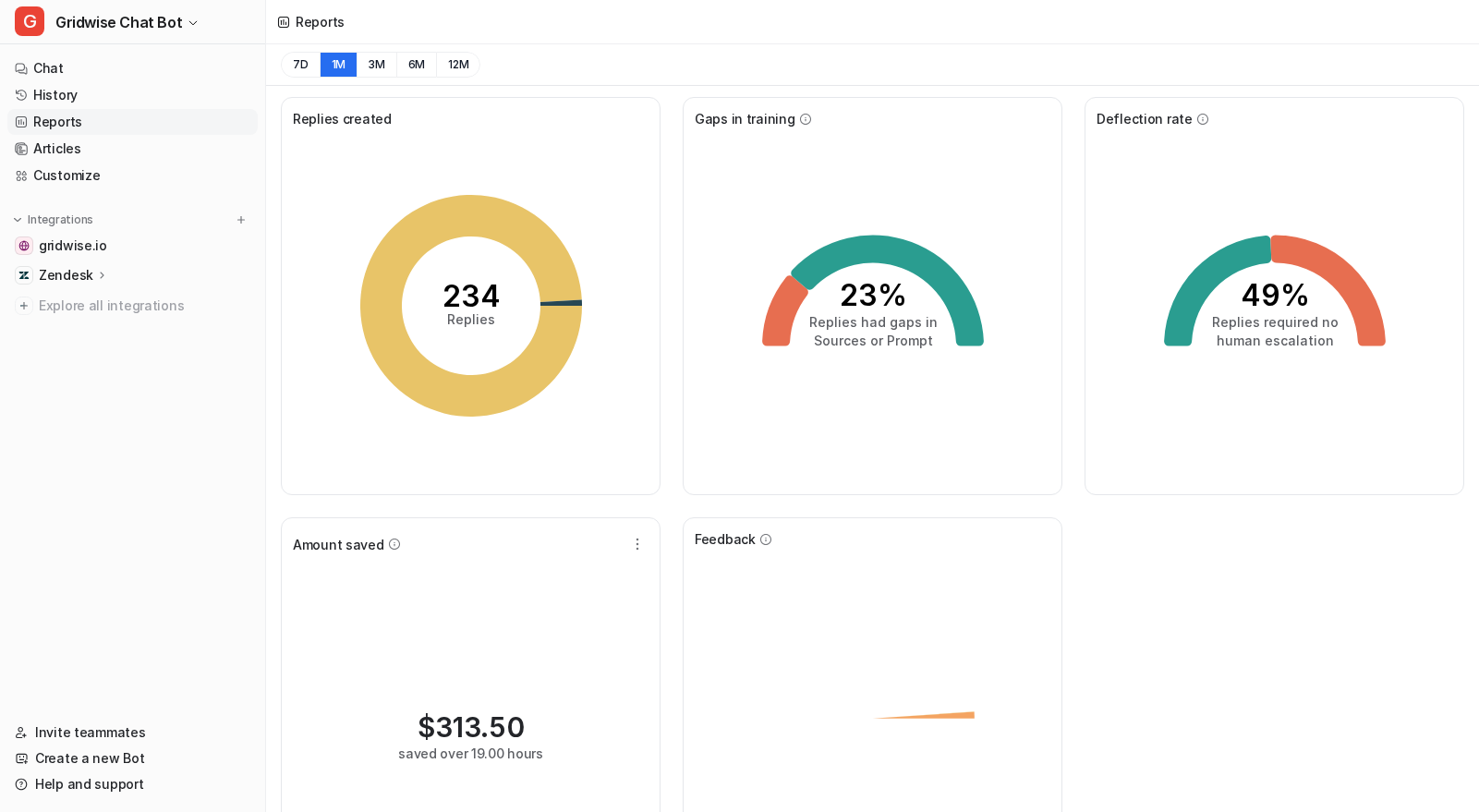 click on "Replies created 234 Replies Gaps in training 23% Replies had gaps in Sources or Prompt Deflection rate 49% Replies required no human escalation Amount saved $ 313.50 saved over 19.00 hours Feedback Thumbs Up Thumbs Down Unknown" at bounding box center [872, 511] 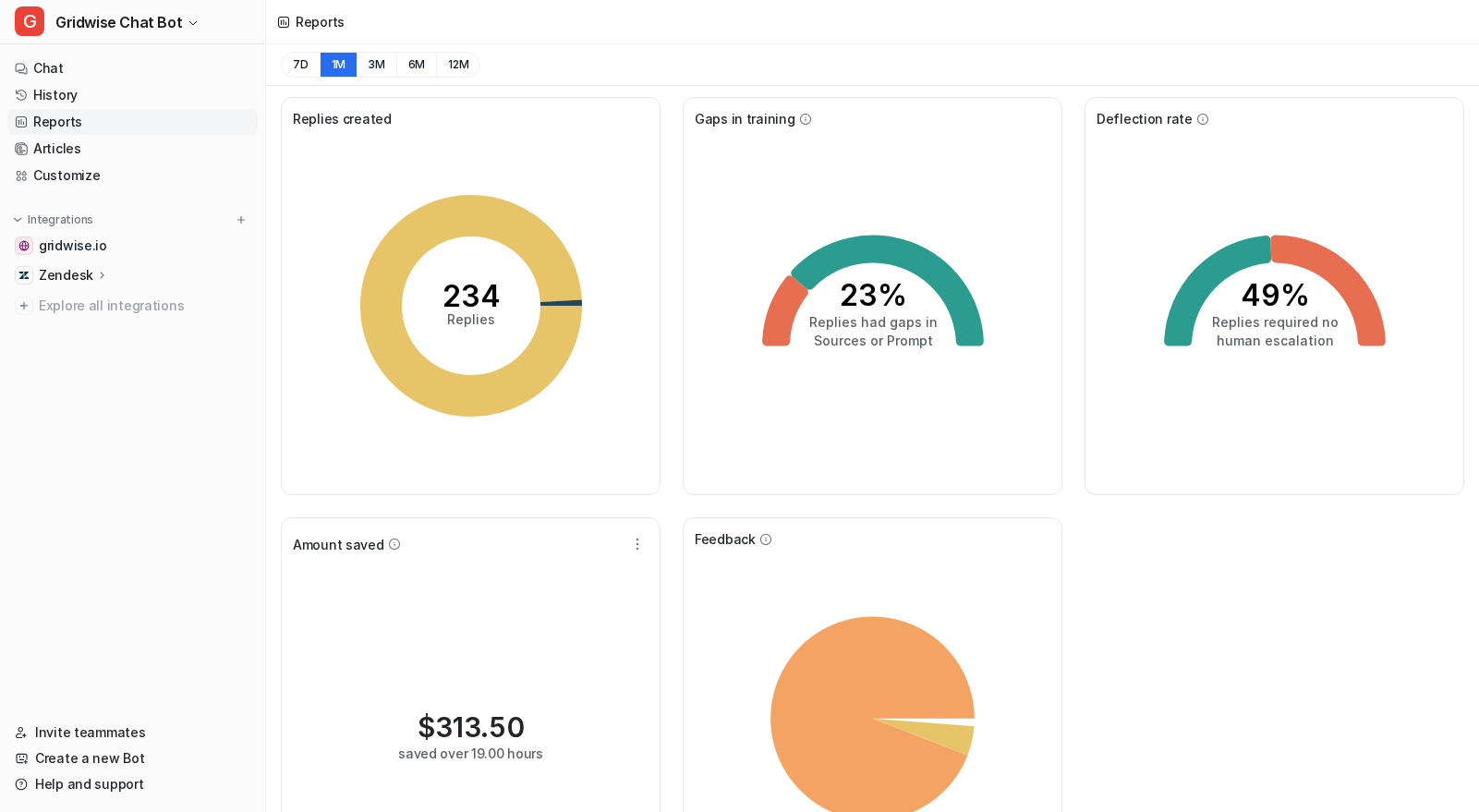 click on "Replies created 234 Replies Gaps in training 23% Replies had gaps in Sources or Prompt Deflection rate 49% Replies required no human escalation Amount saved $ 313.50 saved over 19.00 hours Feedback Thumbs Up Thumbs Down Unknown" at bounding box center [872, 511] 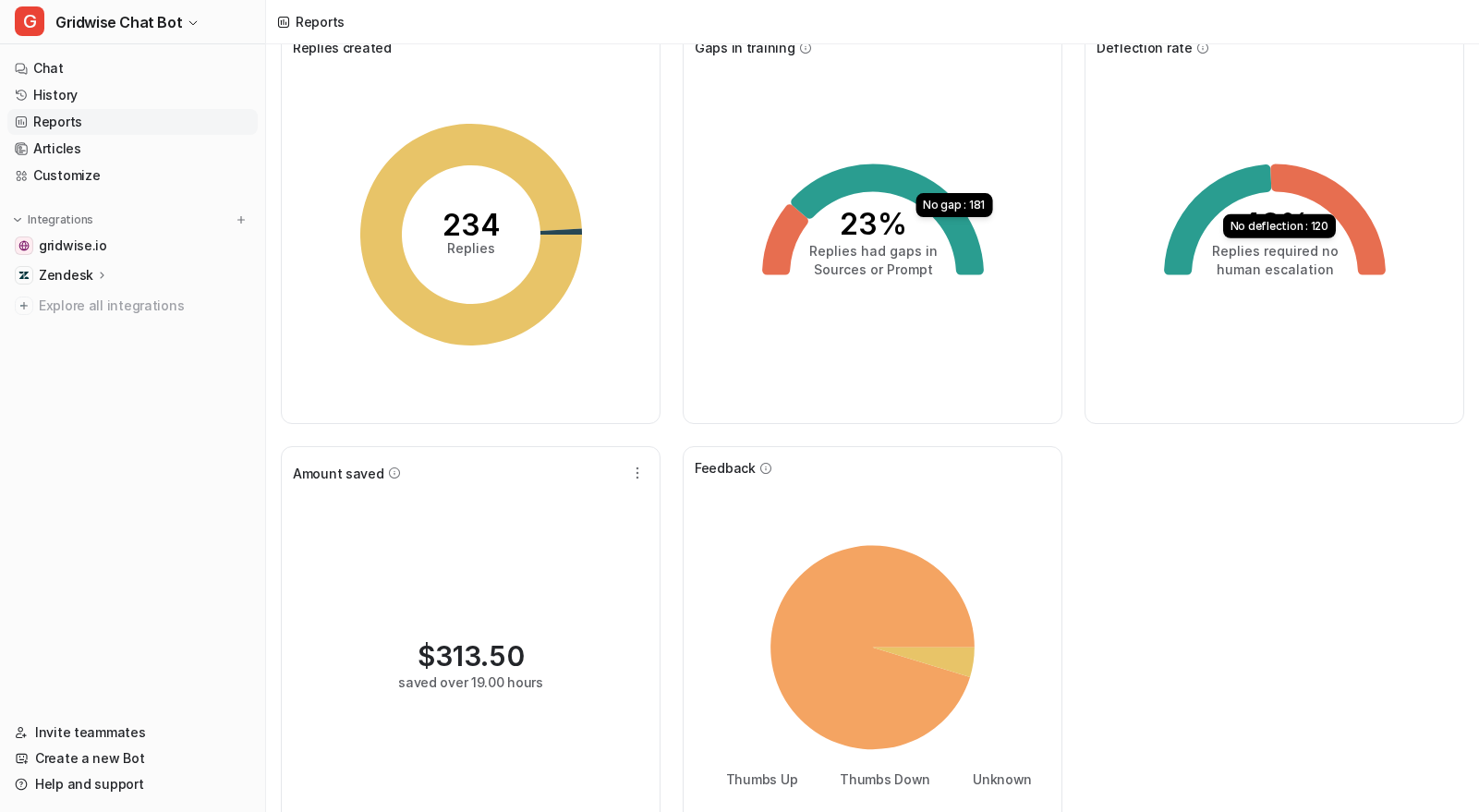 scroll, scrollTop: 125, scrollLeft: 0, axis: vertical 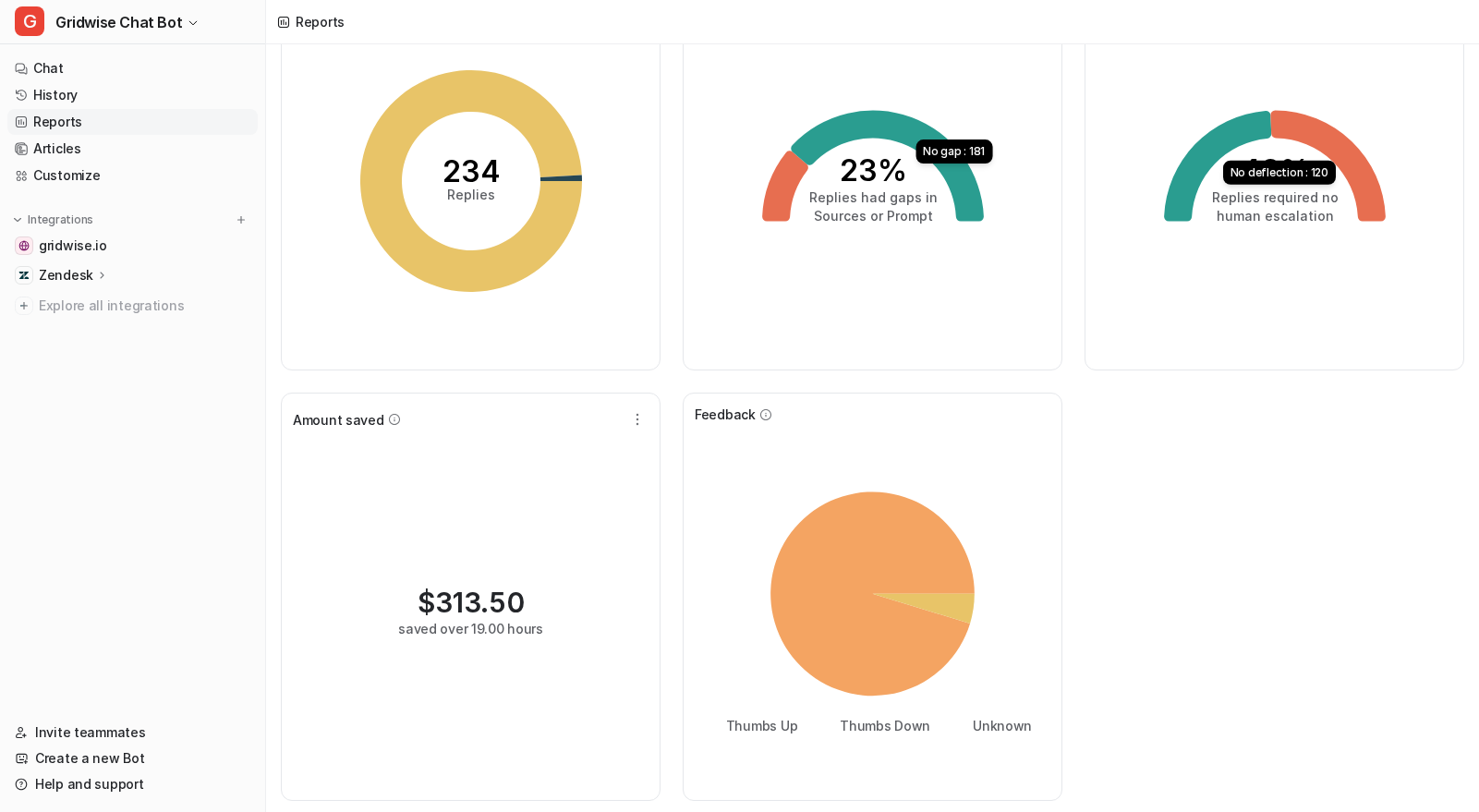 click on "Replies created 234 Replies Gaps in training 23% Replies had gaps in Sources or Prompt No gap : 181 Deflection rate 49% Replies required no human escalation No deflection : 120 Amount saved $ 313.50 saved over 19.00 hours Feedback Thumbs Up Thumbs Down Unknown" at bounding box center (872, 386) 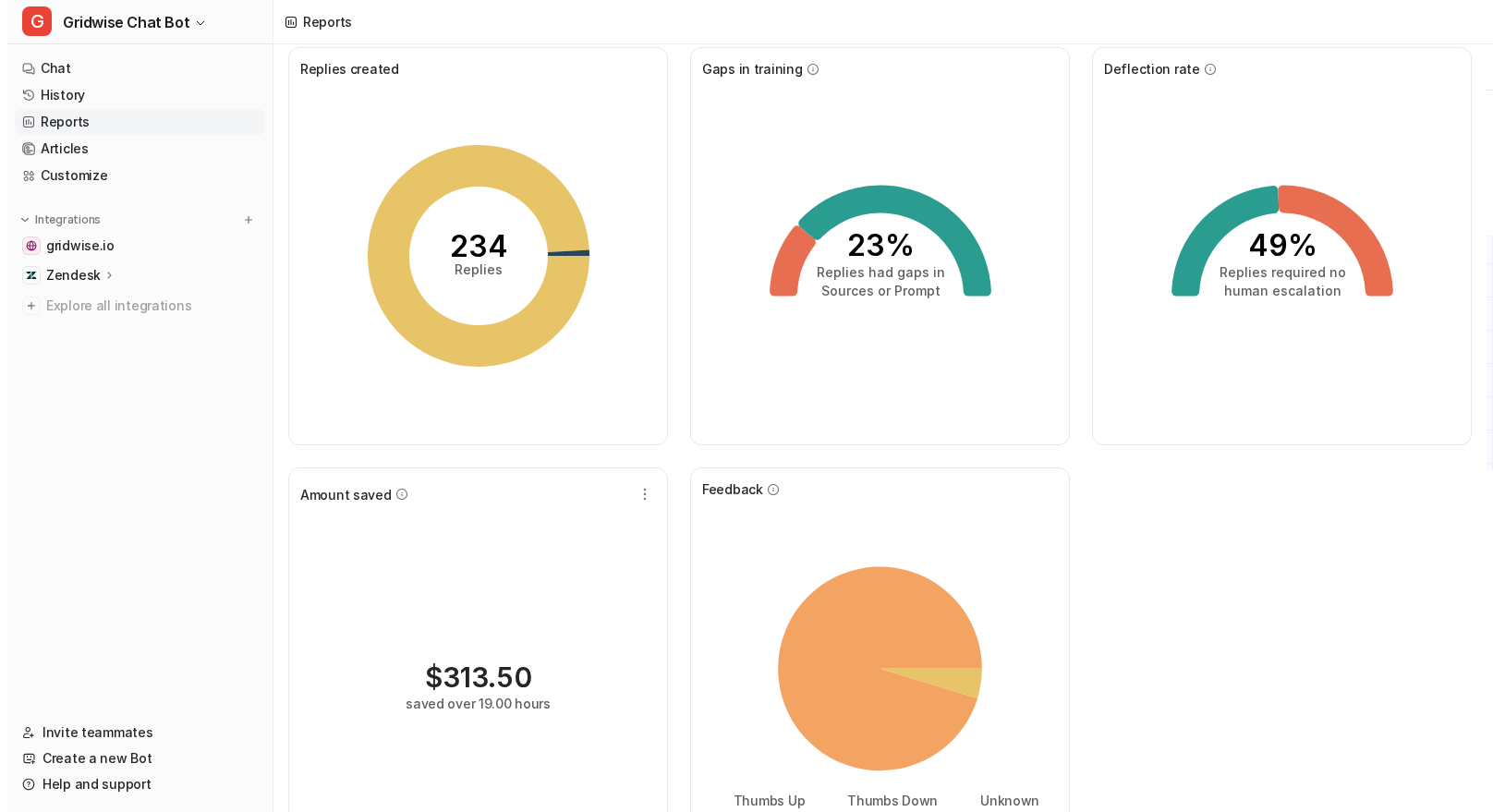 scroll, scrollTop: 0, scrollLeft: 0, axis: both 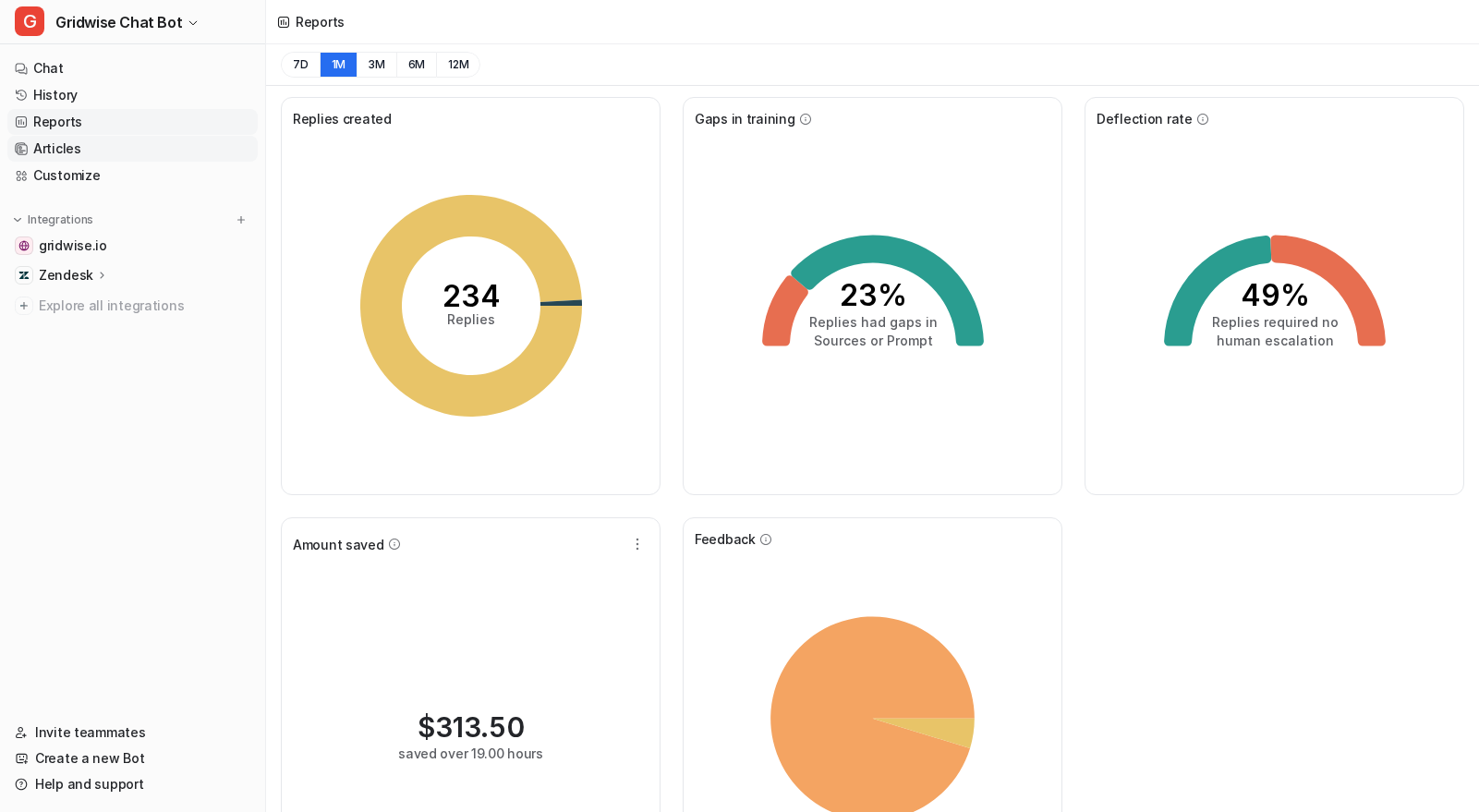 click on "Articles" at bounding box center [132, 149] 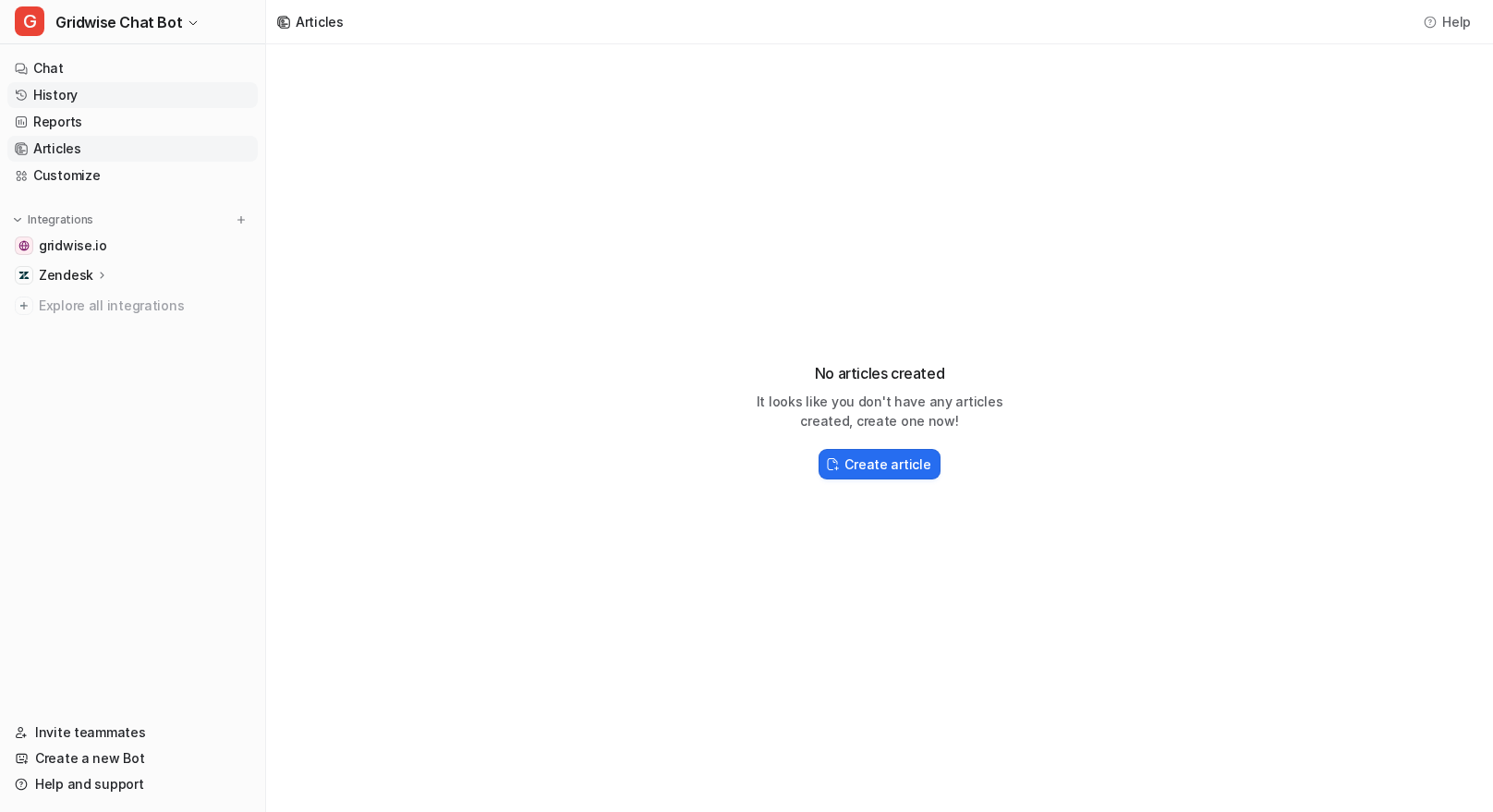click on "History" at bounding box center (132, 95) 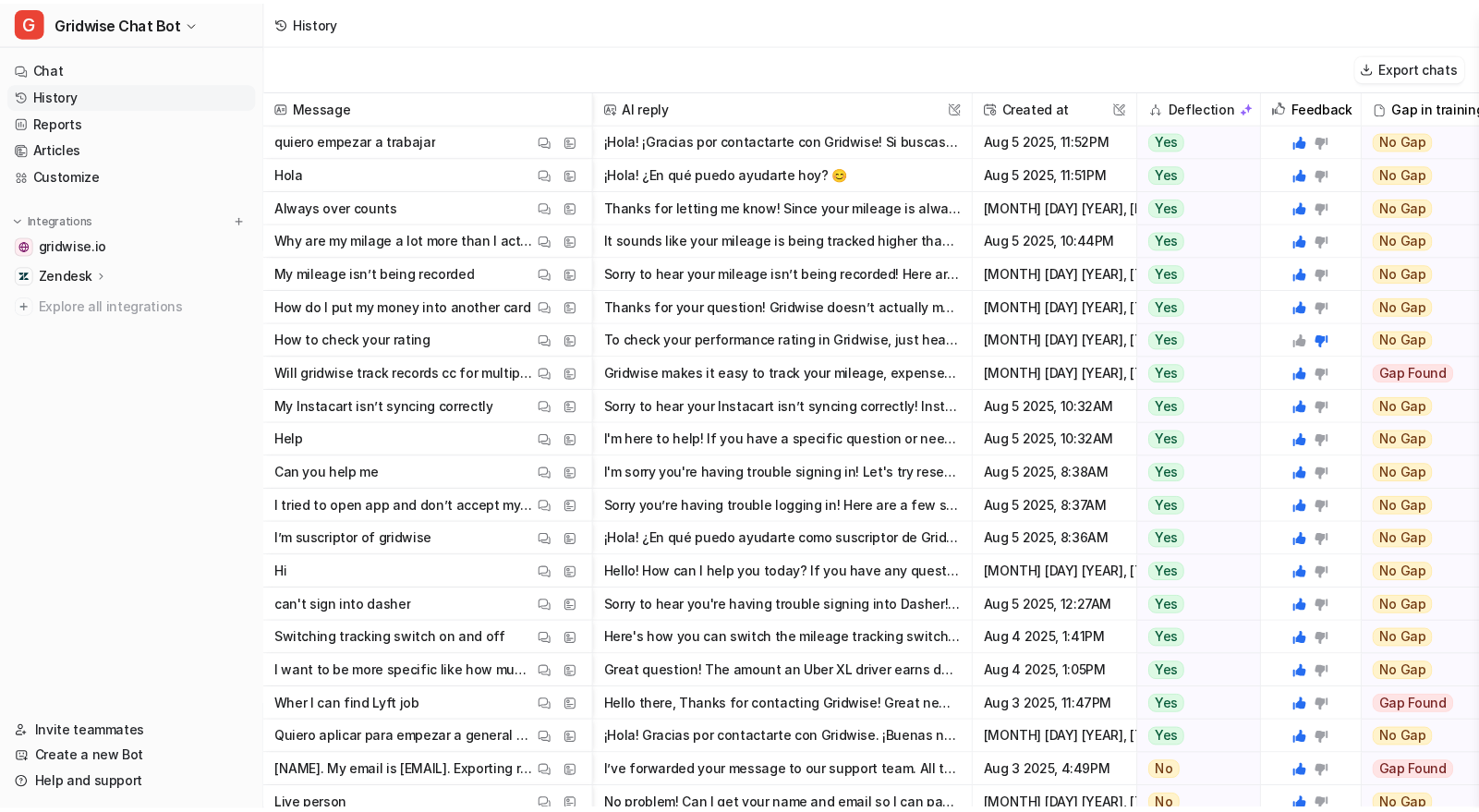 scroll, scrollTop: 425, scrollLeft: 0, axis: vertical 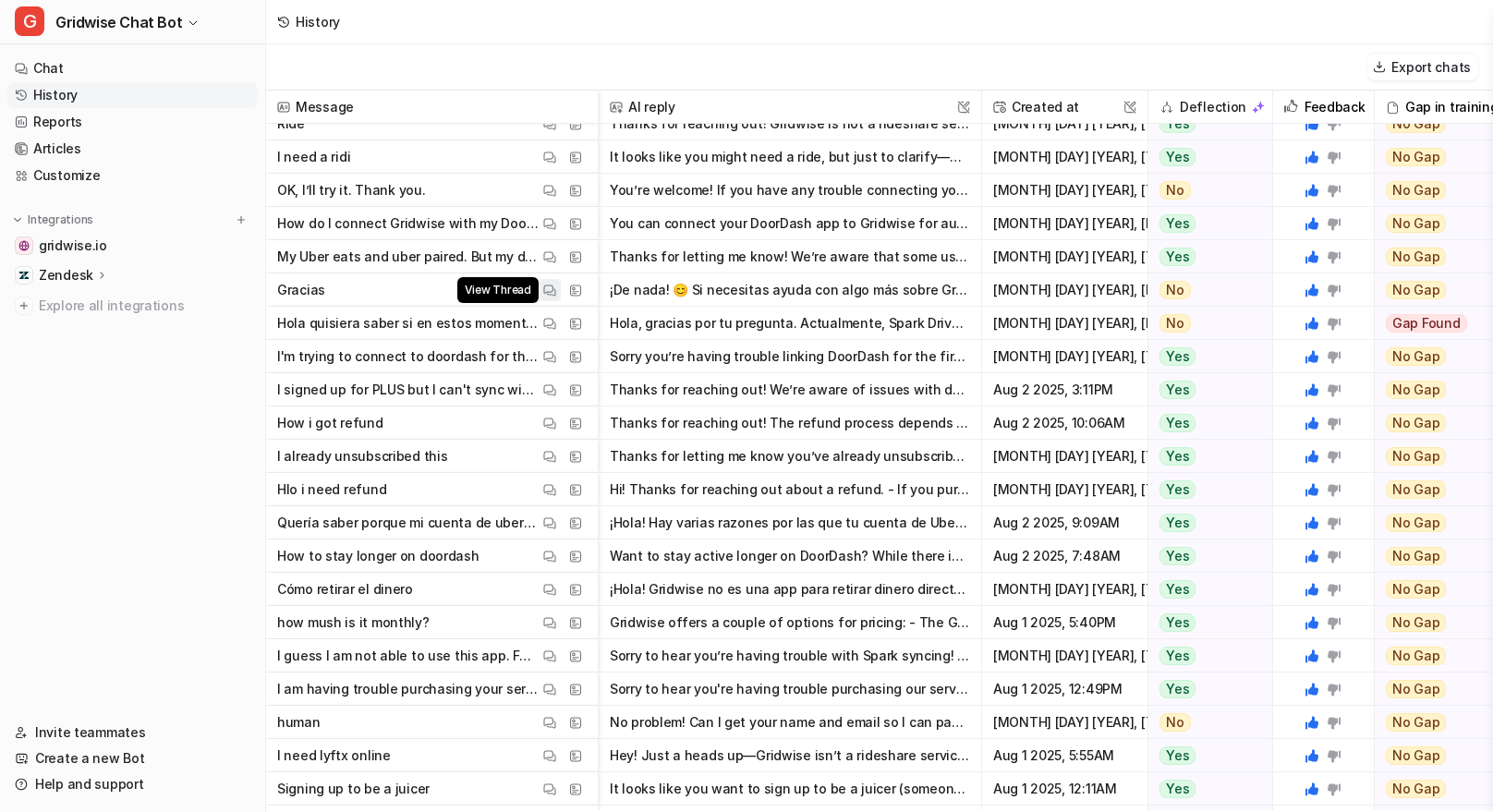 click at bounding box center [550, 290] 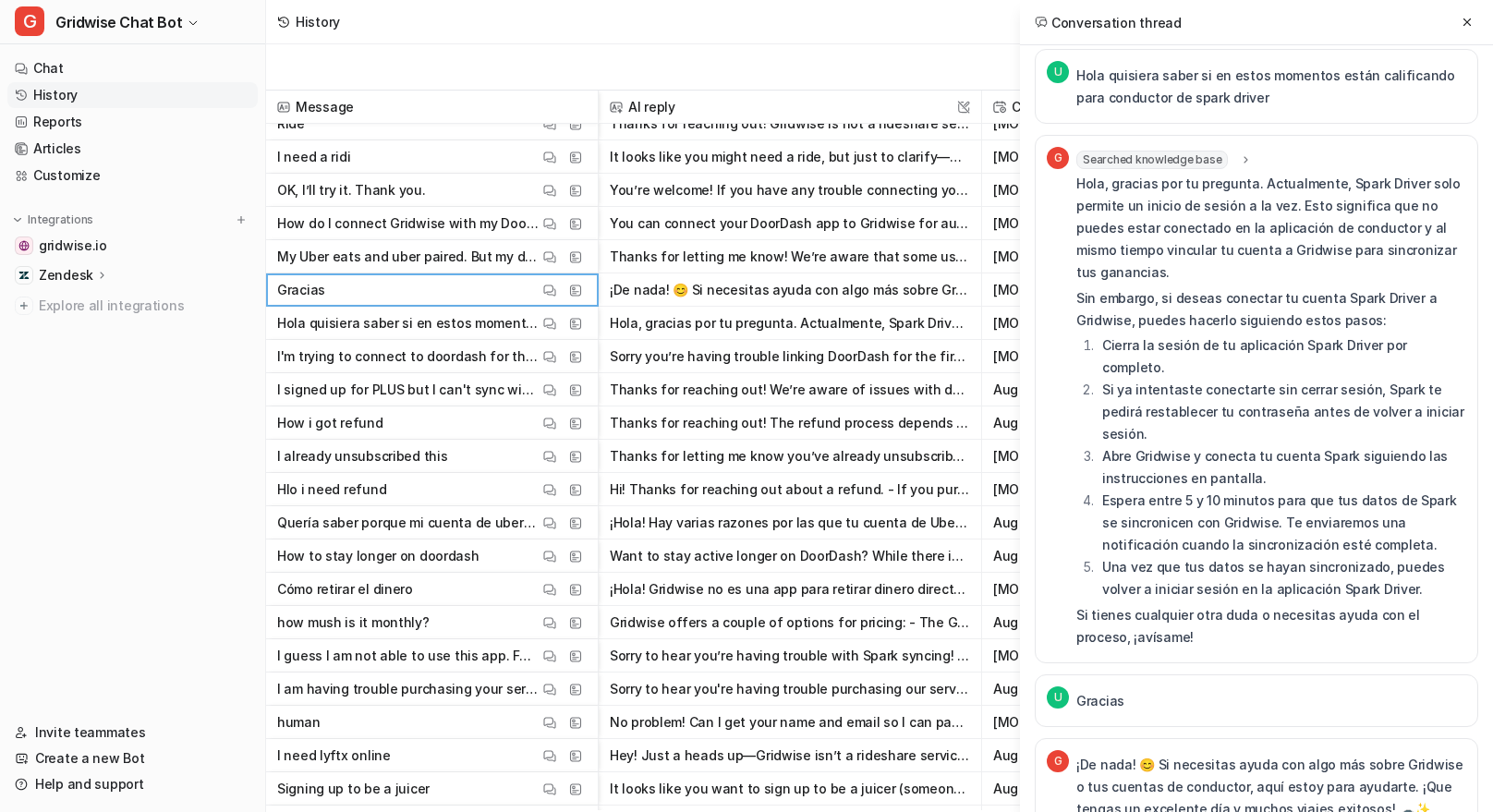 scroll, scrollTop: 0, scrollLeft: 0, axis: both 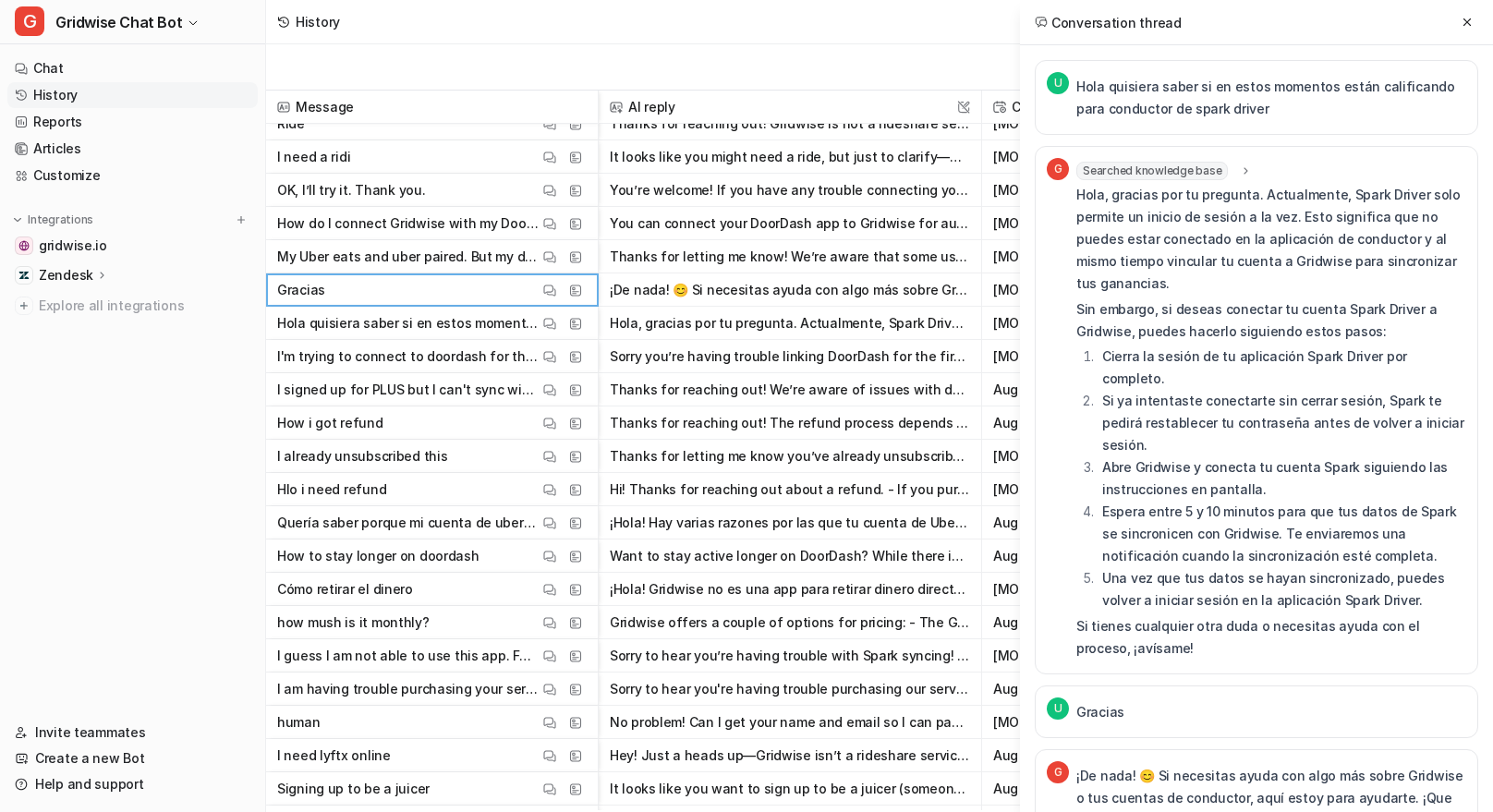 drag, startPoint x: 1293, startPoint y: 360, endPoint x: 1290, endPoint y: 340, distance: 20.223748 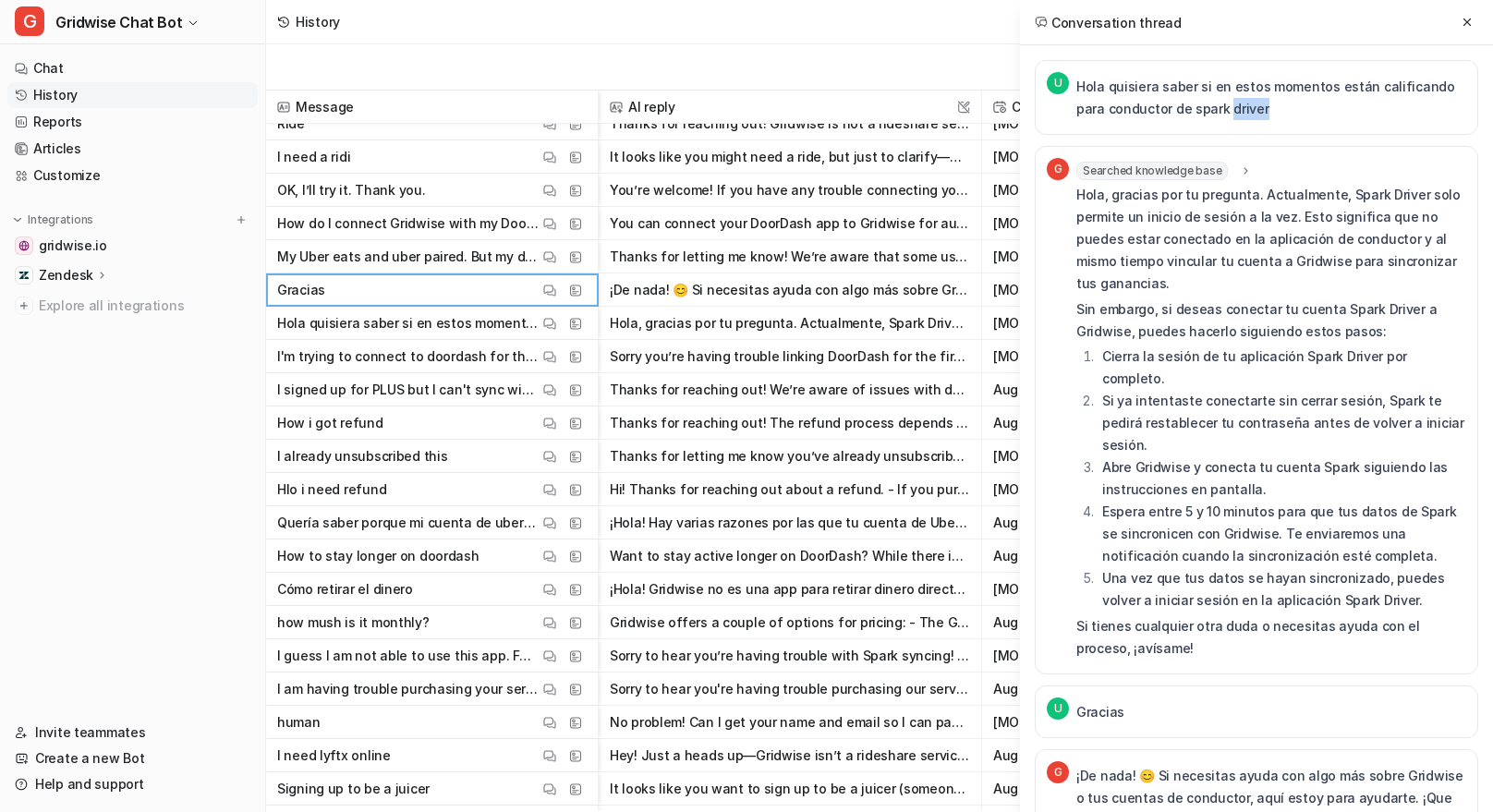 click on "Hola quisiera saber si en estos momentos están calificando para conductor de spark driver" at bounding box center (1271, 98) 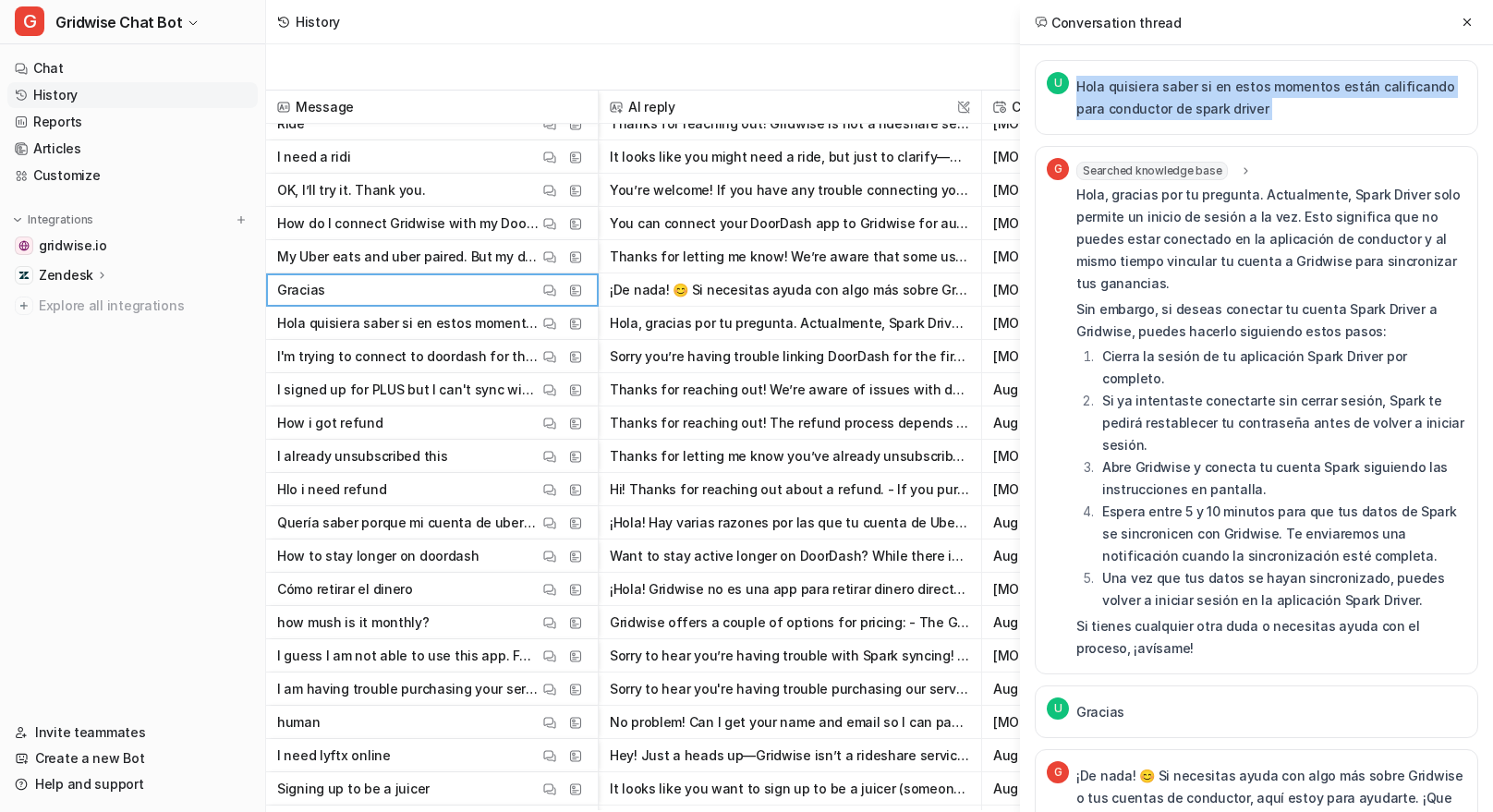 click on "Hola quisiera saber si en estos momentos están calificando para conductor de spark driver" at bounding box center (1271, 98) 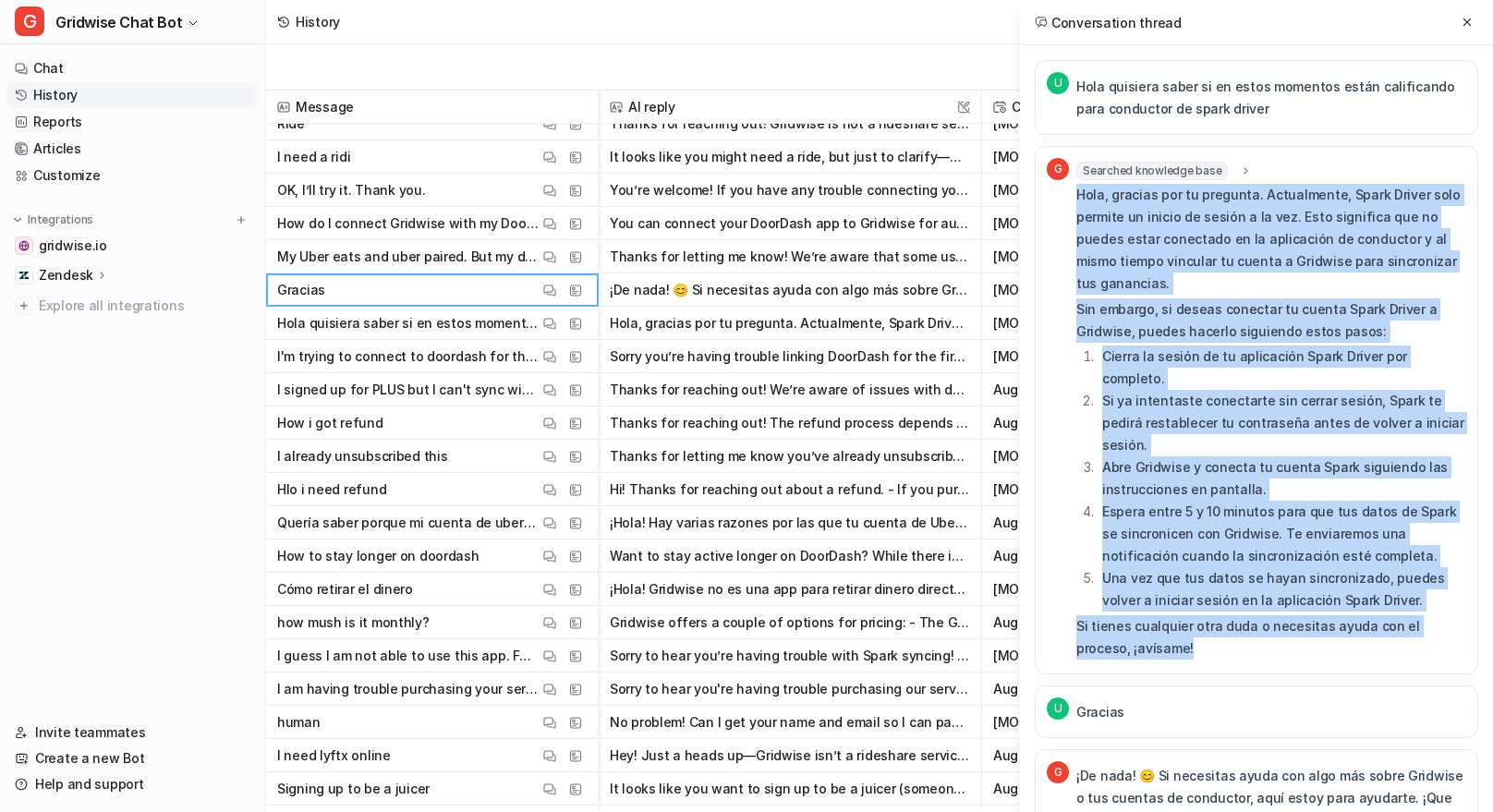 drag, startPoint x: 1239, startPoint y: 571, endPoint x: 1076, endPoint y: 194, distance: 410.72862 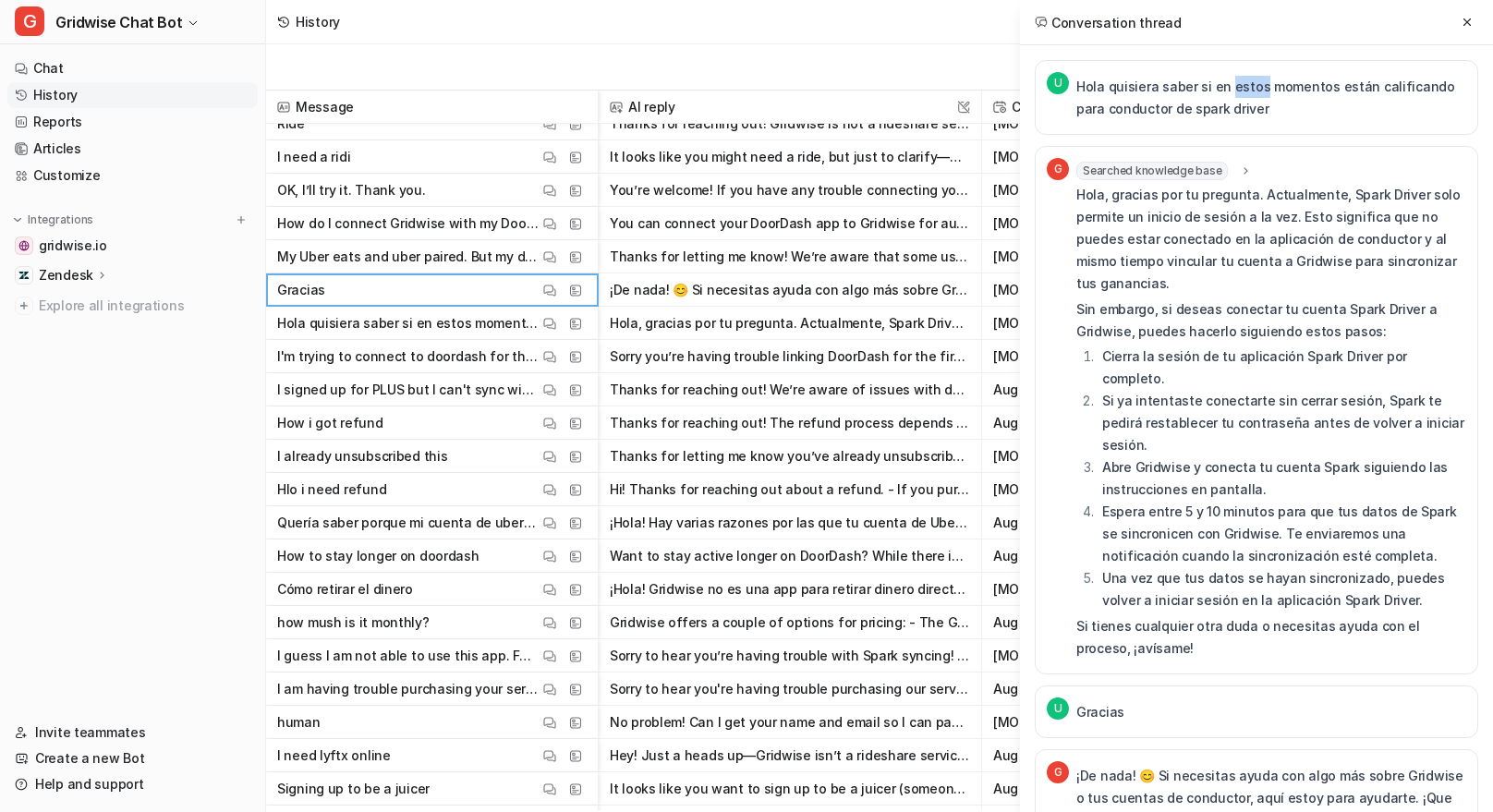 click on "Hola quisiera saber si en estos momentos están calificando para conductor de spark driver" at bounding box center [1271, 98] 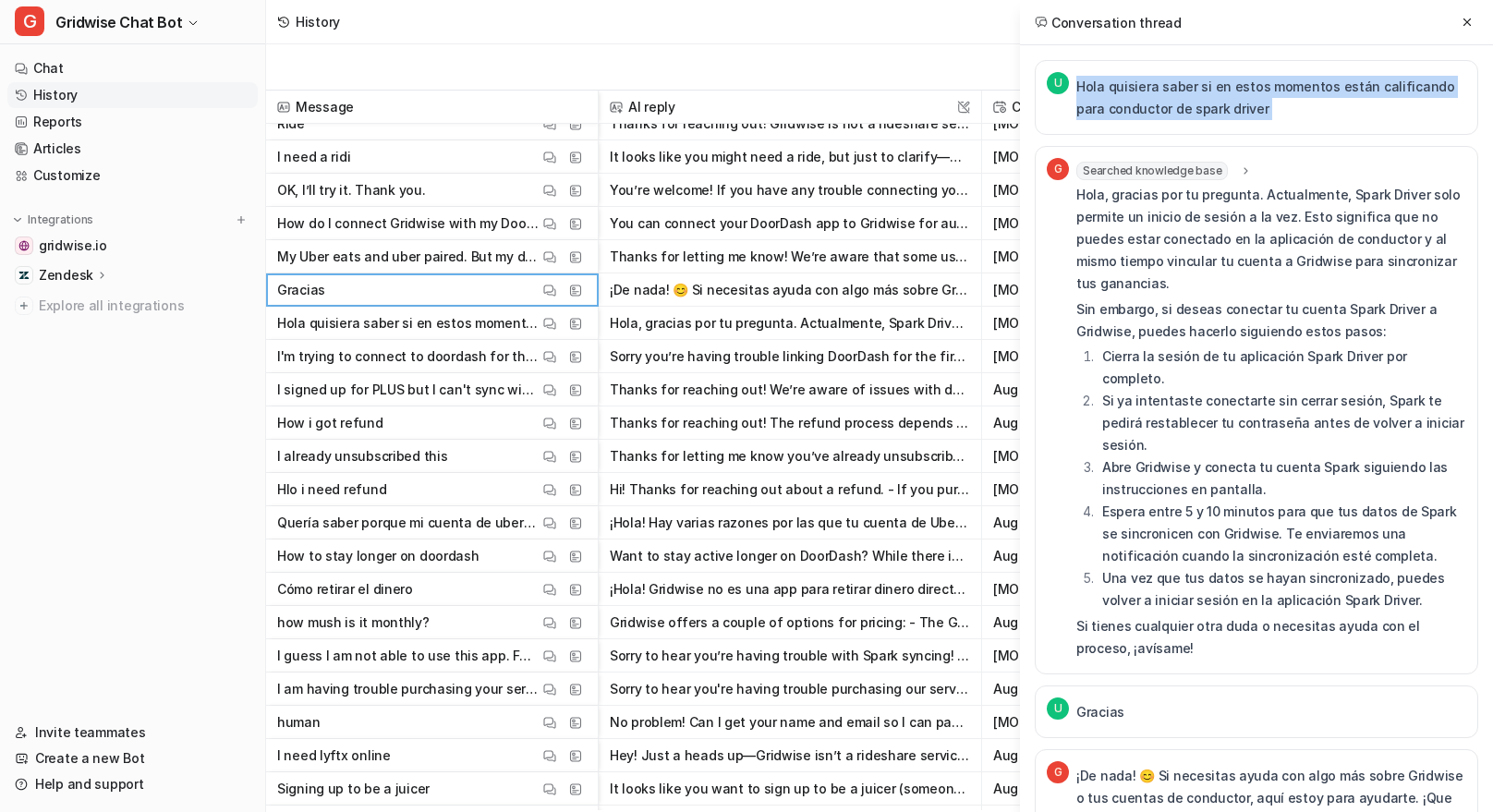 click on "Hola quisiera saber si en estos momentos están calificando para conductor de spark driver" at bounding box center (1271, 98) 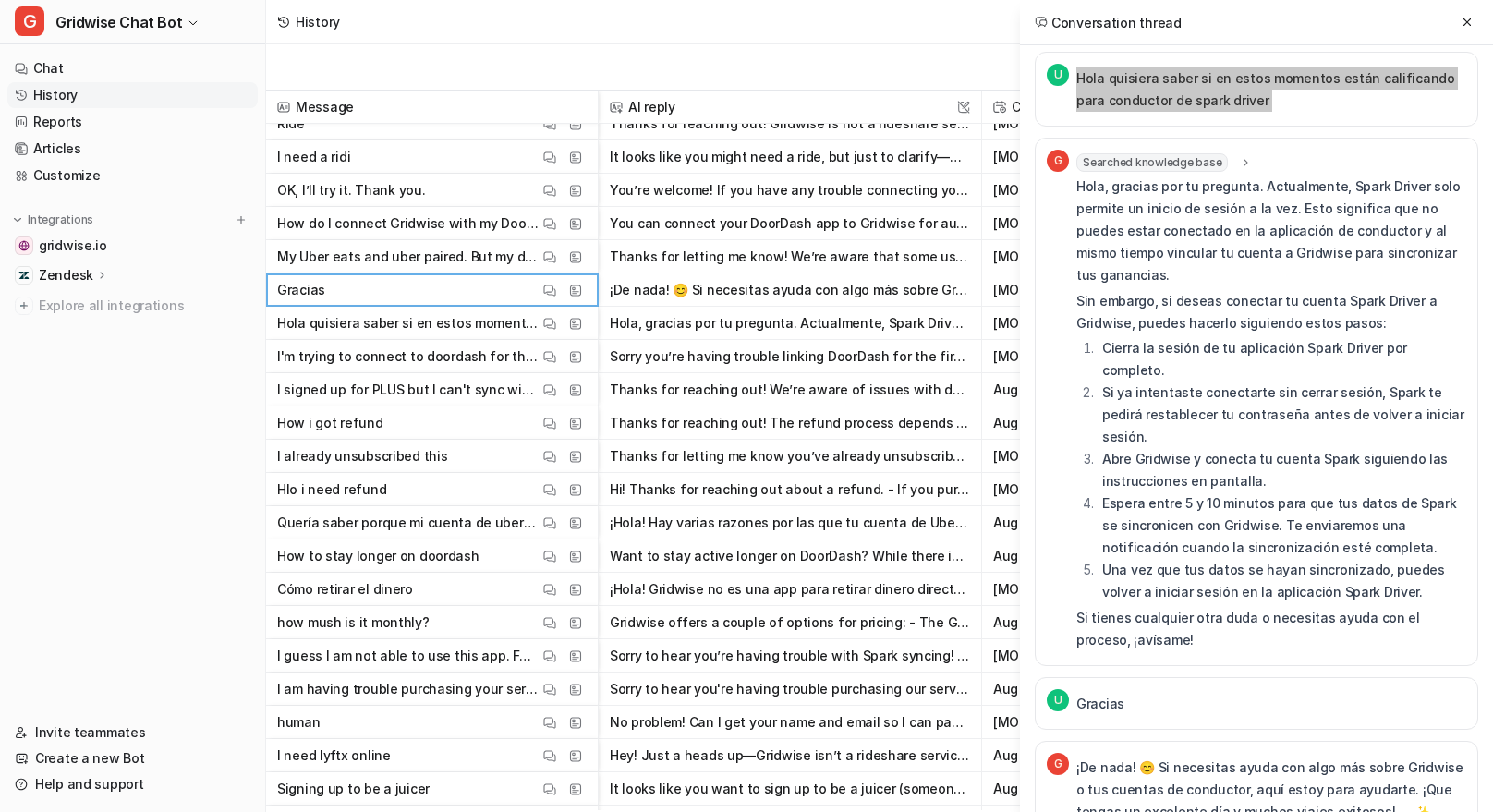 scroll, scrollTop: 11, scrollLeft: 0, axis: vertical 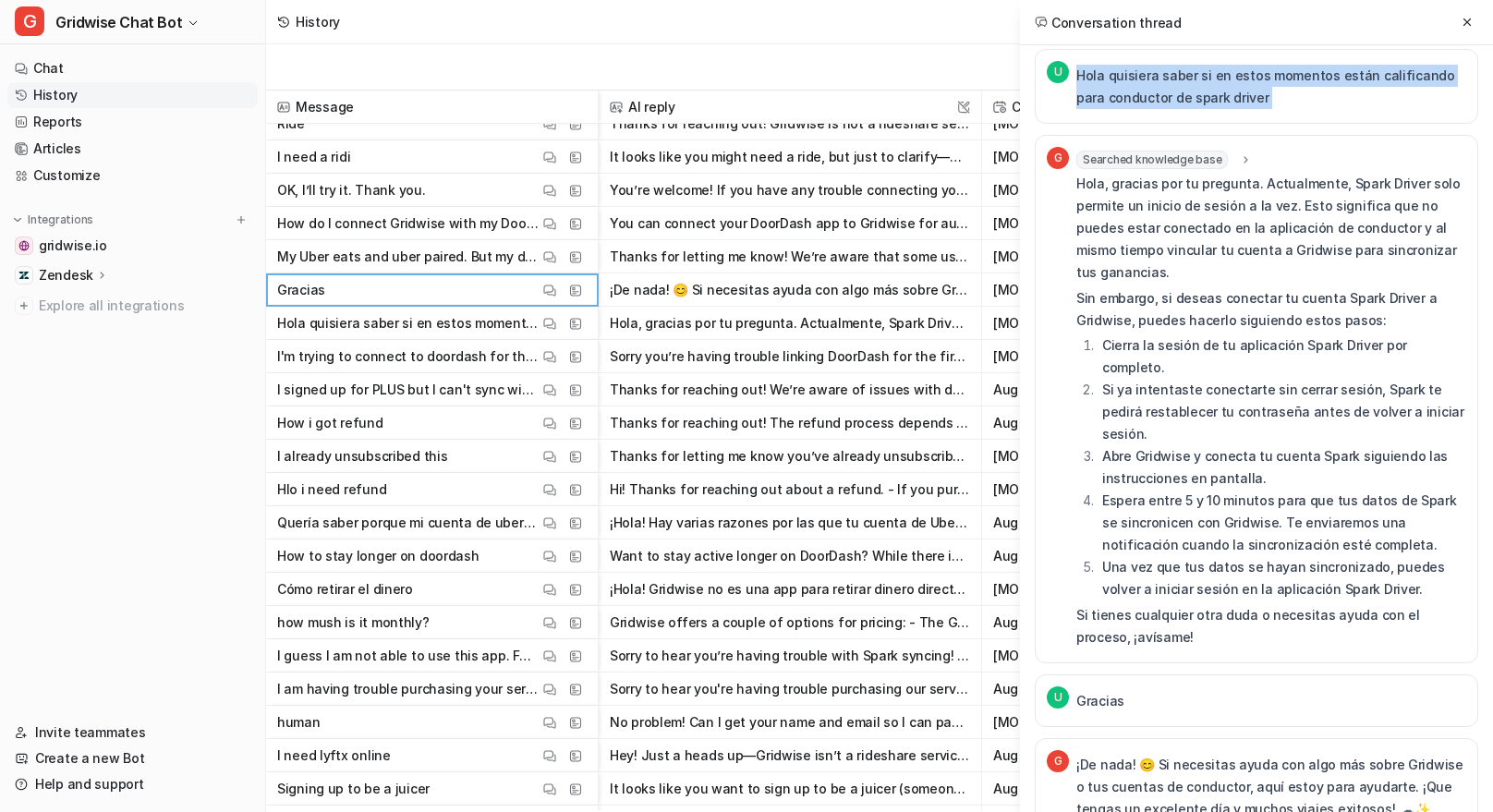 click on "¡De nada! 😊 Si necesitas ayuda con algo más sobre Gridwise o tus cuentas de conductor, aquí estoy para ayudarte. ¡Que tengas un excelente día y muchos viajes exitosos! 🚗✨" at bounding box center (1271, 787) 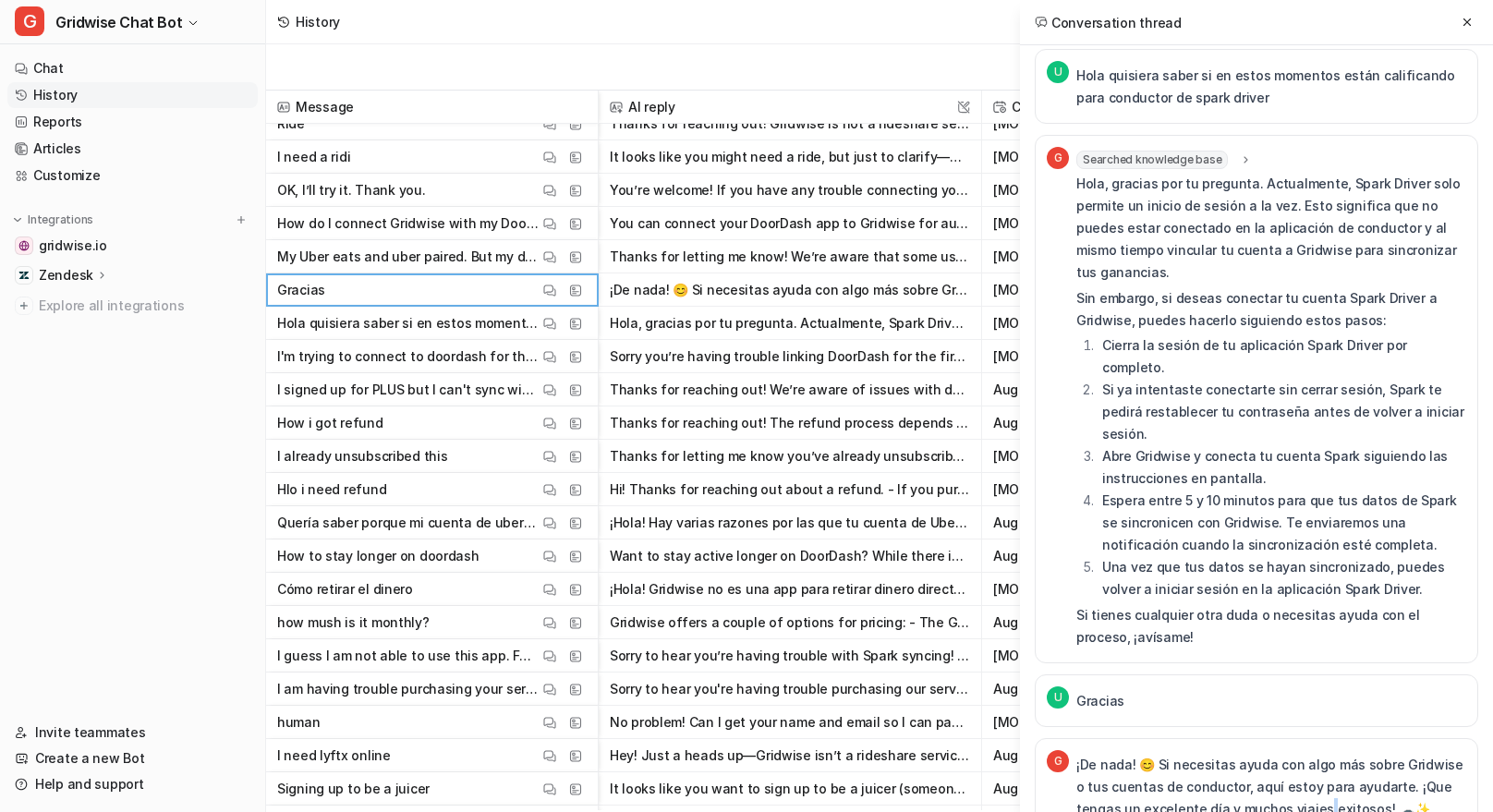click on "¡De nada! 😊 Si necesitas ayuda con algo más sobre Gridwise o tus cuentas de conductor, aquí estoy para ayudarte. ¡Que tengas un excelente día y muchos viajes exitosos! 🚗✨" at bounding box center [1271, 787] 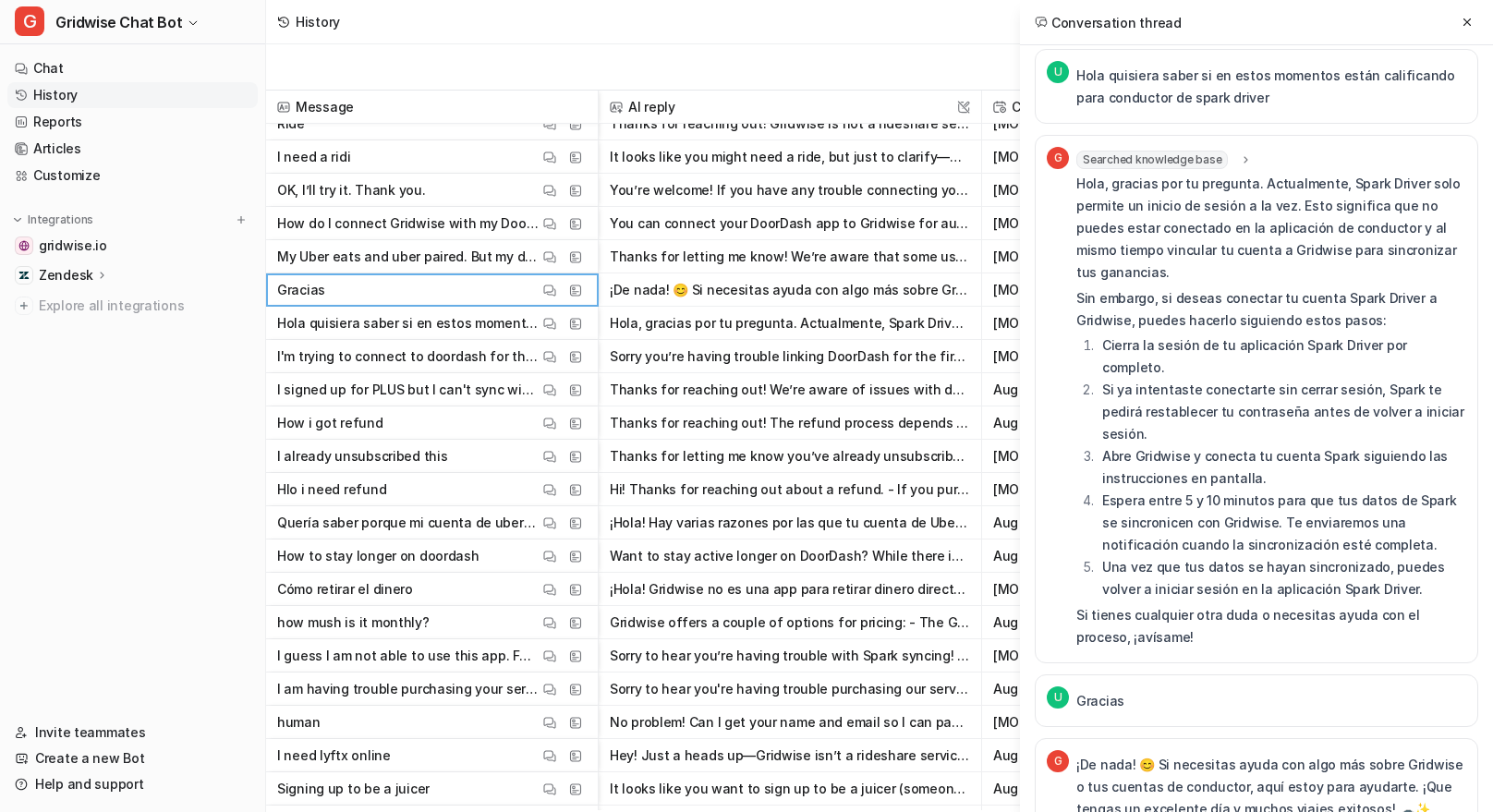 click on "¡De nada! 😊 Si necesitas ayuda con algo más sobre Gridwise o tus cuentas de conductor, aquí estoy para ayudarte. ¡Que tengas un excelente día y muchos viajes exitosos! 🚗✨" at bounding box center (1271, 787) 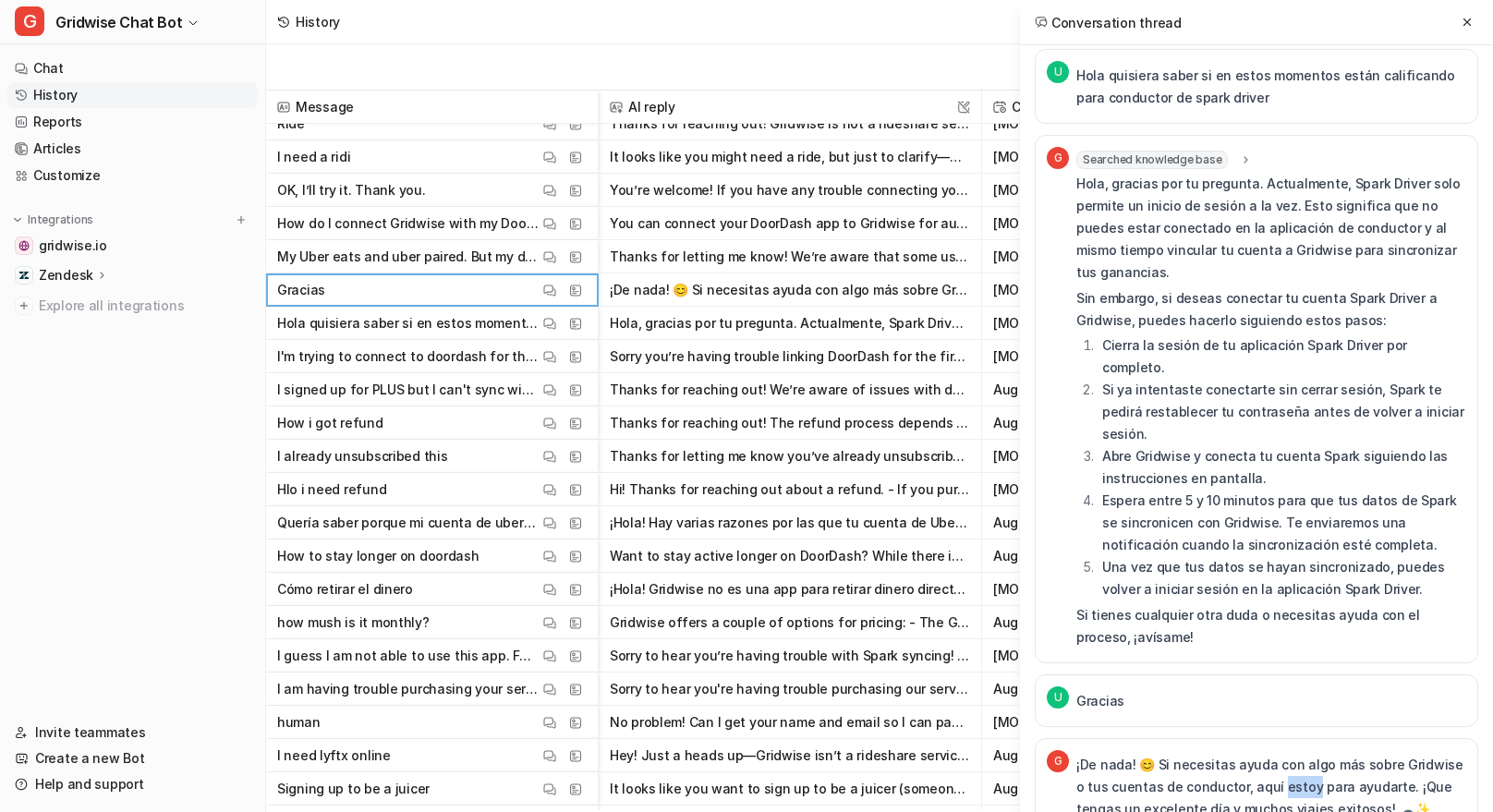 click on "¡De nada! 😊 Si necesitas ayuda con algo más sobre Gridwise o tus cuentas de conductor, aquí estoy para ayudarte. ¡Que tengas un excelente día y muchos viajes exitosos! 🚗✨" at bounding box center [1271, 787] 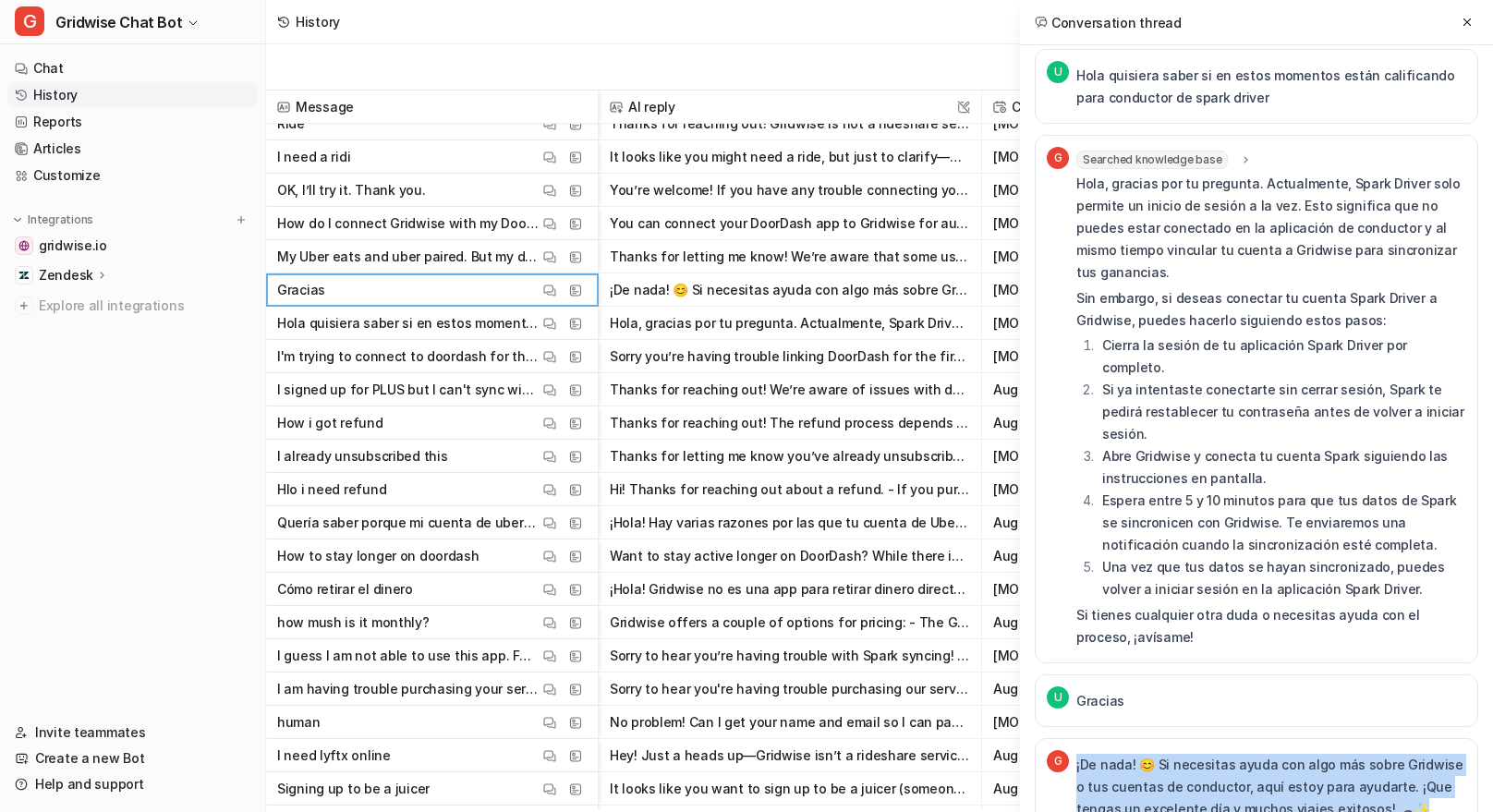 click on "¡De nada! 😊 Si necesitas ayuda con algo más sobre Gridwise o tus cuentas de conductor, aquí estoy para ayudarte. ¡Que tengas un excelente día y muchos viajes exitosos! 🚗✨" at bounding box center [1271, 787] 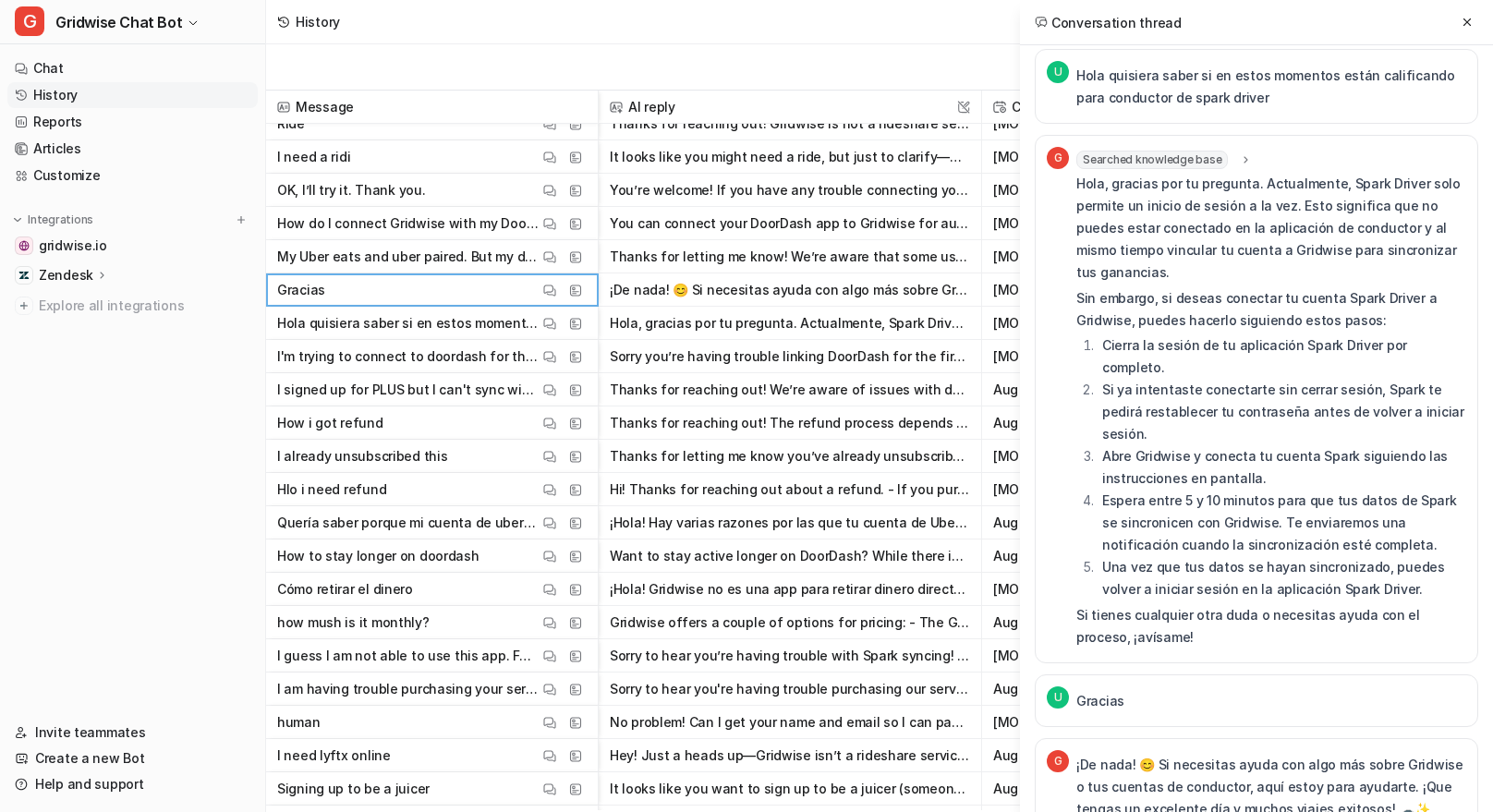 click on "Espera entre 5 y 10 minutos para que tus datos de Spark se sincronicen con Gridwise. Te enviaremos una notificación cuando la sincronización esté completa." at bounding box center [1281, 523] 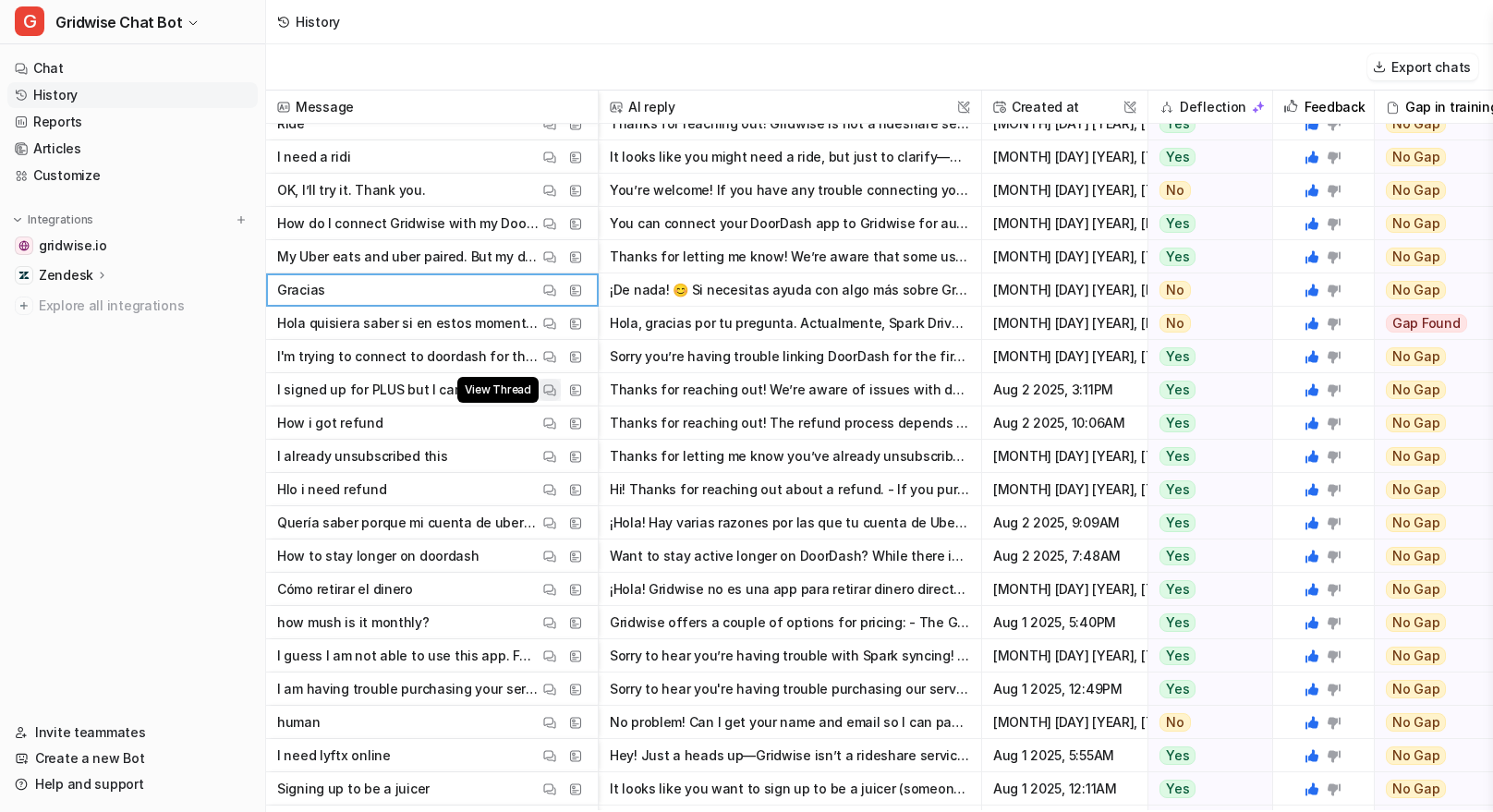 click on "View Thread" at bounding box center [550, 390] 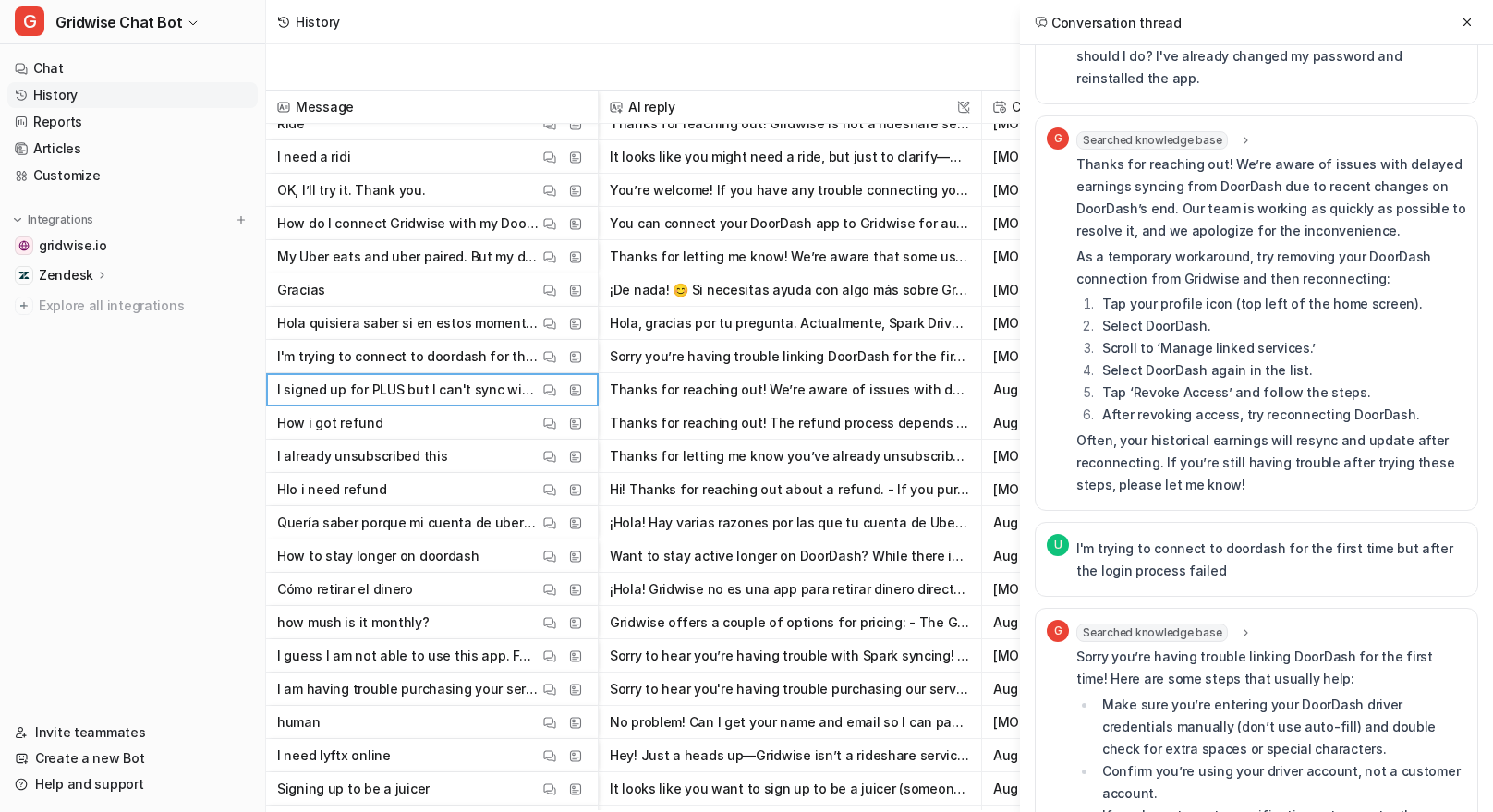scroll, scrollTop: 0, scrollLeft: 0, axis: both 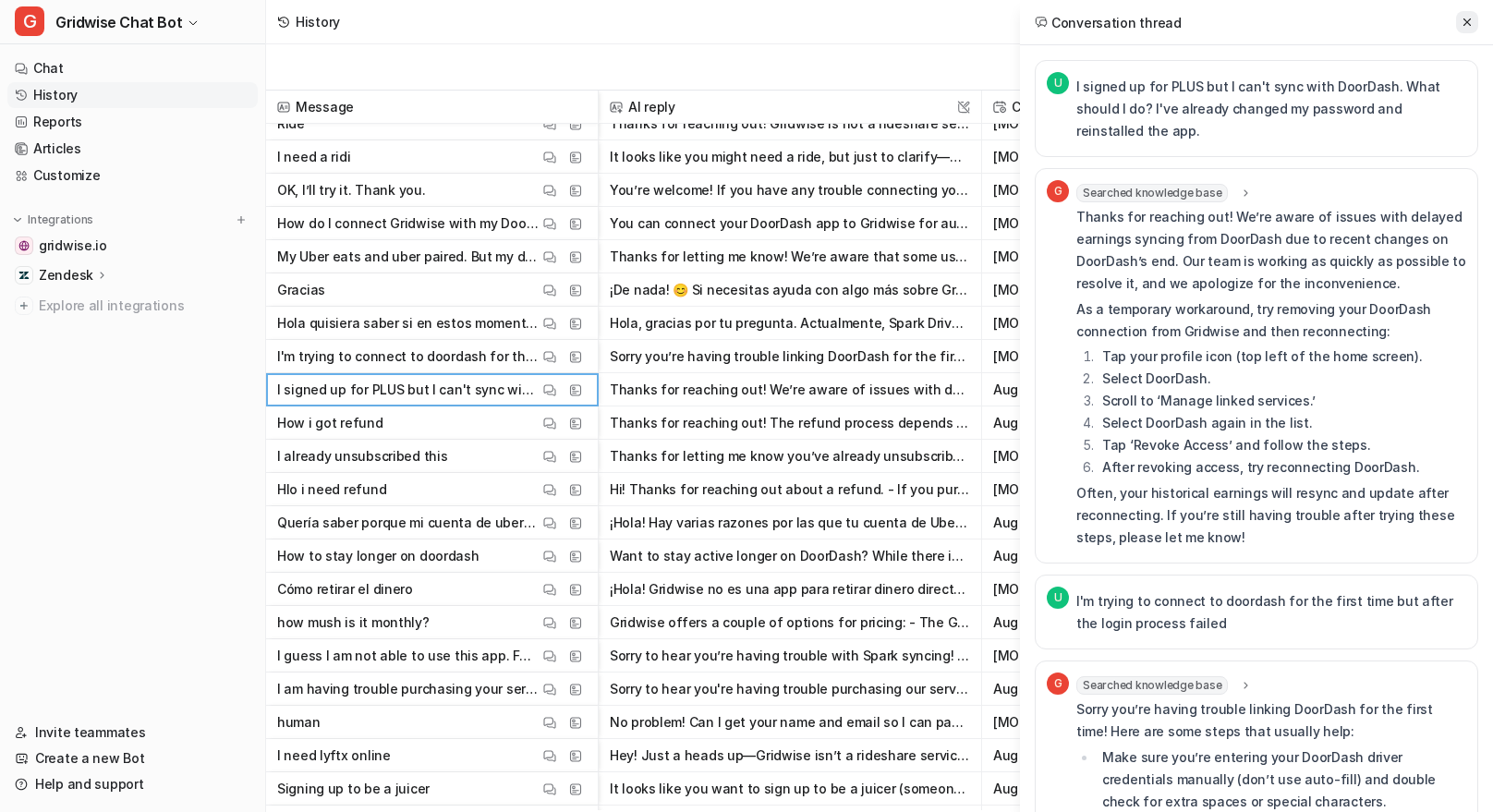 click at bounding box center [1467, 22] 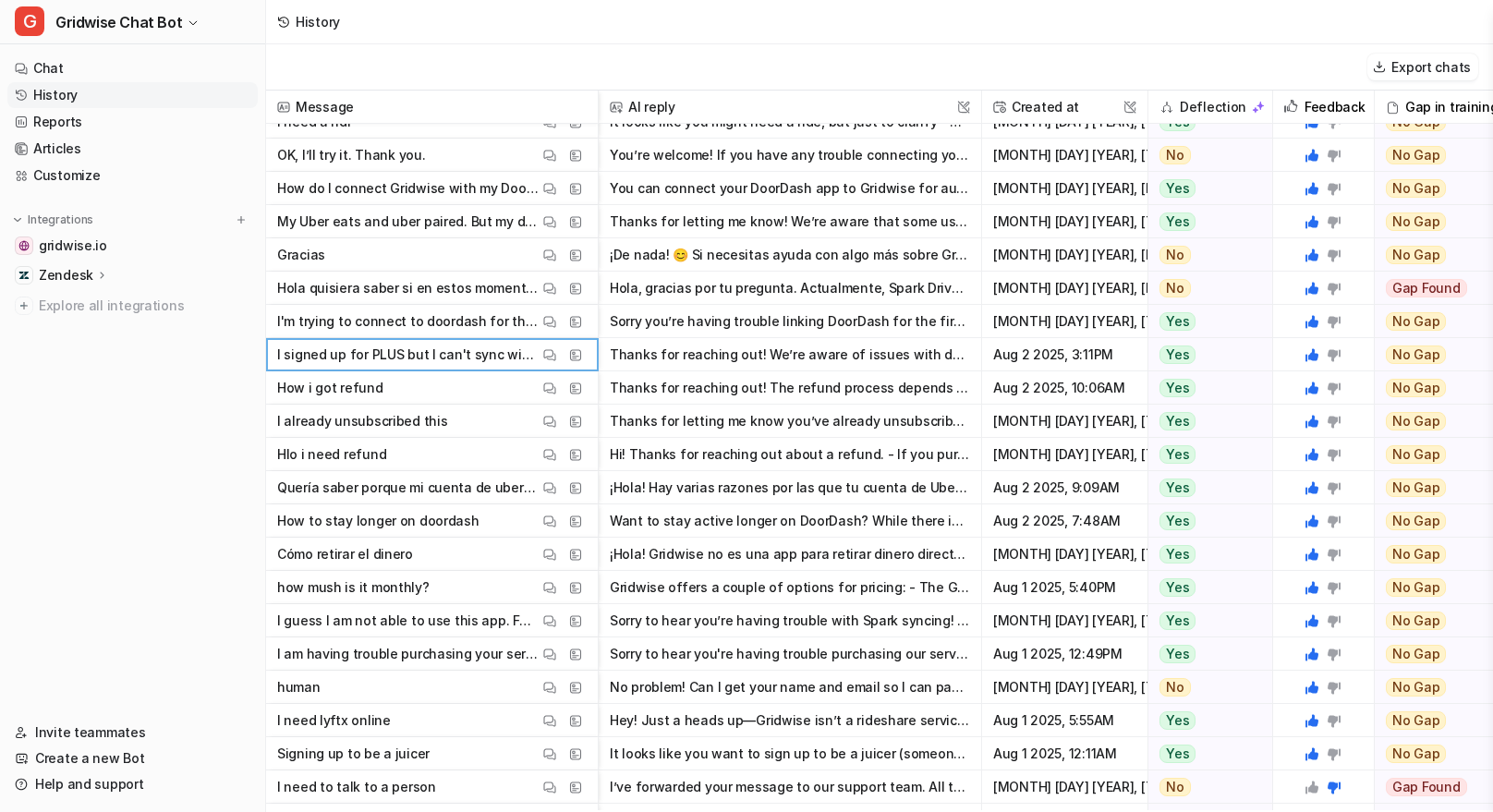 scroll, scrollTop: 1032, scrollLeft: 0, axis: vertical 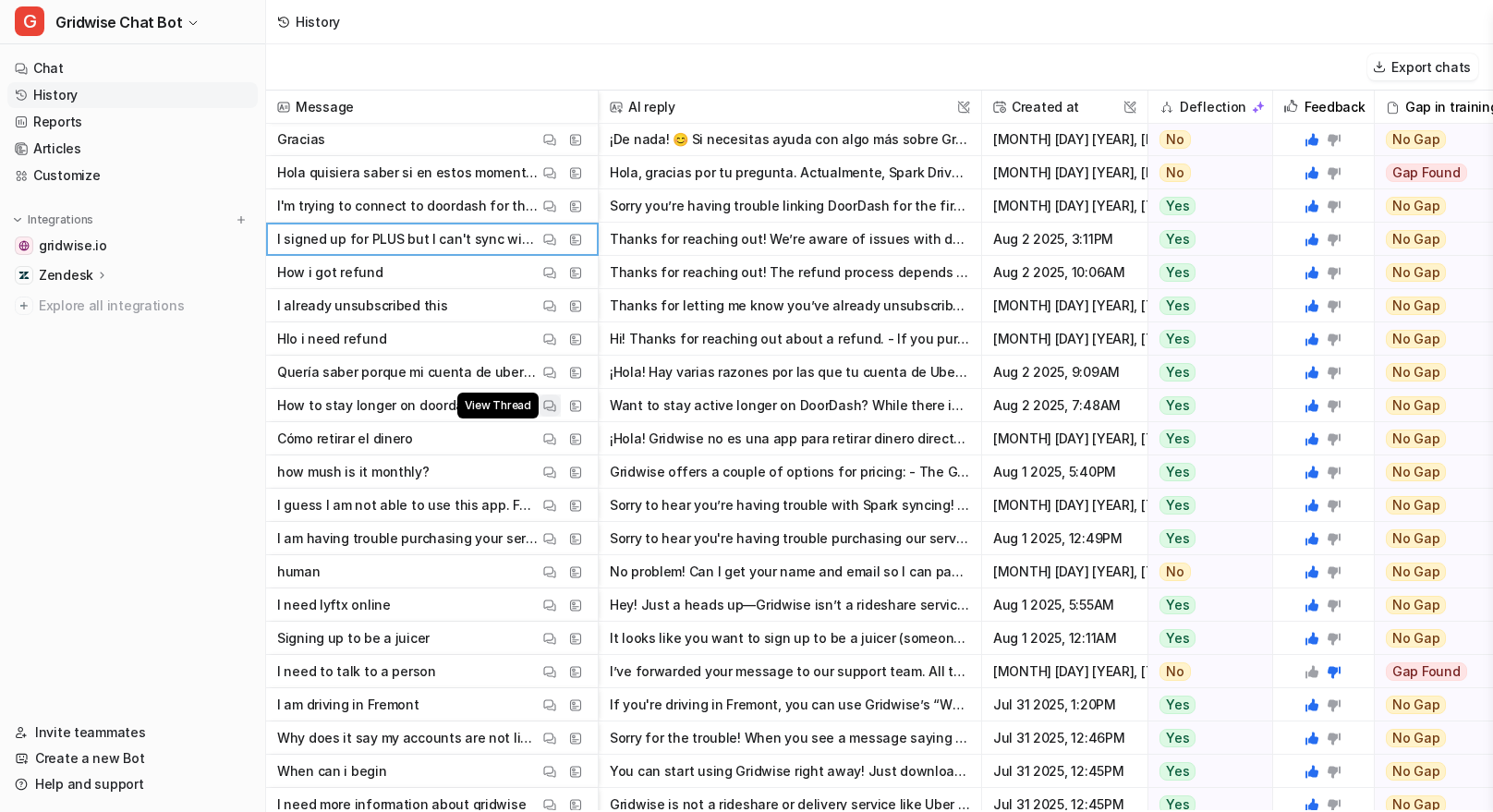 click at bounding box center (550, 406) 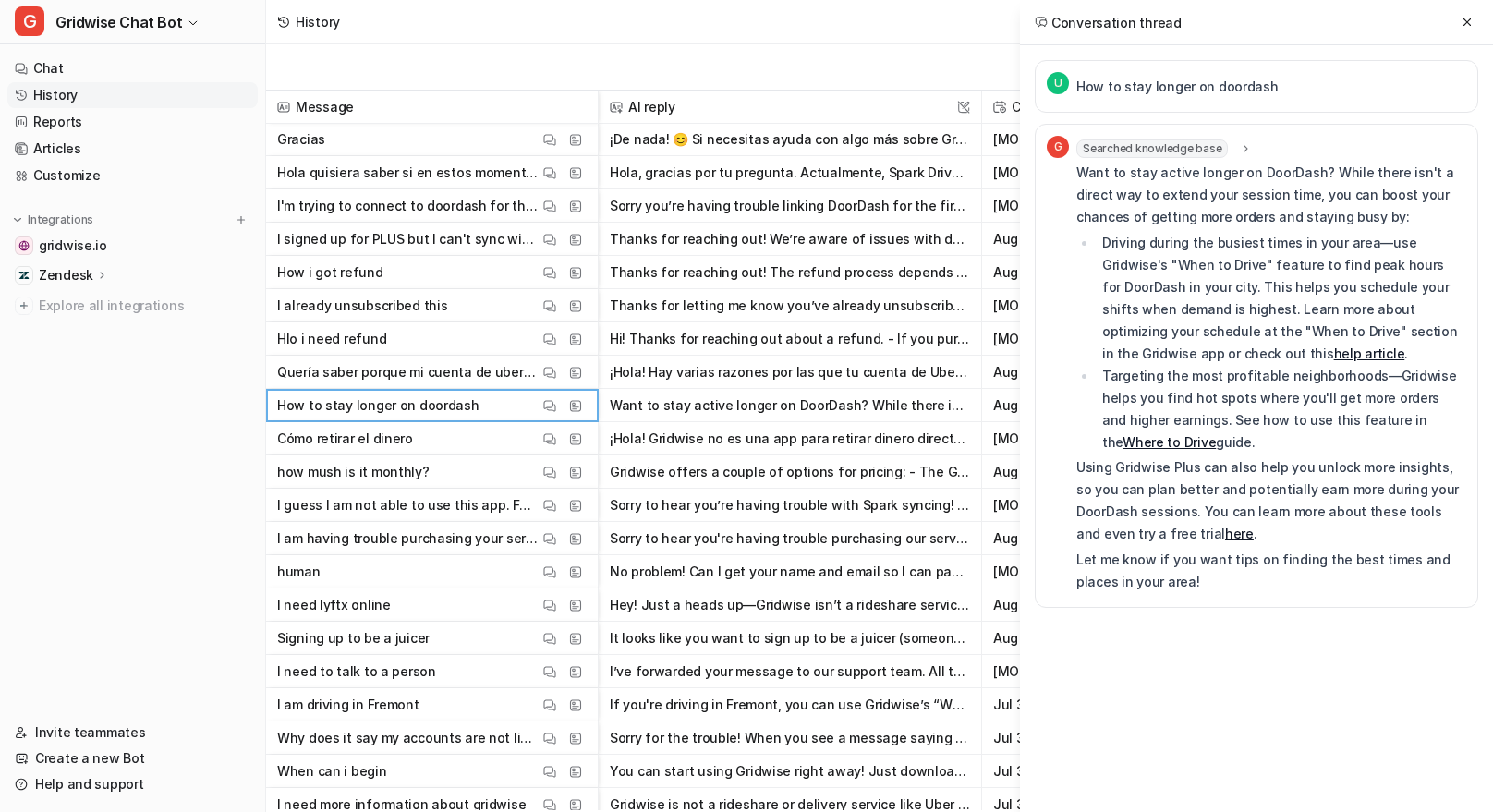 click on "Conversation thread U How to stay longer on doordash
G Searched knowledge base search_queries :  "how to stay longer on DoorDash,tips to increase DoorDash availability,DoorDash session time extension" Want to stay active longer on DoorDash? While there isn't a direct way to extend your session time, you can boost your chances of getting more orders and staying busy by:
Driving during the busiest times in your area—use Gridwise's "When to Drive" feature to find peak hours for DoorDash in your city. This helps you schedule your shifts when demand is highest. Learn more about optimizing your schedule at the "When to Drive" section in the Gridwise app or check out this  help article .
Targeting the most profitable neighborhoods—Gridwise helps you find hot spots where you'll get more orders and higher earnings. See how to use this feature in the  Where to Drive  guide.
here .
Let me know if you want tips on finding the best times and places in your area!" at bounding box center (1256, 406) 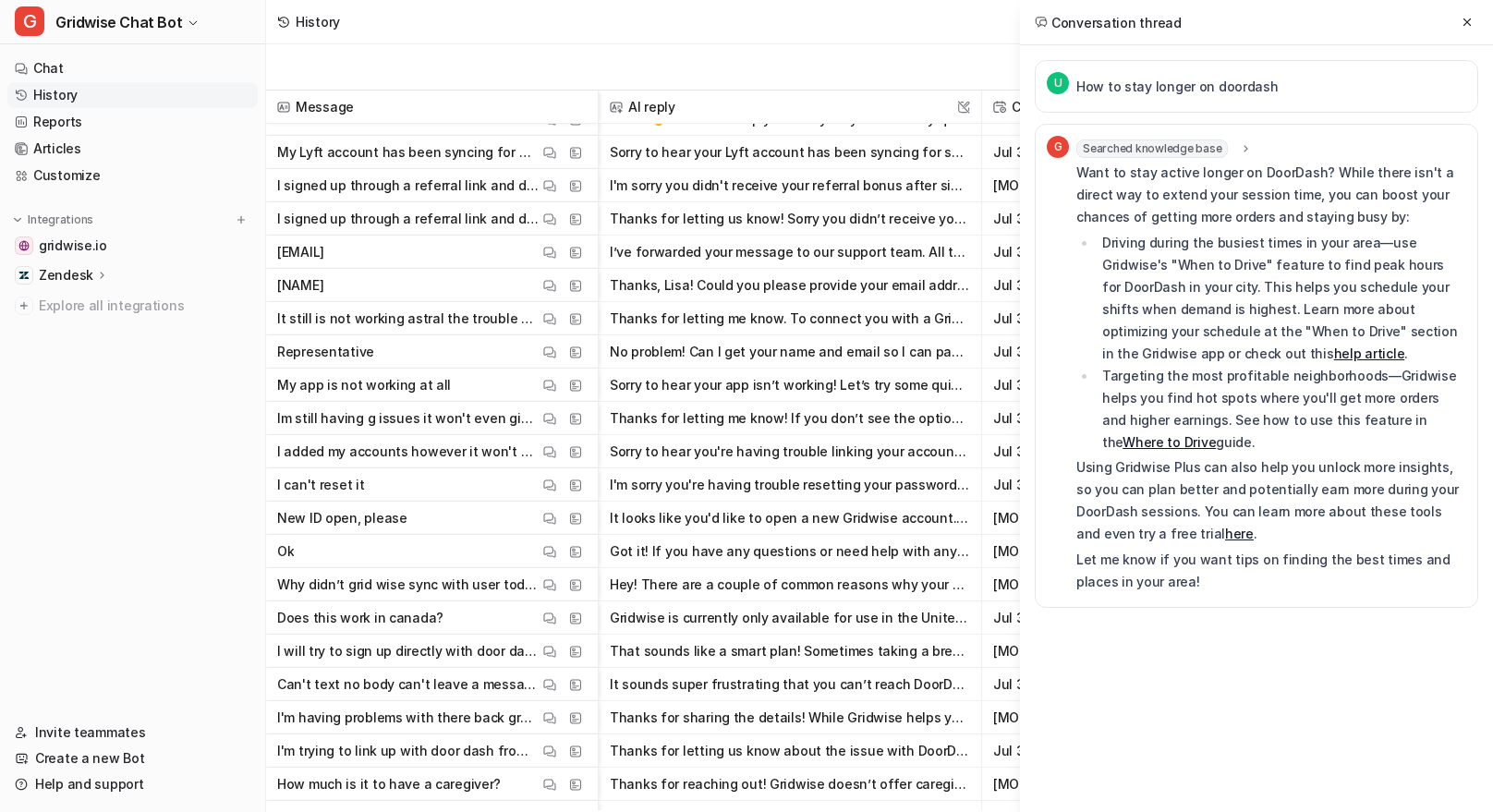 scroll, scrollTop: 1877, scrollLeft: 0, axis: vertical 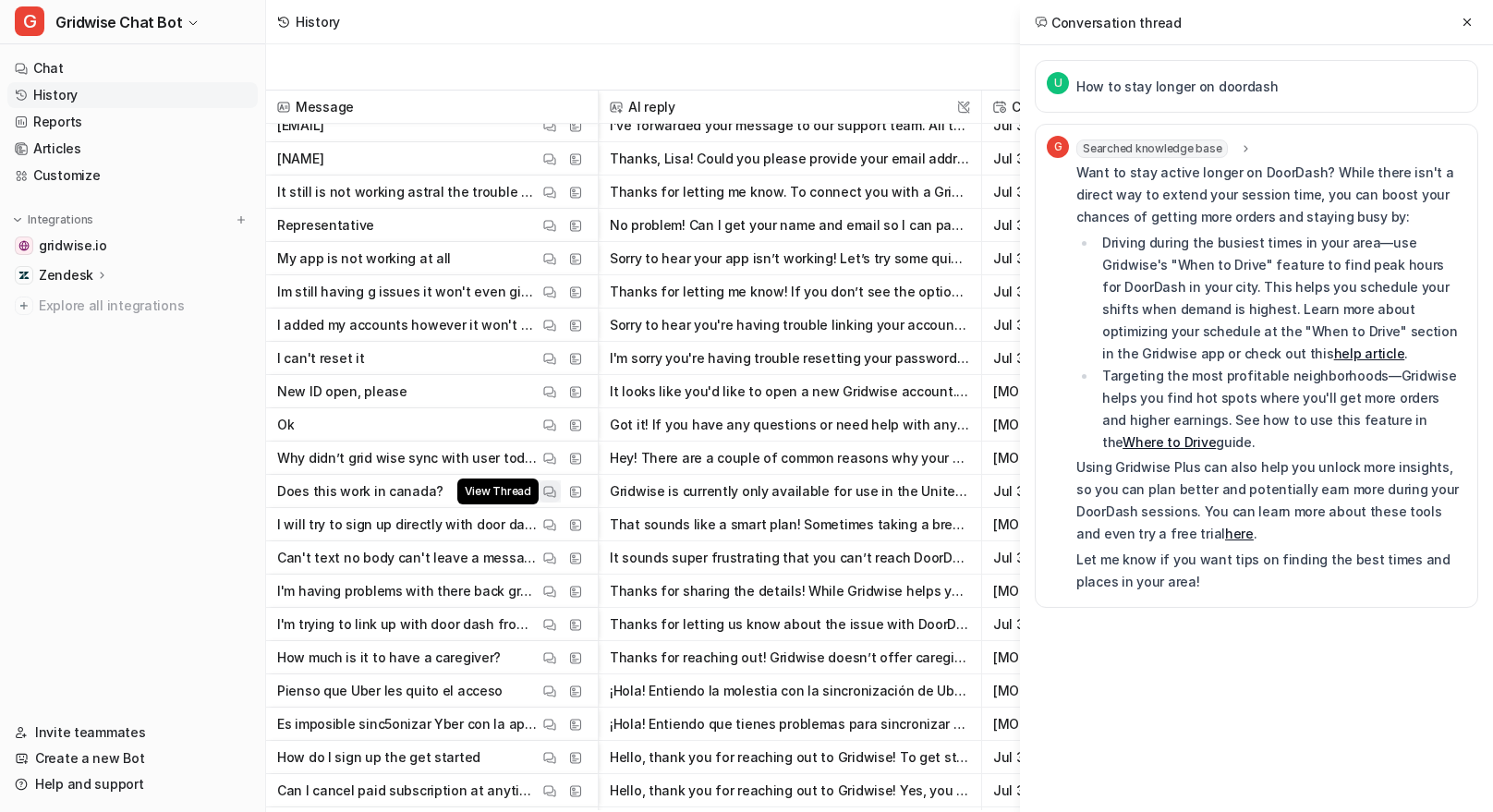 click at bounding box center [550, 491] 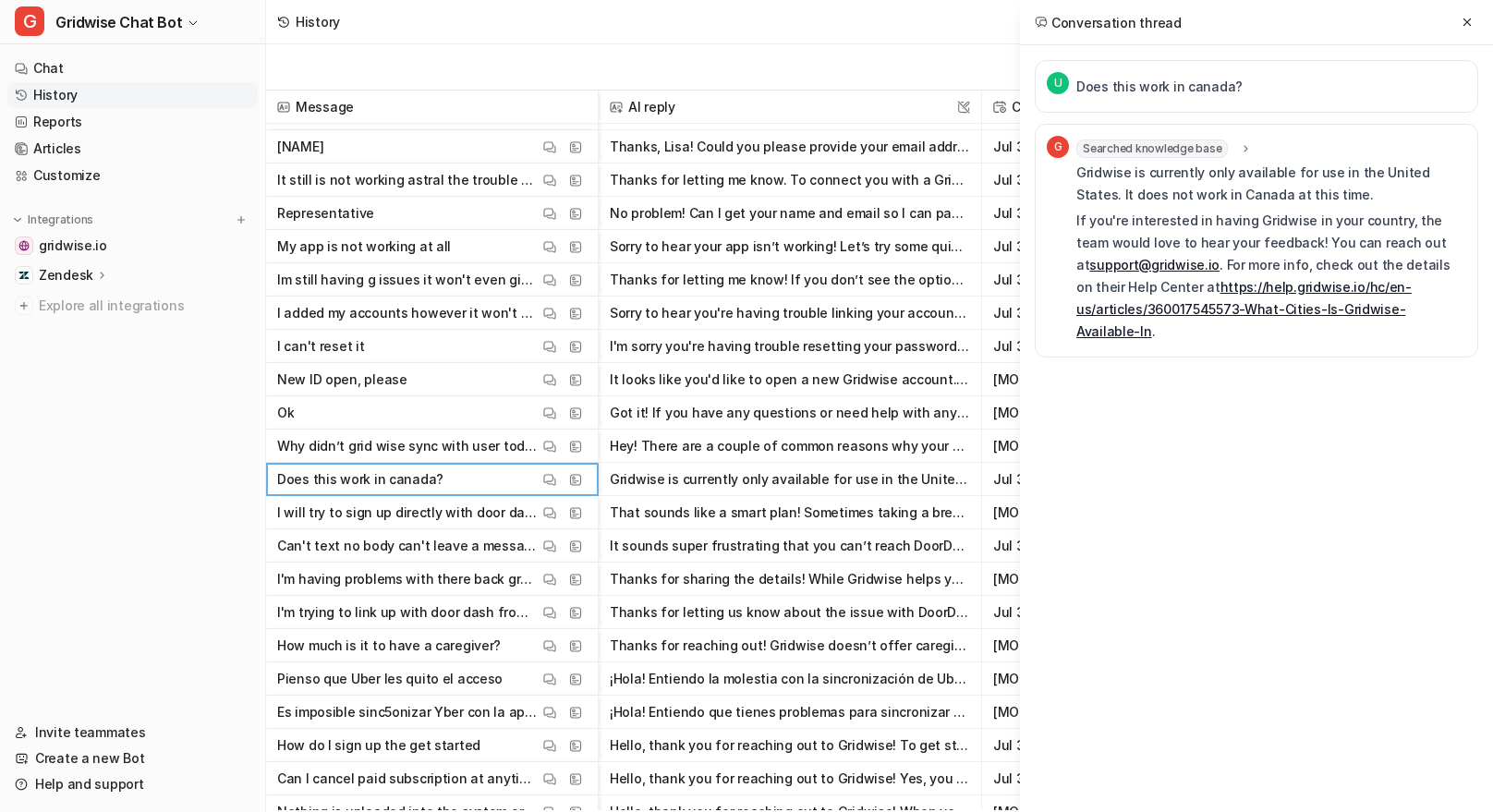 scroll, scrollTop: 1911, scrollLeft: 0, axis: vertical 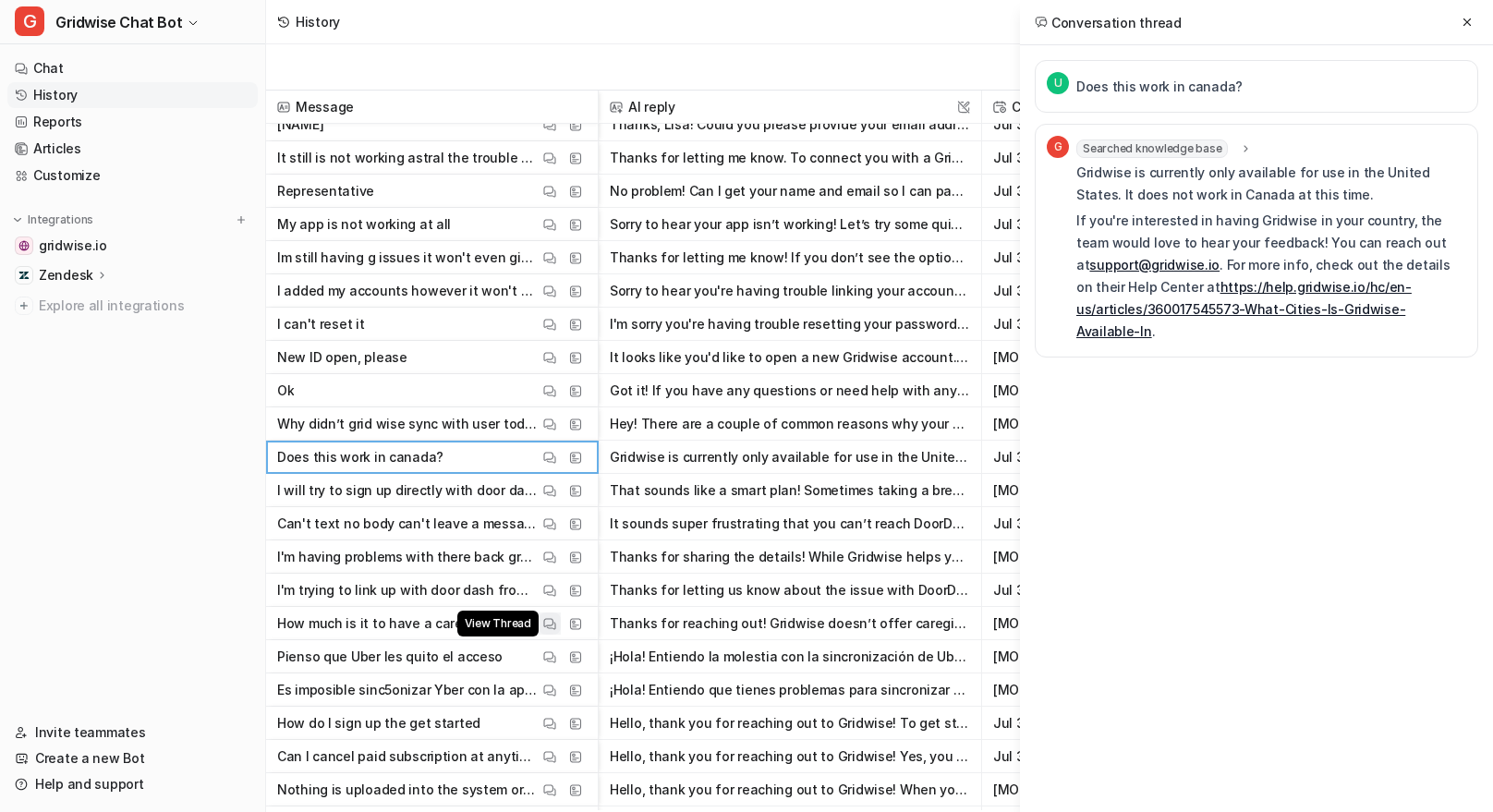 click at bounding box center [550, 624] 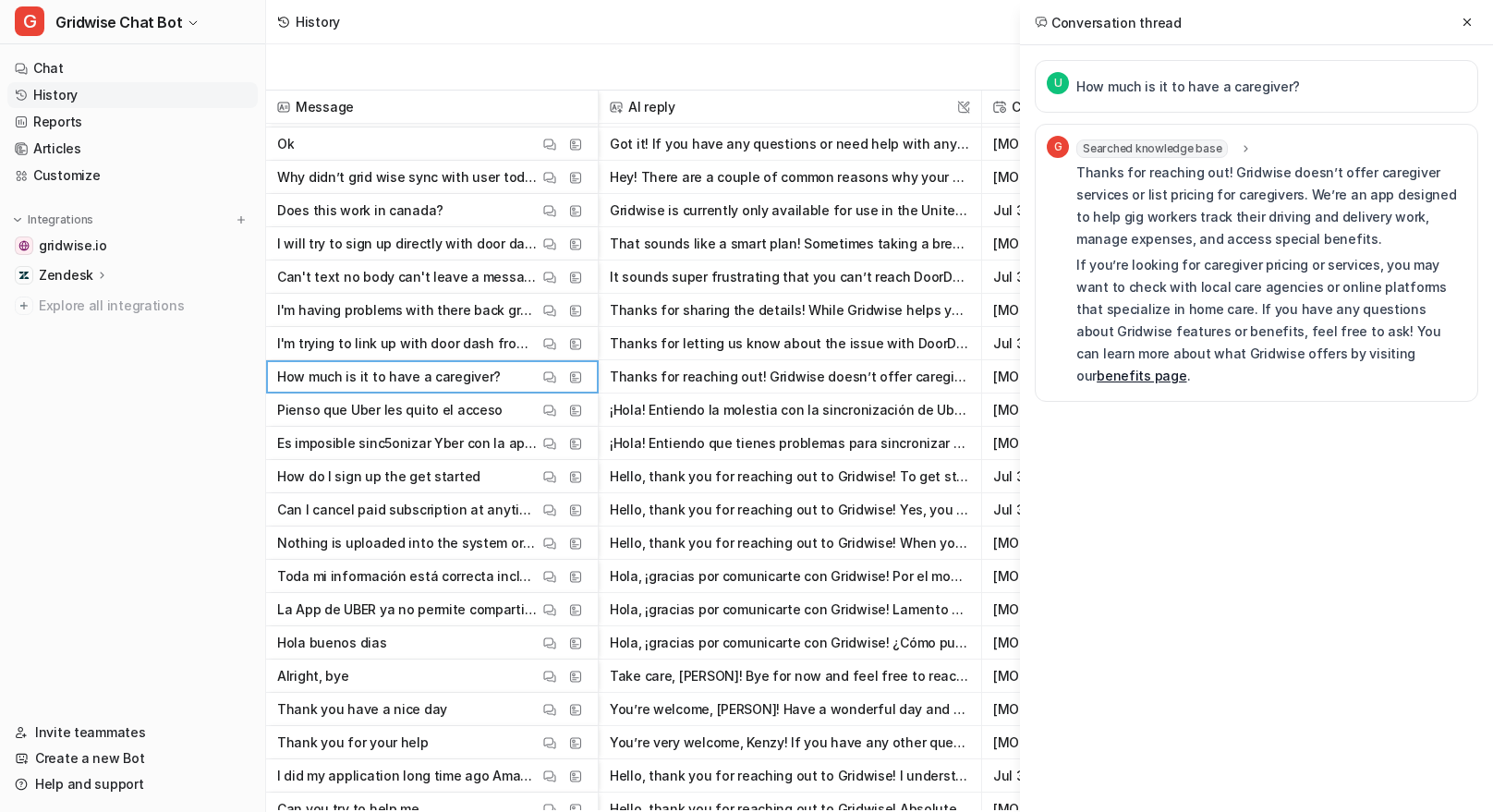 scroll, scrollTop: 2178, scrollLeft: 0, axis: vertical 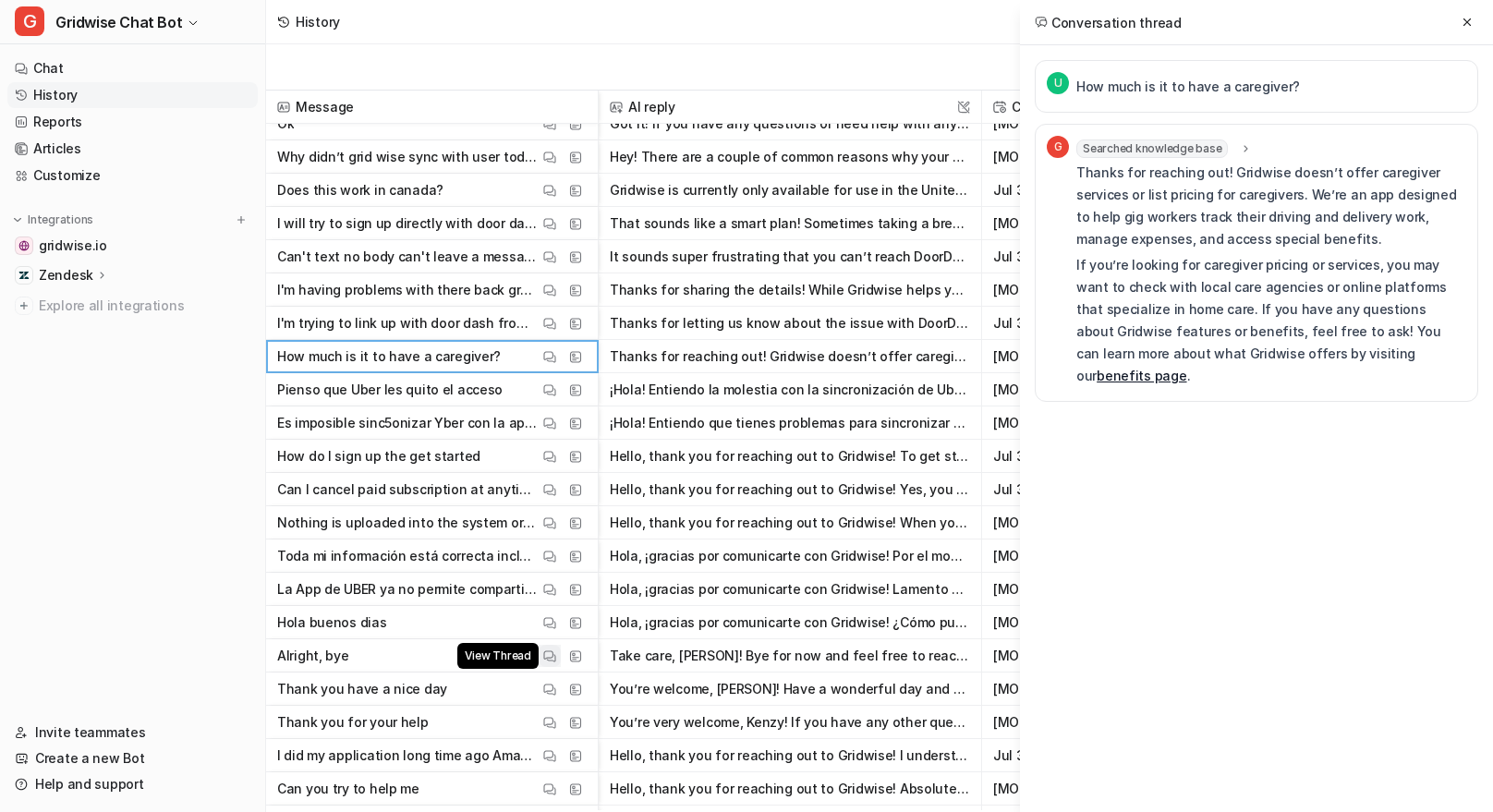 click at bounding box center (550, 656) 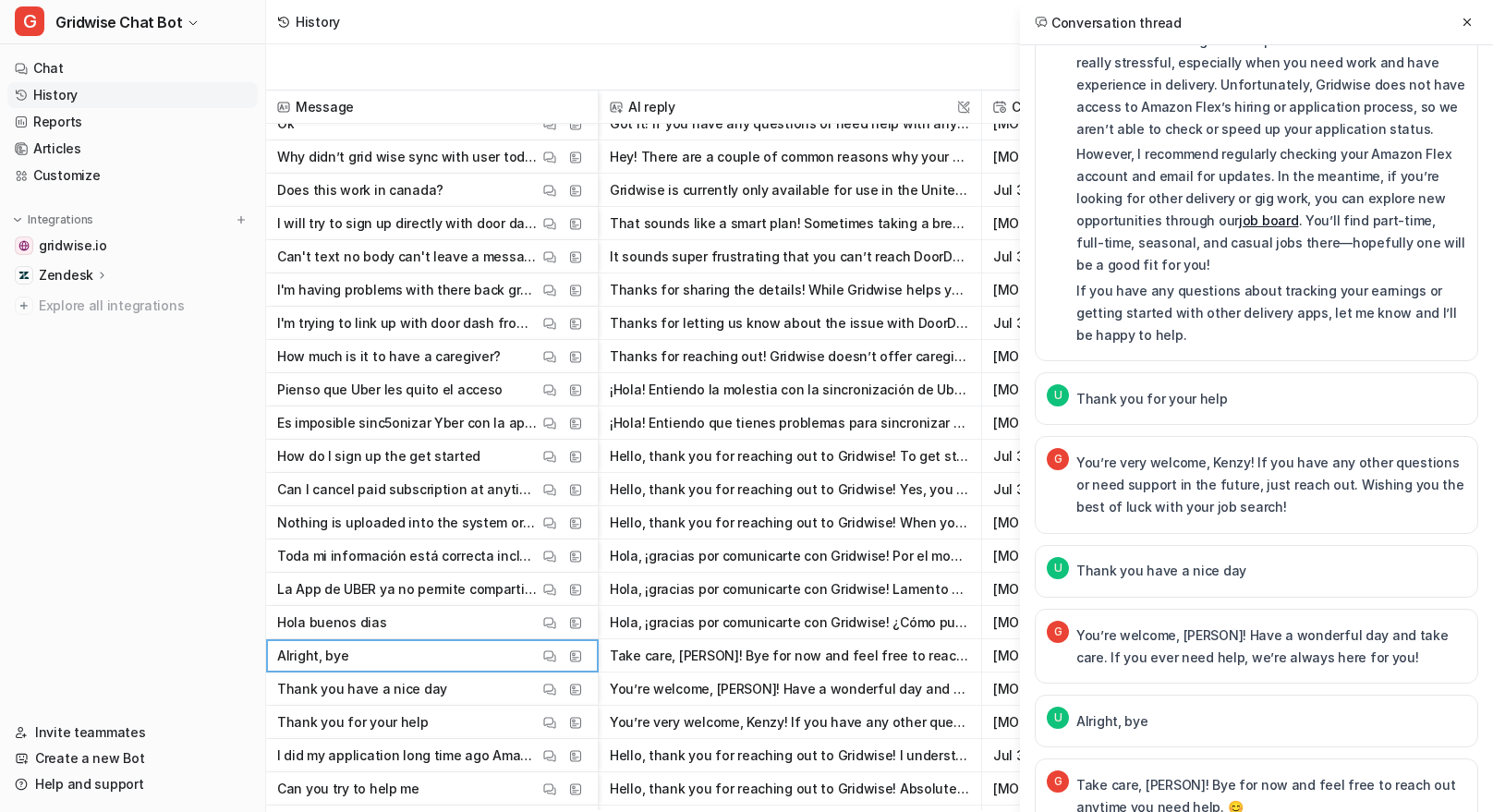 scroll, scrollTop: 618, scrollLeft: 0, axis: vertical 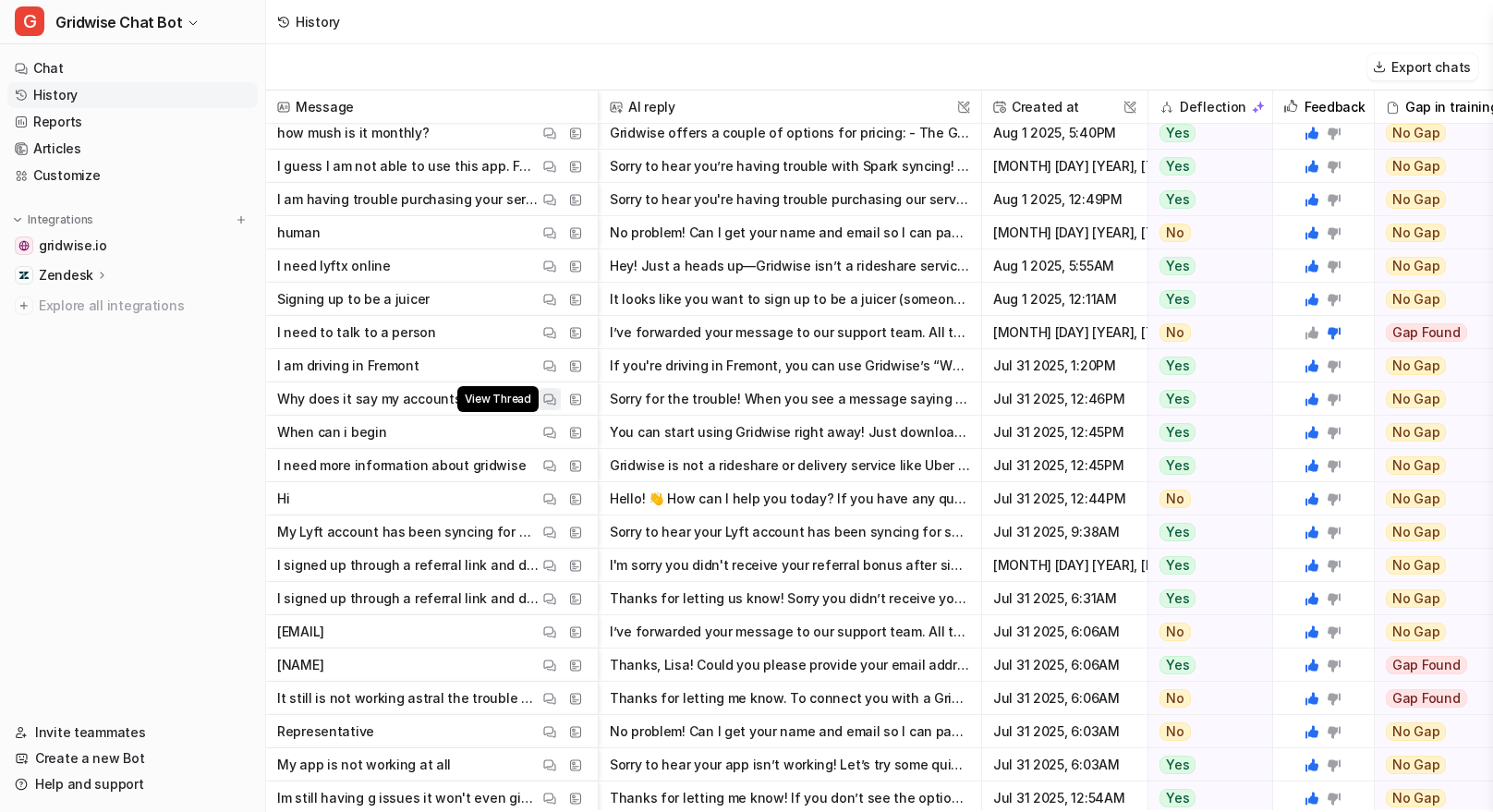 click on "View Thread" at bounding box center (550, 399) 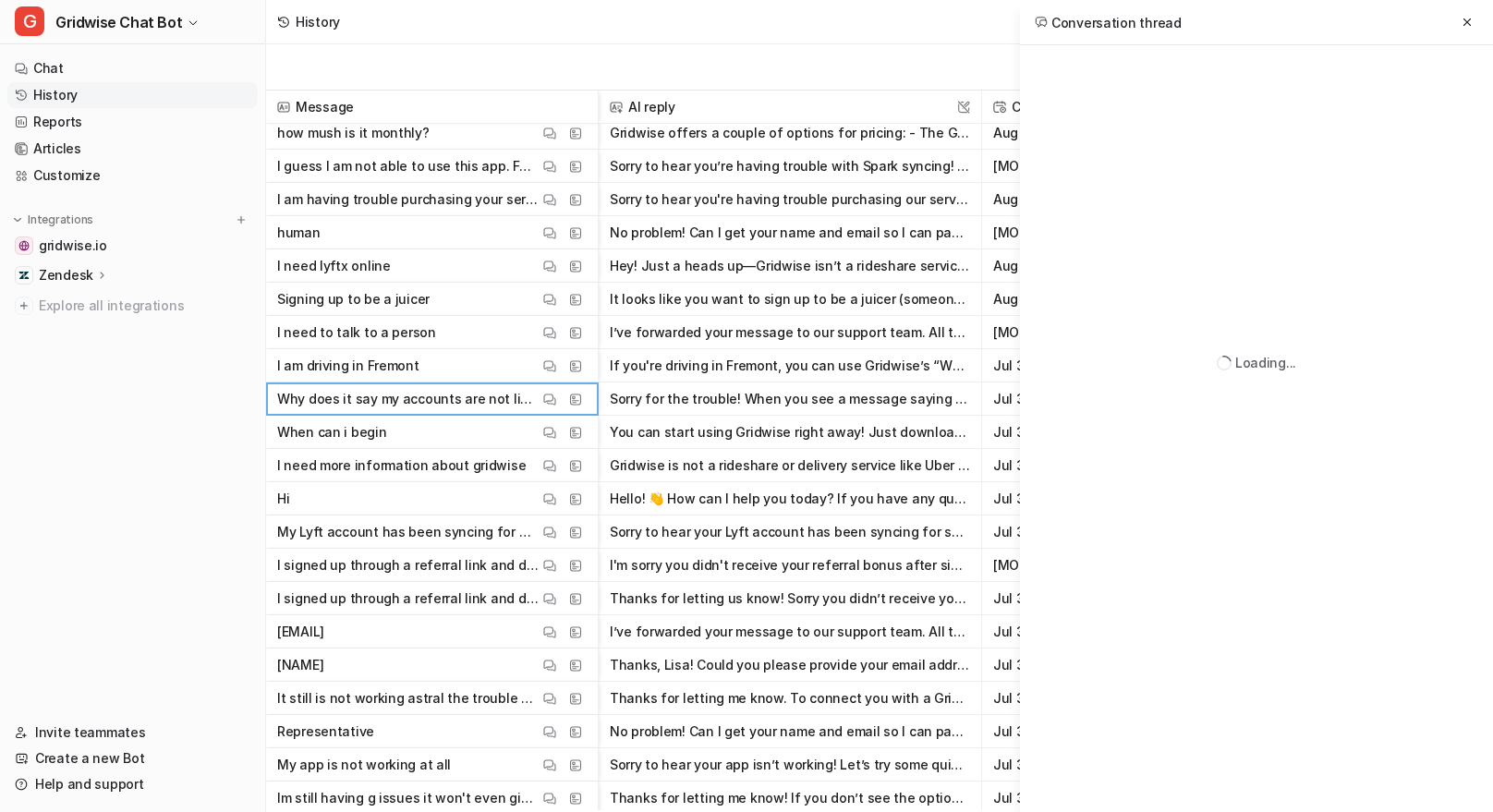 scroll, scrollTop: 0, scrollLeft: 0, axis: both 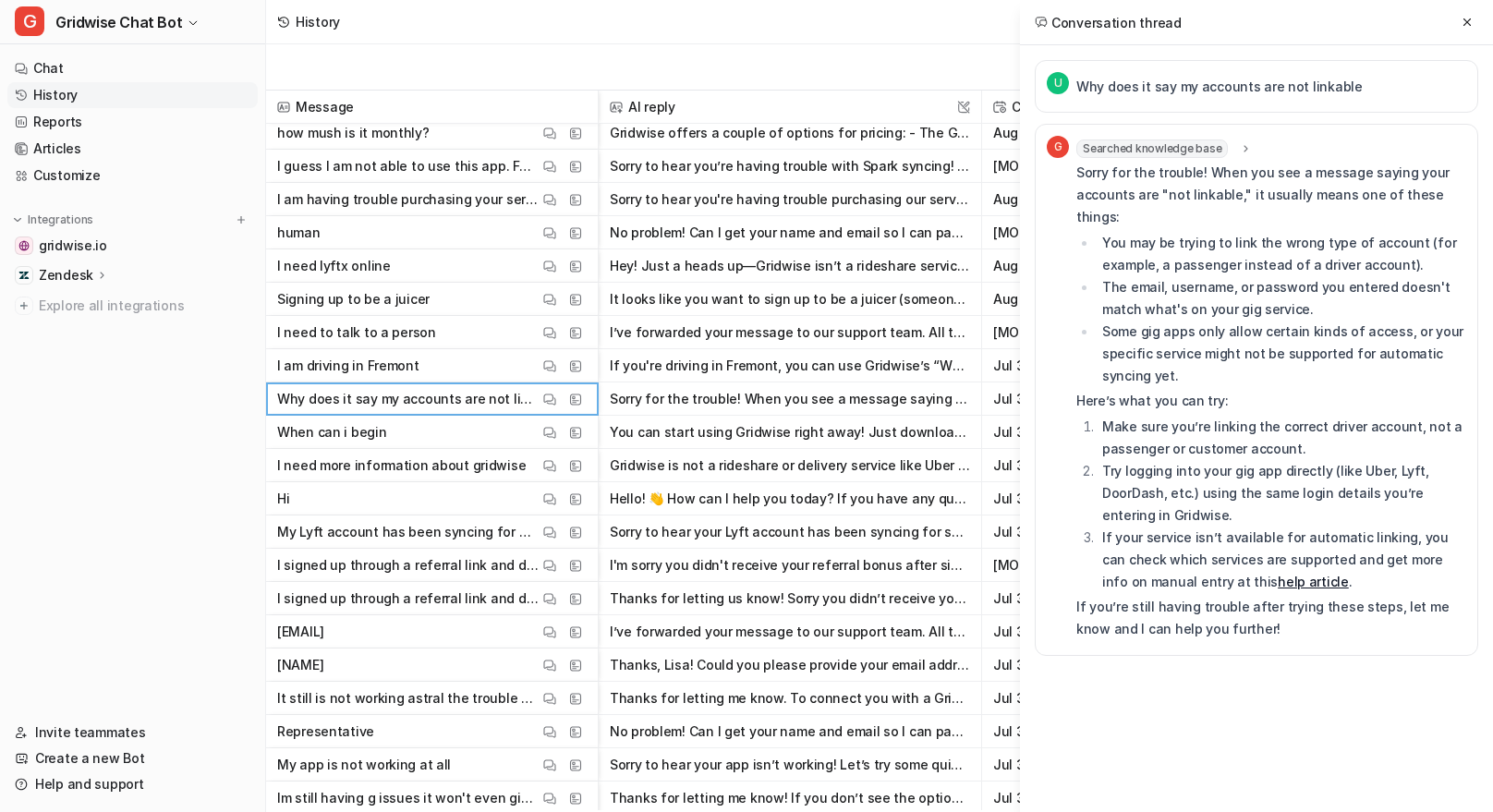 drag, startPoint x: 1301, startPoint y: 248, endPoint x: 1355, endPoint y: 345, distance: 111.01802 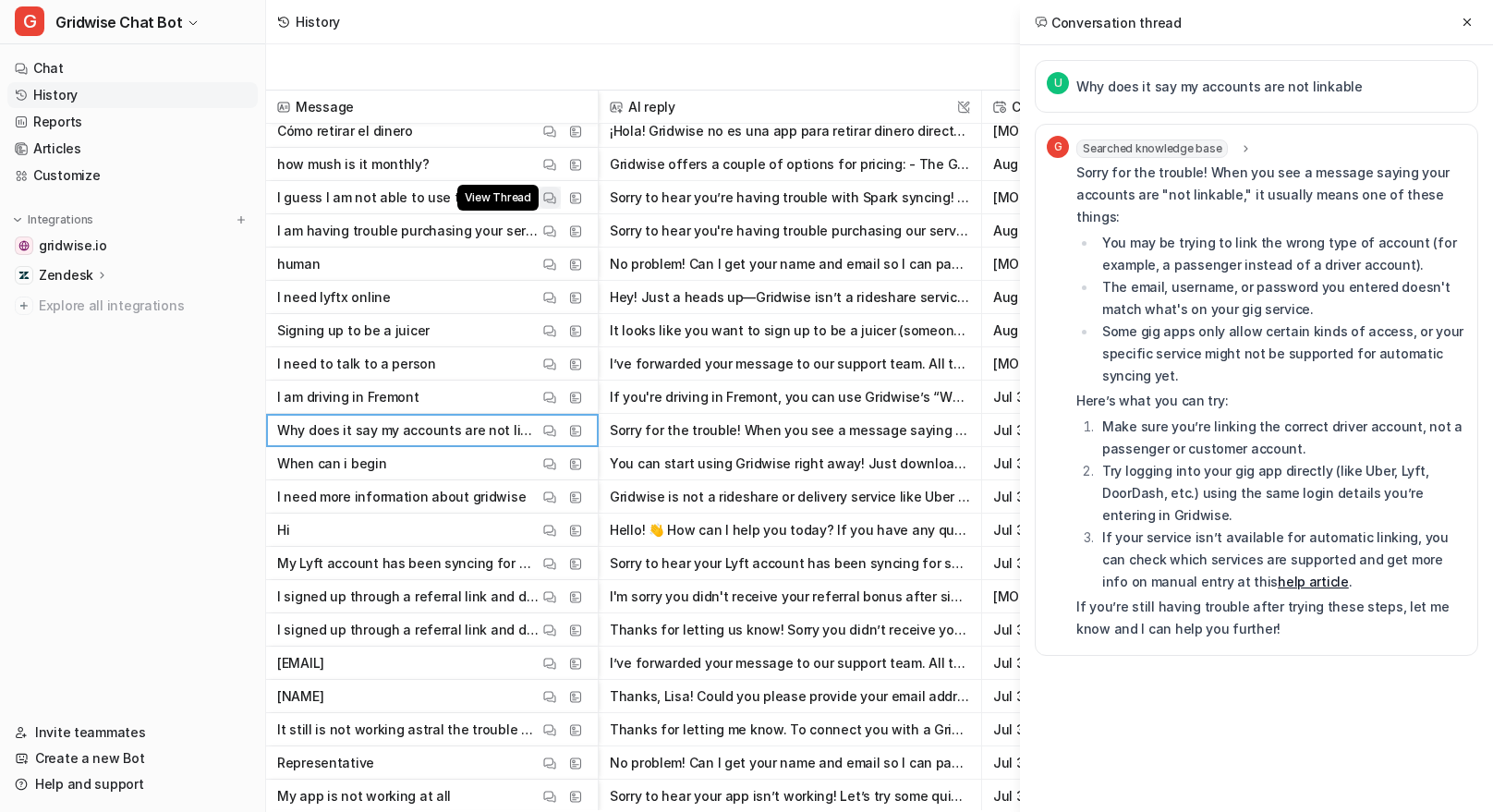 click at bounding box center (550, 198) 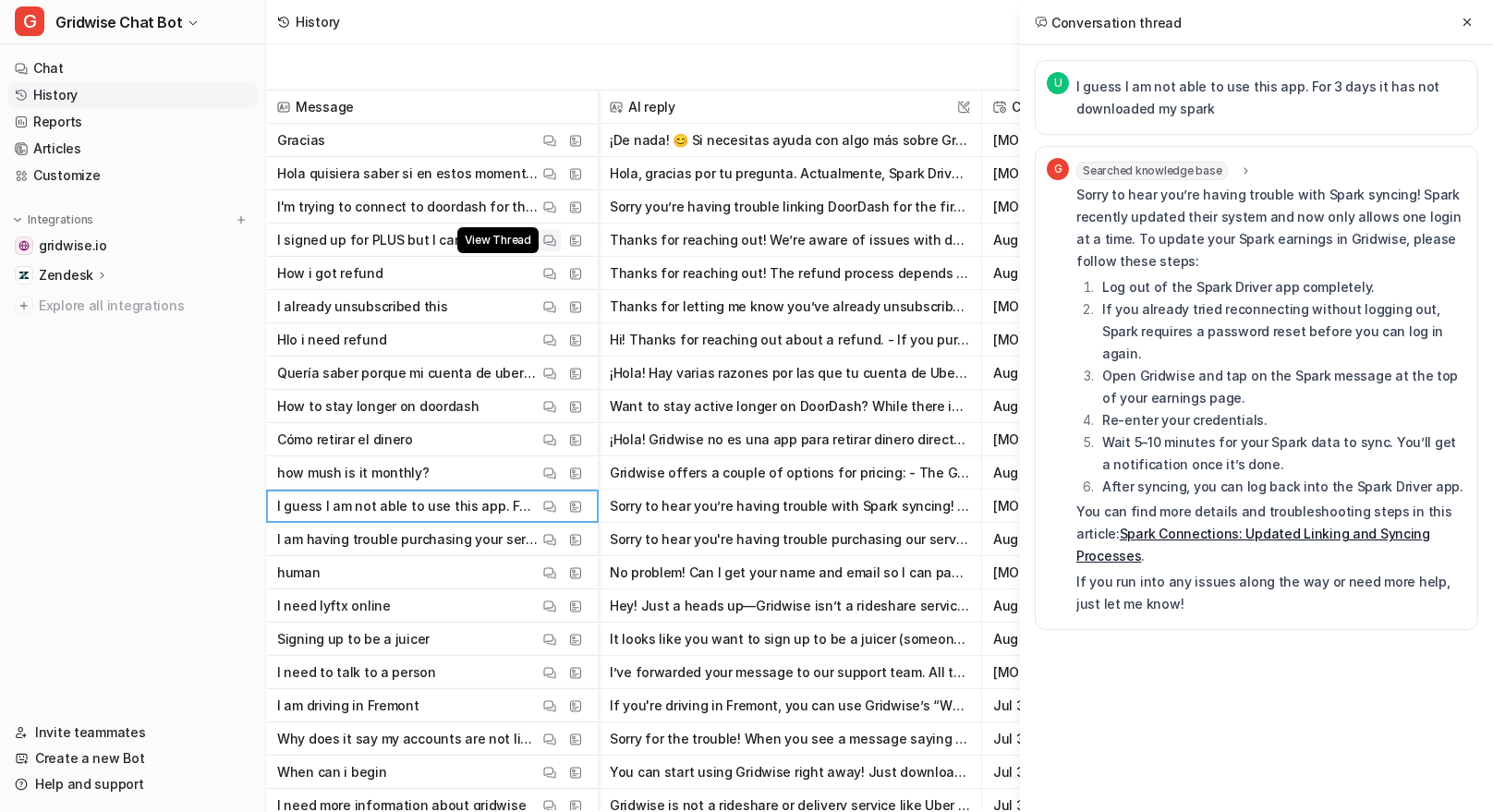 scroll, scrollTop: 1029, scrollLeft: 0, axis: vertical 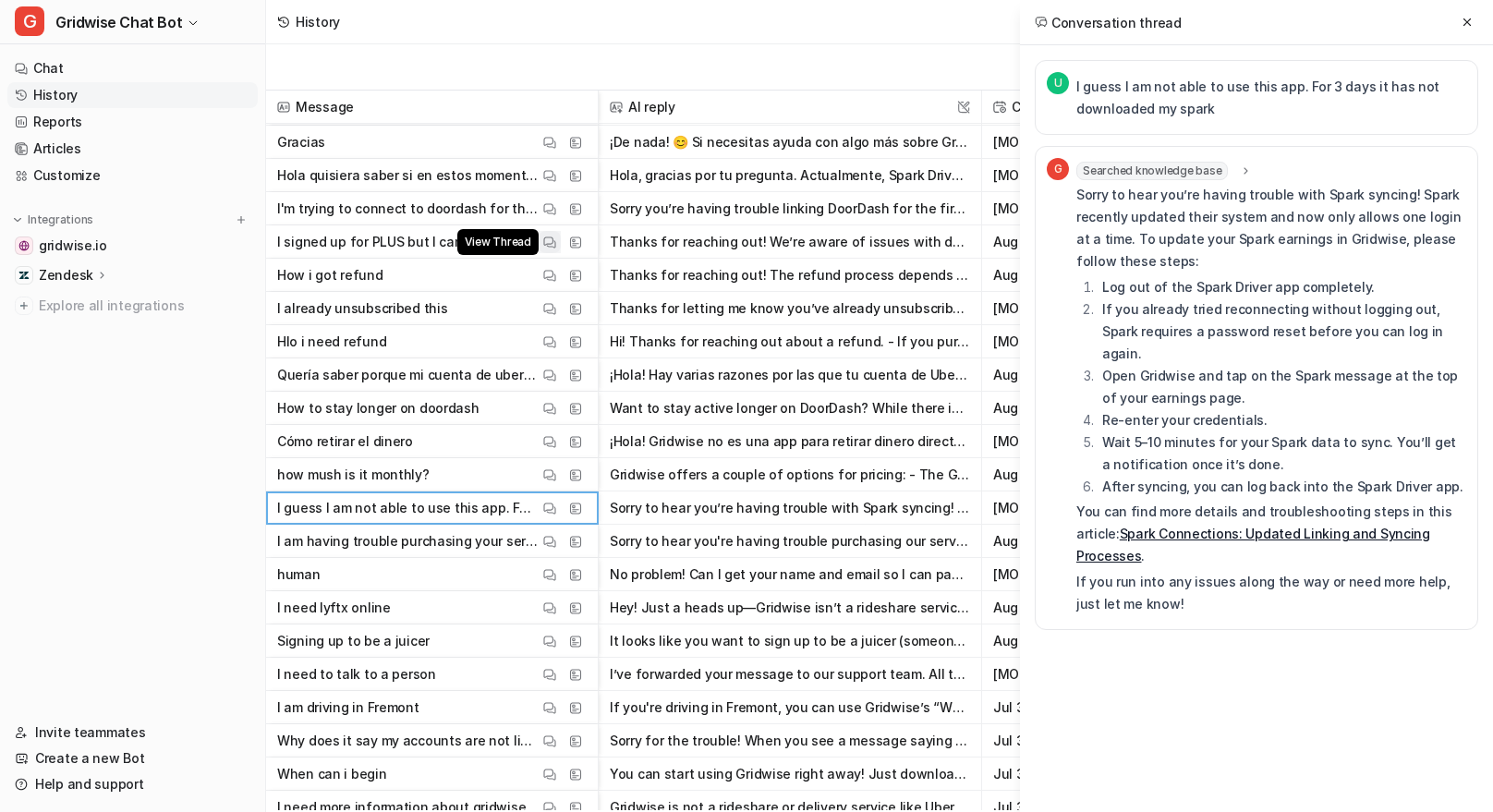click on "View Thread" at bounding box center (550, 242) 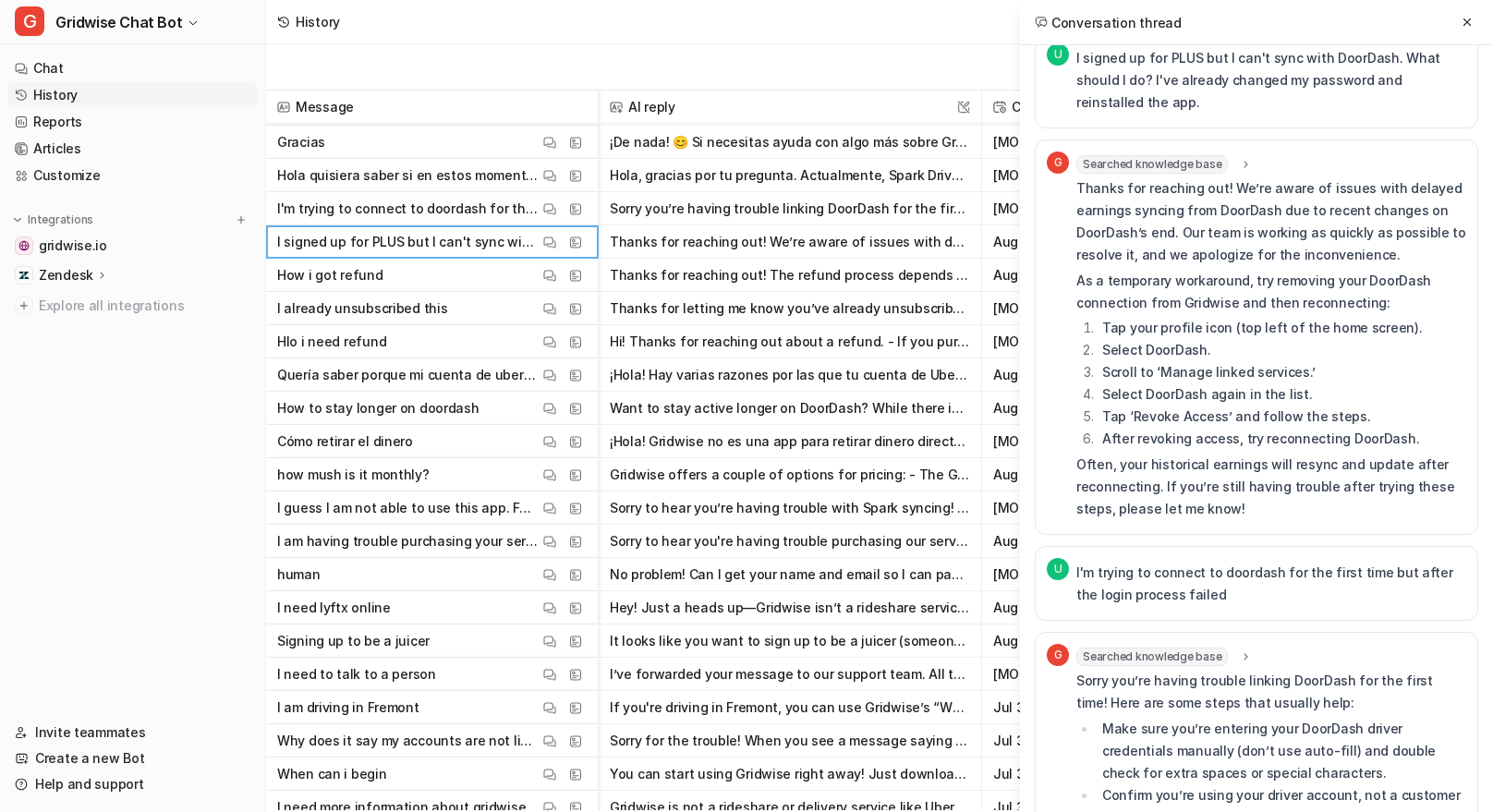scroll, scrollTop: 0, scrollLeft: 0, axis: both 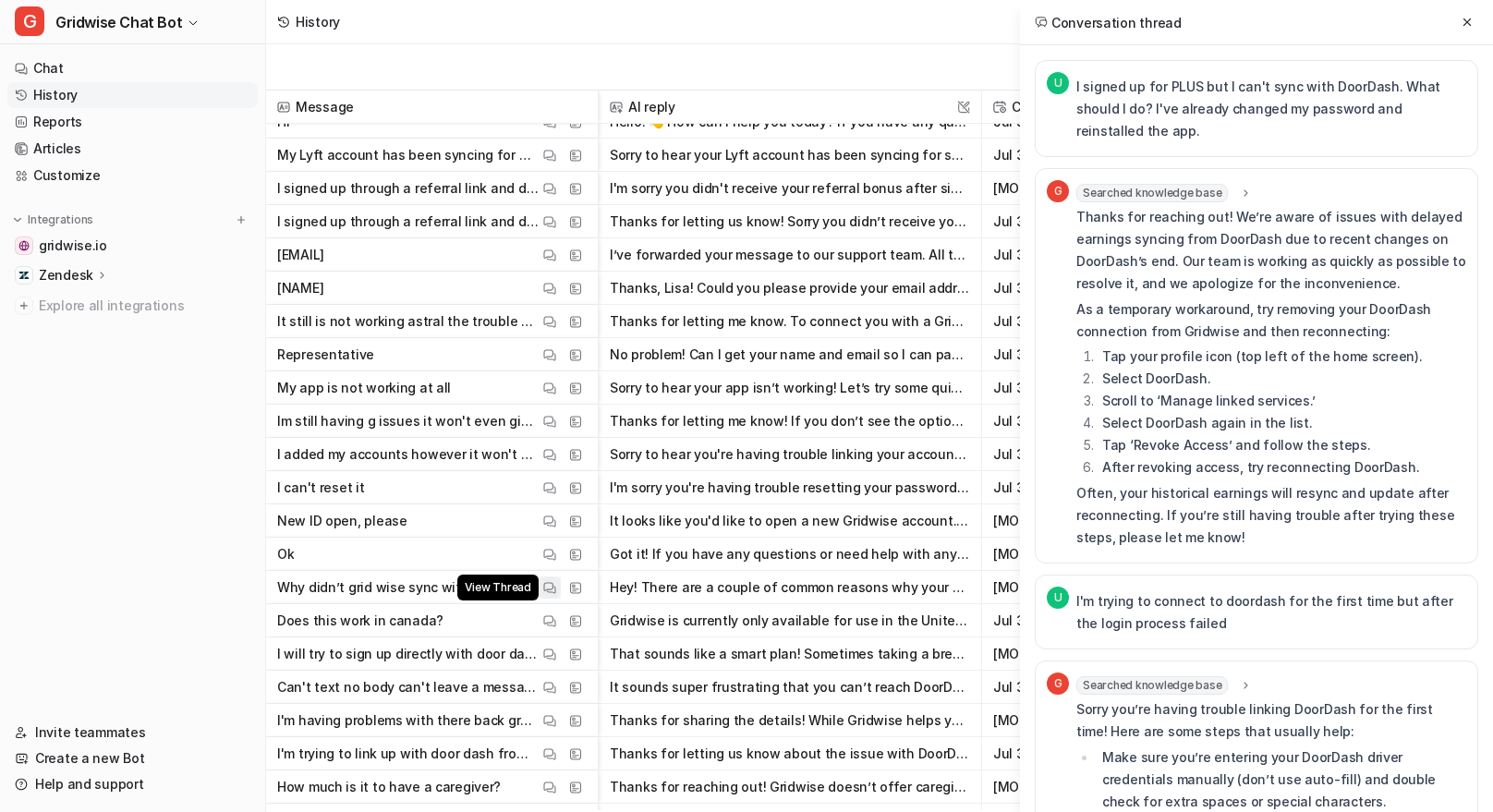 click at bounding box center [550, 588] 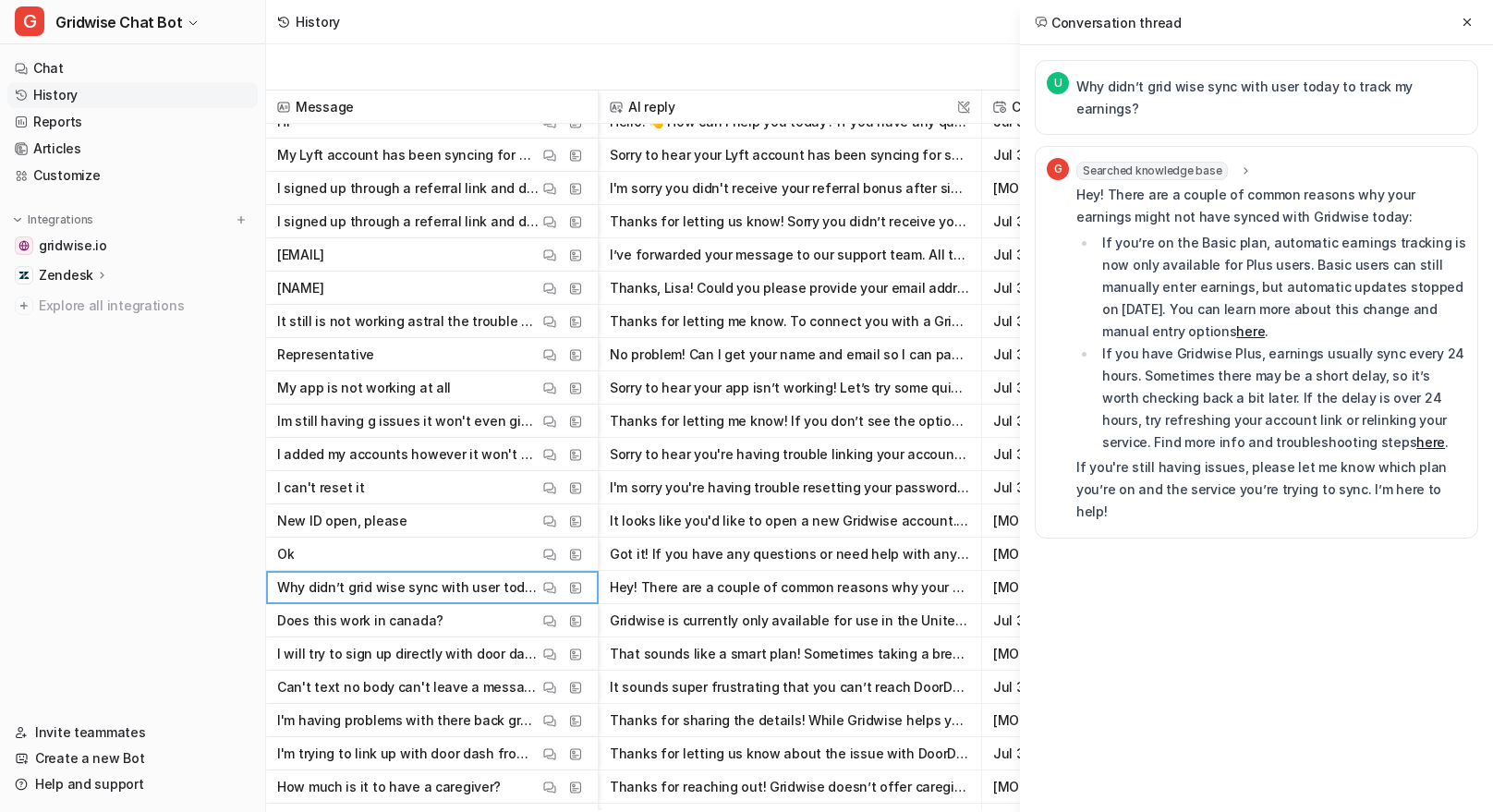 click on "U Why didn’t grid wise sync with user today to track my earnings?
G Searched knowledge base search_queries :  "Gridwise not syncing earnings today,earnings not tracked today,Gridwise sync issues,why are earnings not showing,Gridwise user sync problem" Hey! There are a couple of common reasons why your earnings might not have synced with Gridwise today:
If you’re on the Basic plan, automatic earnings tracking is now only available for Plus users. Basic users can still manually enter earnings, but automatic updates stopped on April 20th, 2024. You can learn more about this change and manual entry options  here .
If you have Gridwise Plus, earnings usually sync every 24 hours. Sometimes there may be a short delay, so it’s worth checking back a bit later. If the delay is over 24 hours, try refreshing your account link or relinking your service. Find more info and troubleshooting steps  here ." at bounding box center [1256, 336] 